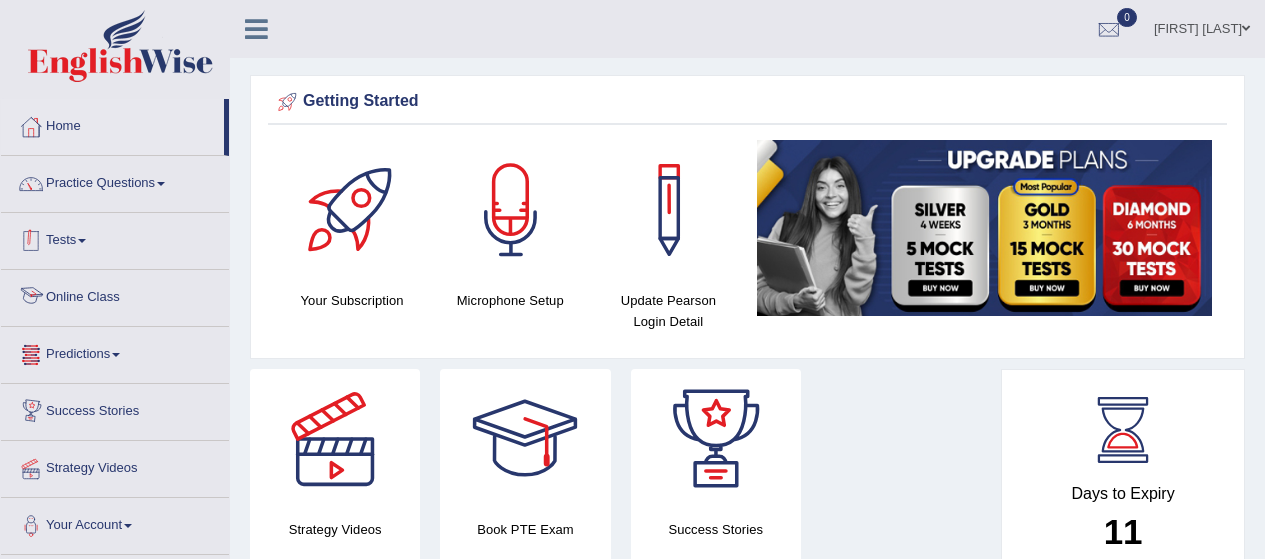 scroll, scrollTop: 0, scrollLeft: 0, axis: both 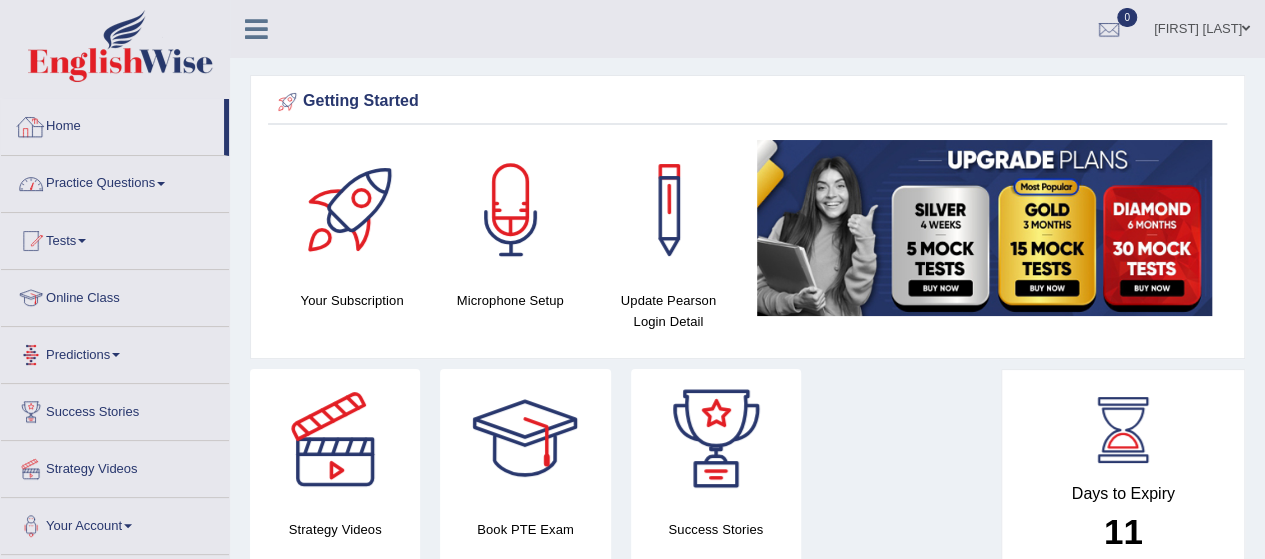 click on "Practice Questions" at bounding box center (115, 181) 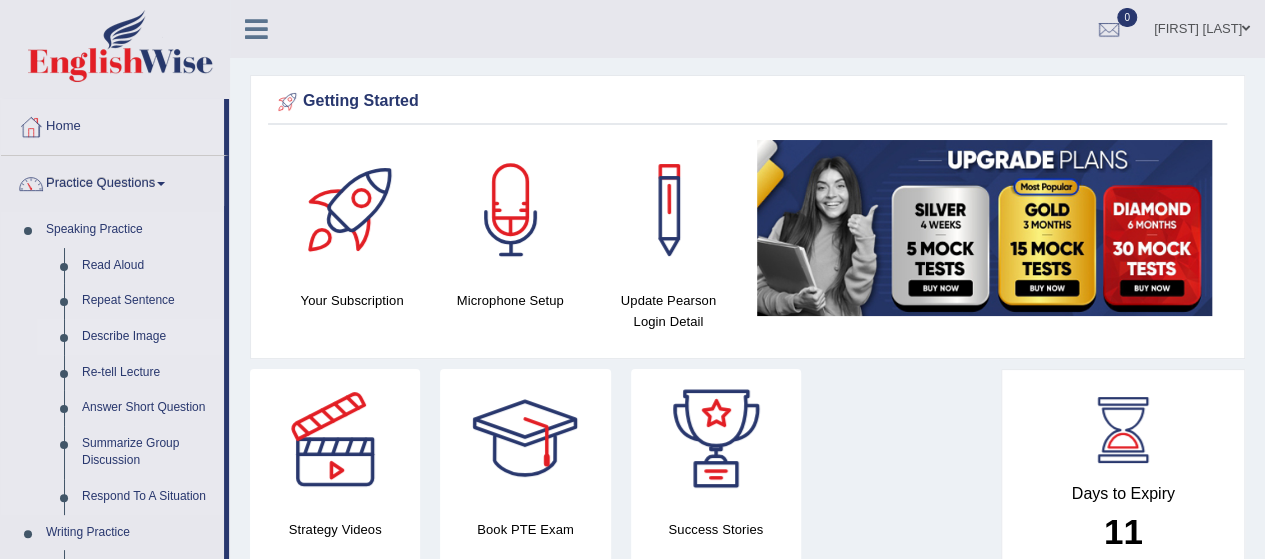click on "Describe Image" at bounding box center (148, 337) 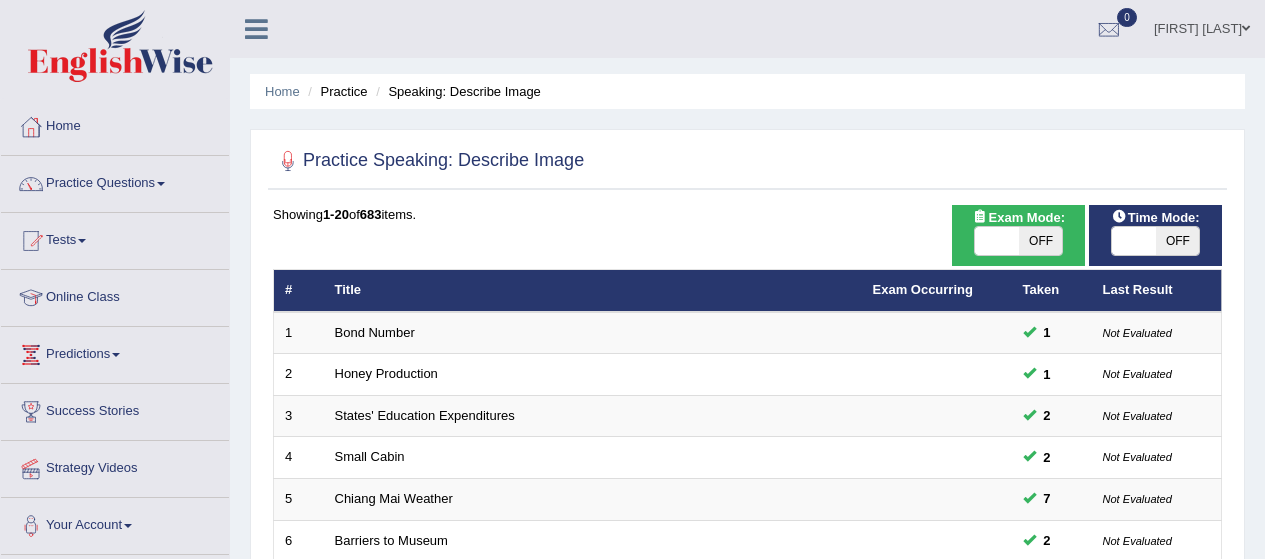 scroll, scrollTop: 0, scrollLeft: 0, axis: both 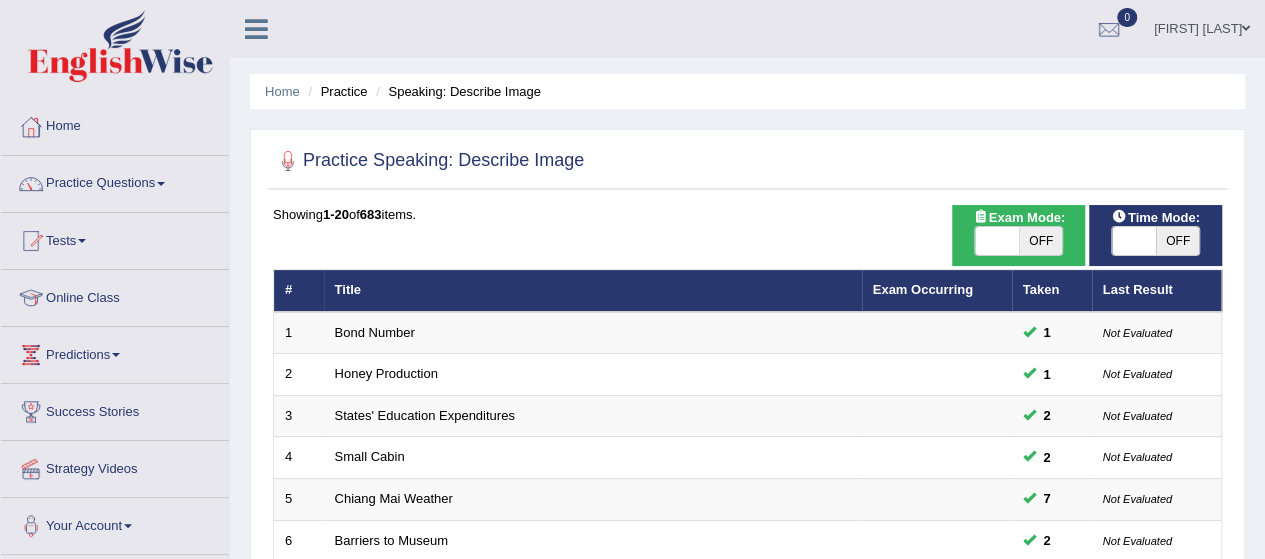 click on "OFF" at bounding box center (1041, 241) 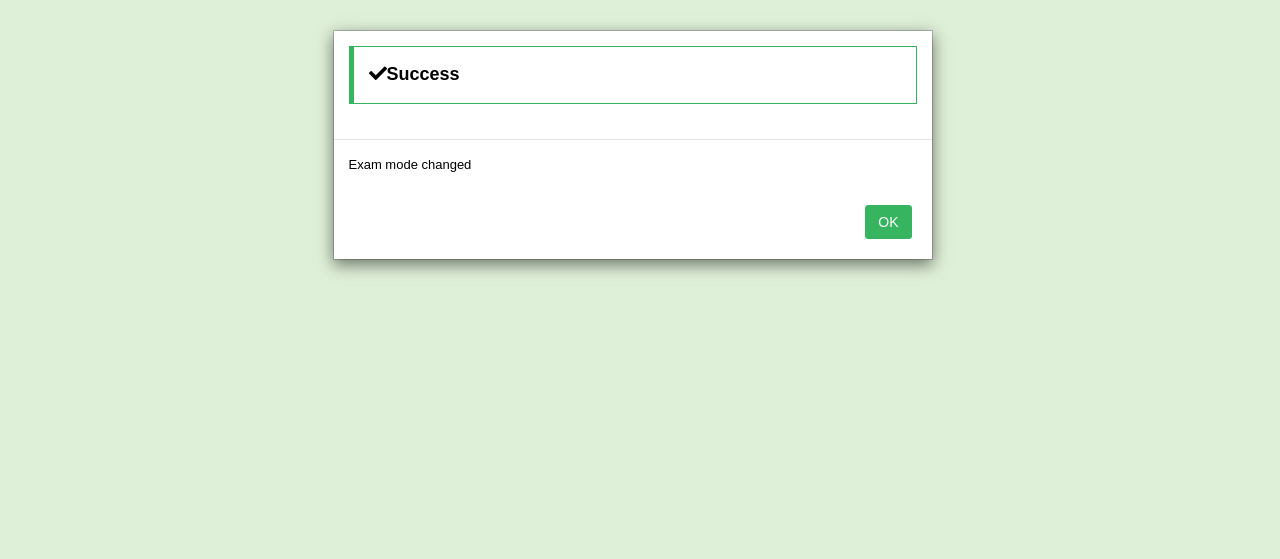 click on "OK" at bounding box center (888, 222) 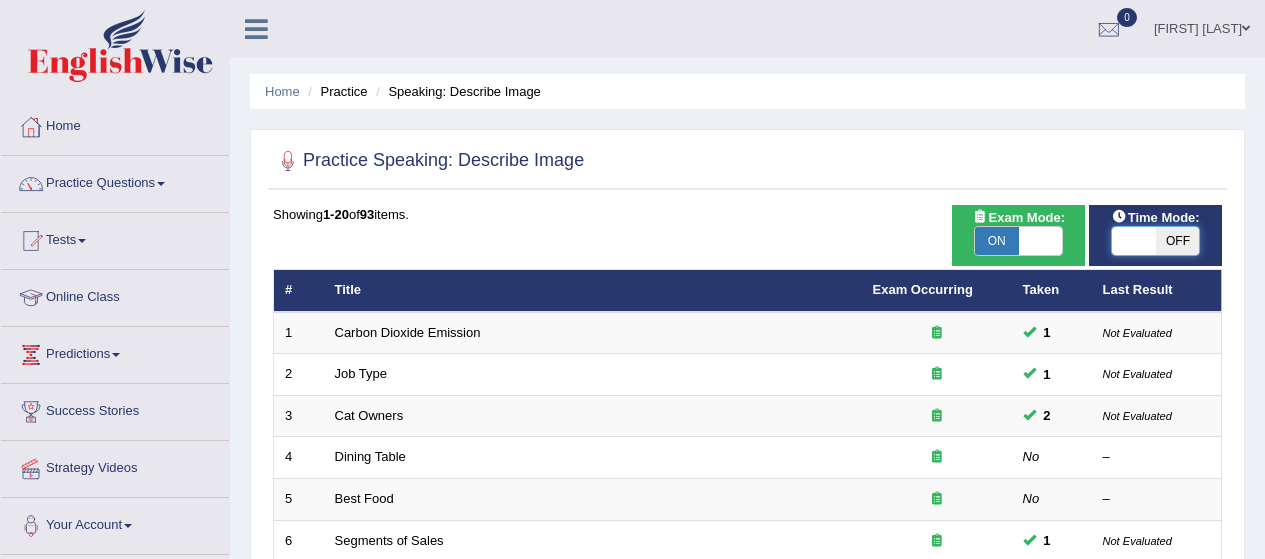 click at bounding box center (1134, 241) 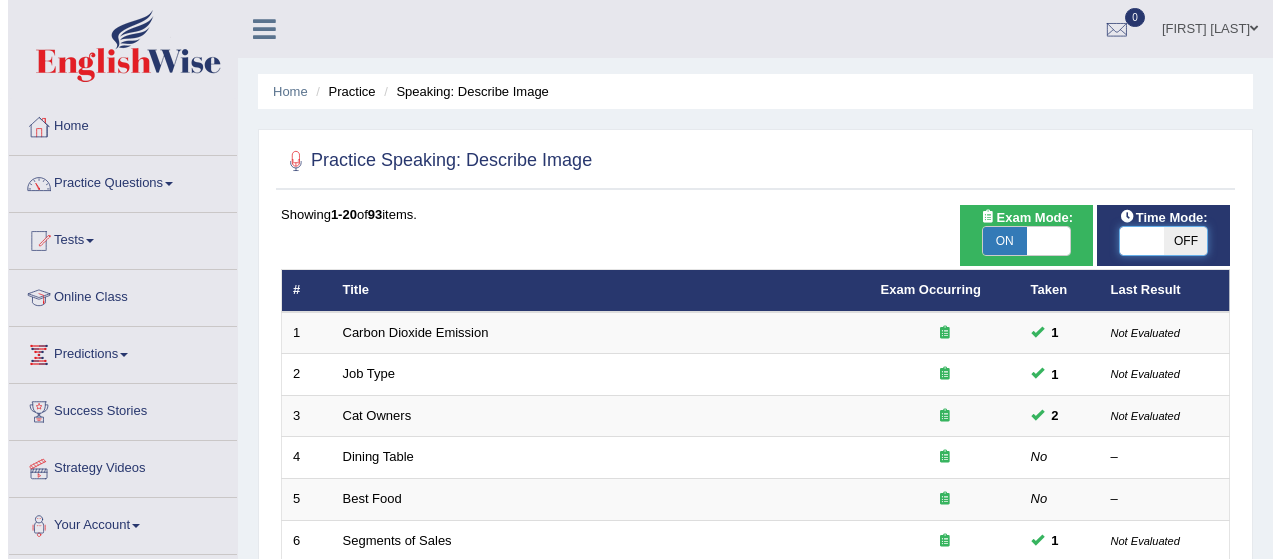 scroll, scrollTop: 0, scrollLeft: 0, axis: both 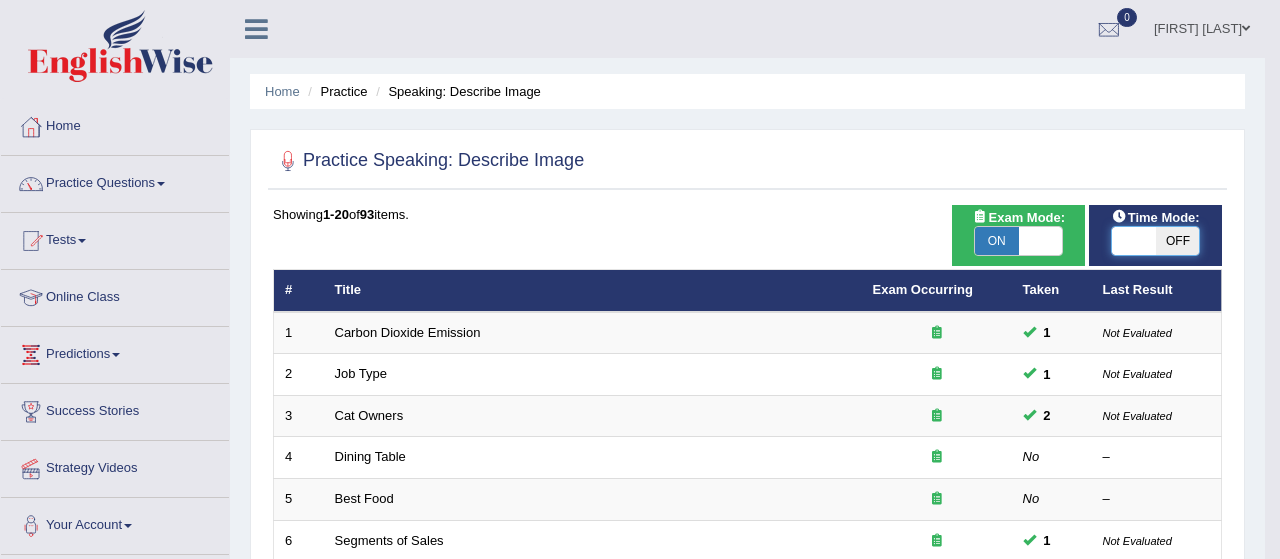 click on "Toggle navigation
Home
Practice Questions   Speaking Practice Read Aloud
Repeat Sentence
Describe Image
Re-tell Lecture
Answer Short Question
Summarize Group Discussion
Respond To A Situation
Writing Practice  Summarize Written Text
Write Essay
Reading Practice  Reading & Writing: Fill In The Blanks
Choose Multiple Answers
Re-order Paragraphs
Fill In The Blanks
Choose Single Answer
Listening Practice  Summarize Spoken Text
Highlight Incorrect Words
Highlight Correct Summary
Select Missing Word
Choose Single Answer
Choose Multiple Answers
Fill In The Blanks
Write From Dictation
Pronunciation
Tests  Take Practice Sectional Test" at bounding box center (640, 279) 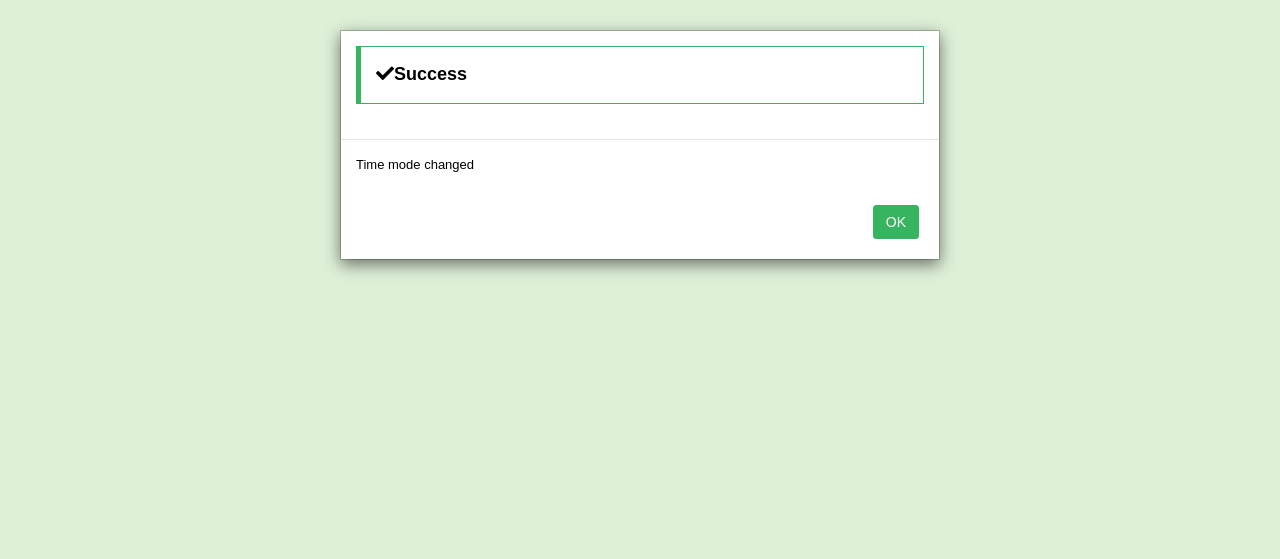 click on "OK" at bounding box center (896, 222) 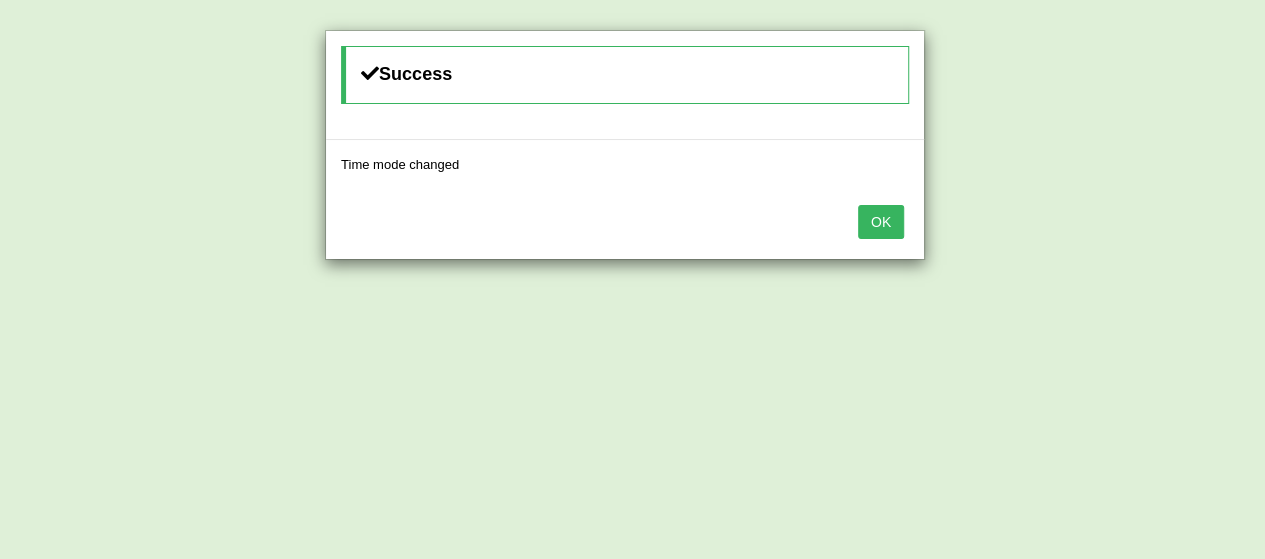click on "OK" at bounding box center [625, 224] 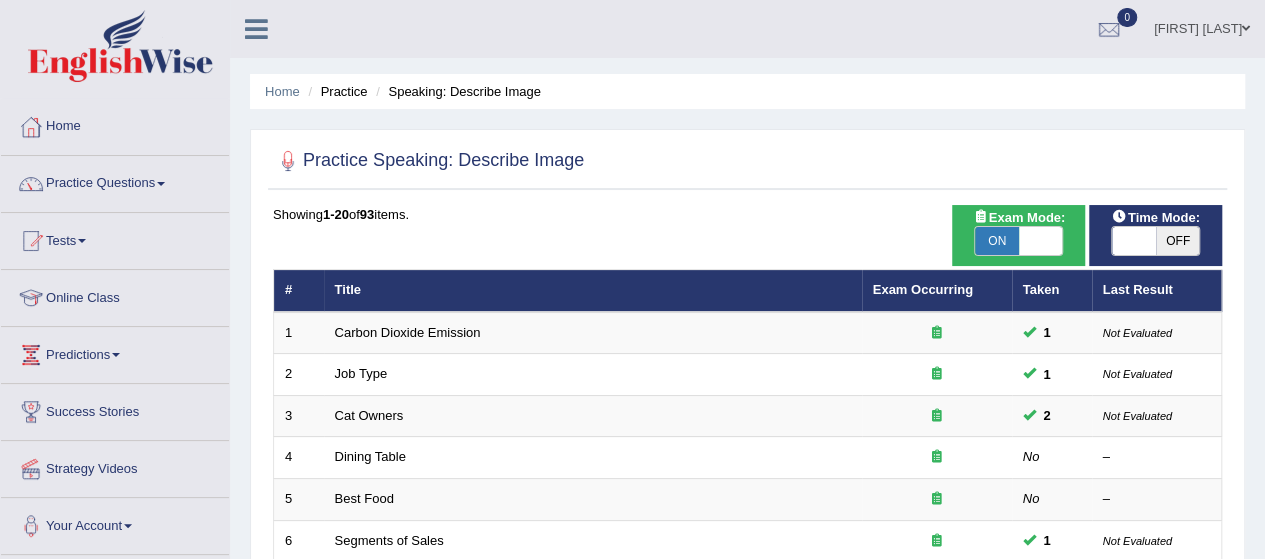click on "OFF" at bounding box center (1178, 241) 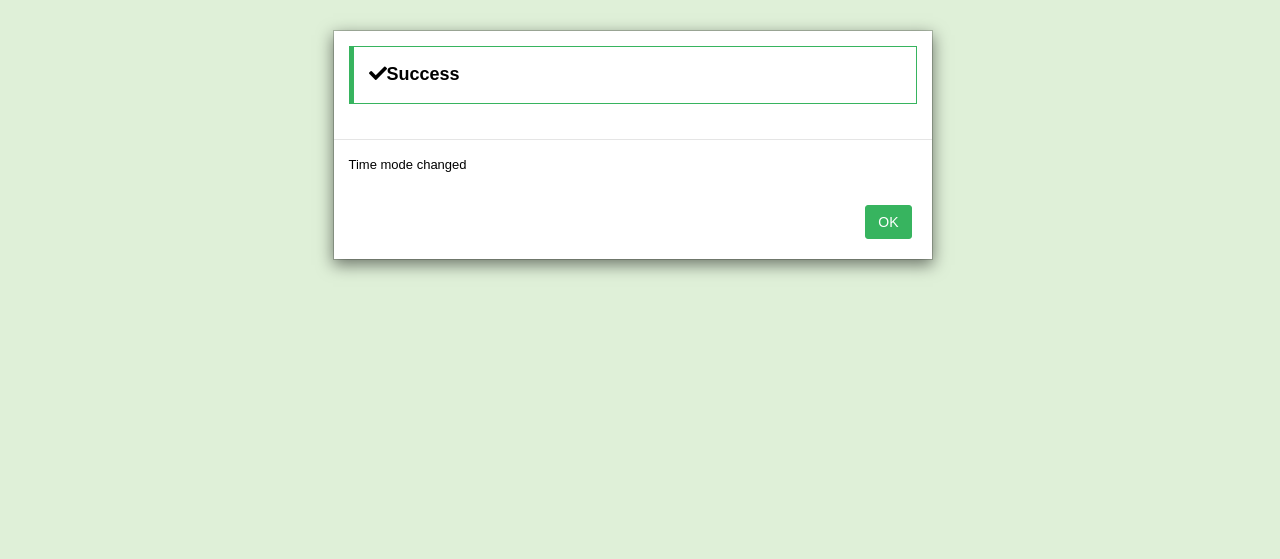 click on "OK" at bounding box center [888, 222] 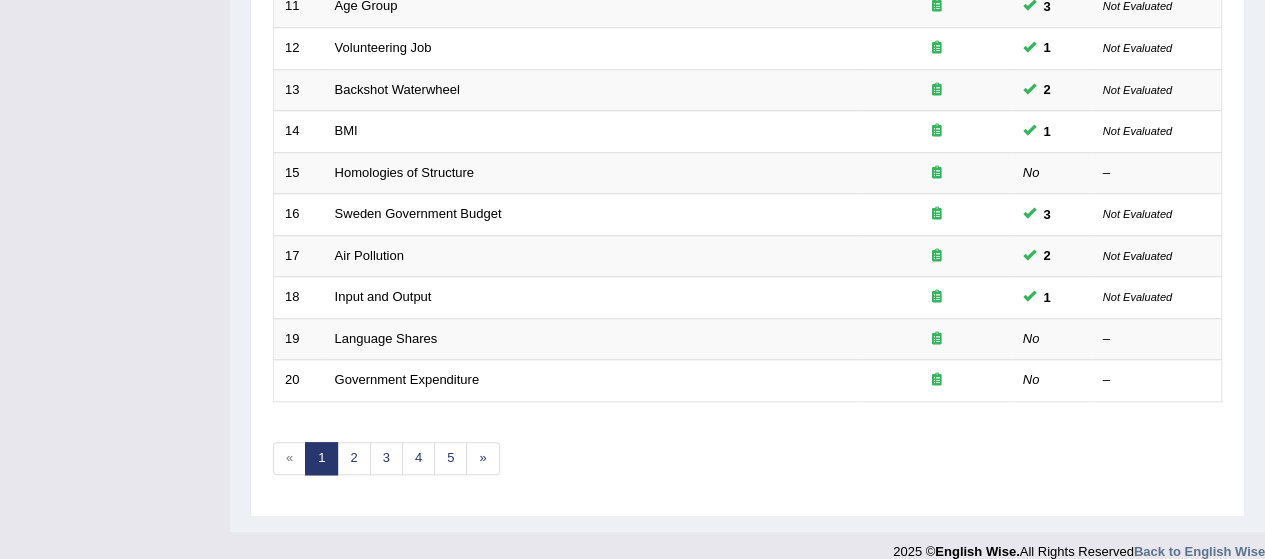 scroll, scrollTop: 743, scrollLeft: 0, axis: vertical 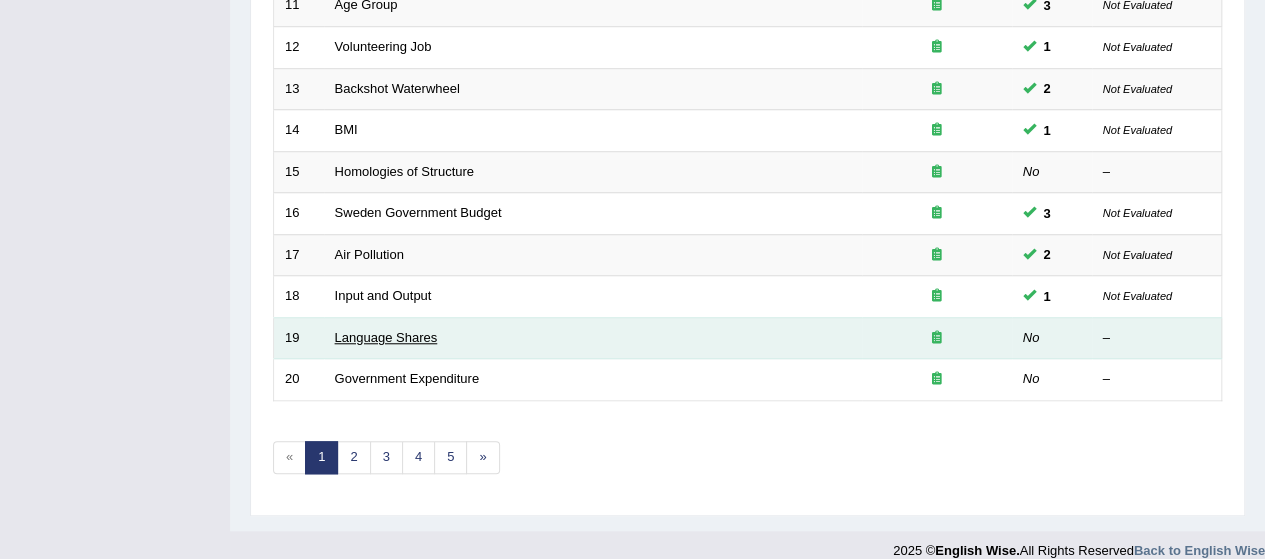 click on "Language Shares" at bounding box center (386, 337) 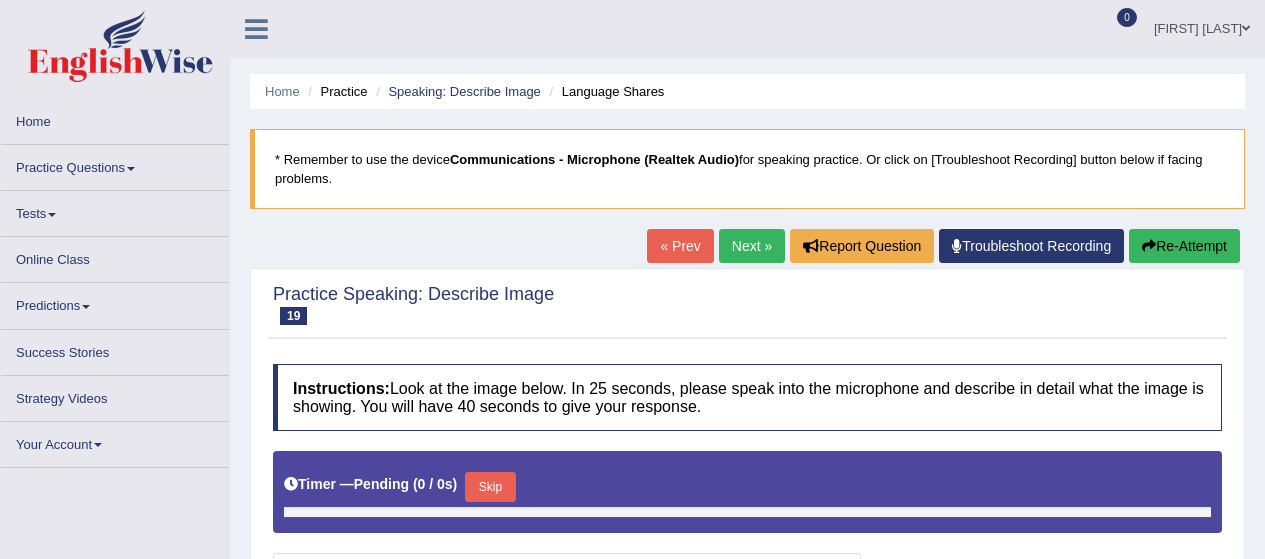 scroll, scrollTop: 0, scrollLeft: 0, axis: both 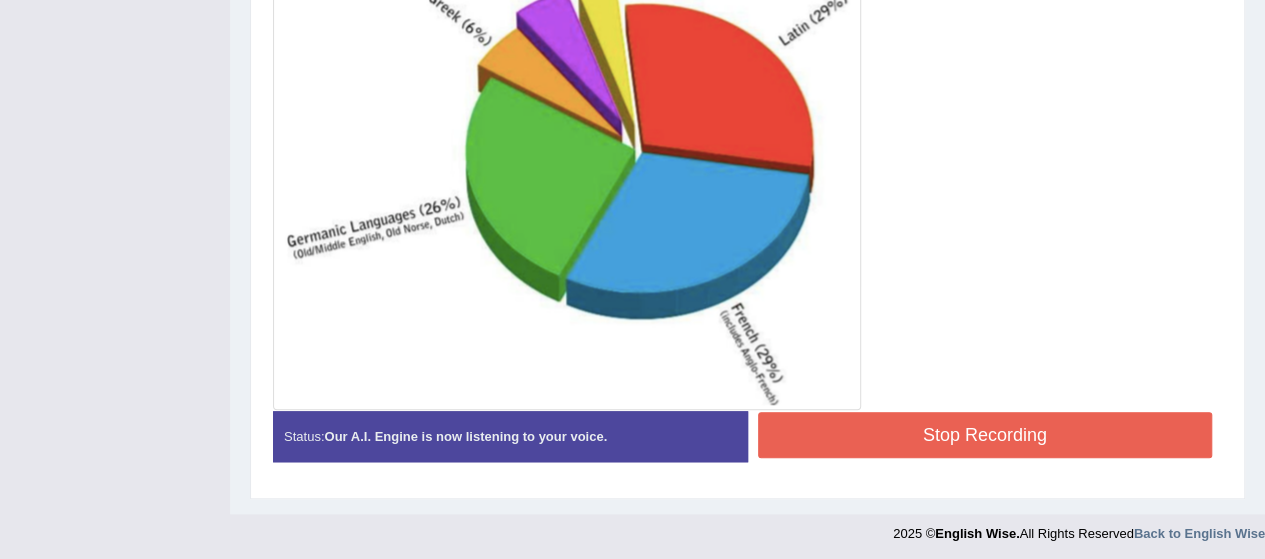 click on "Stop Recording" at bounding box center (985, 435) 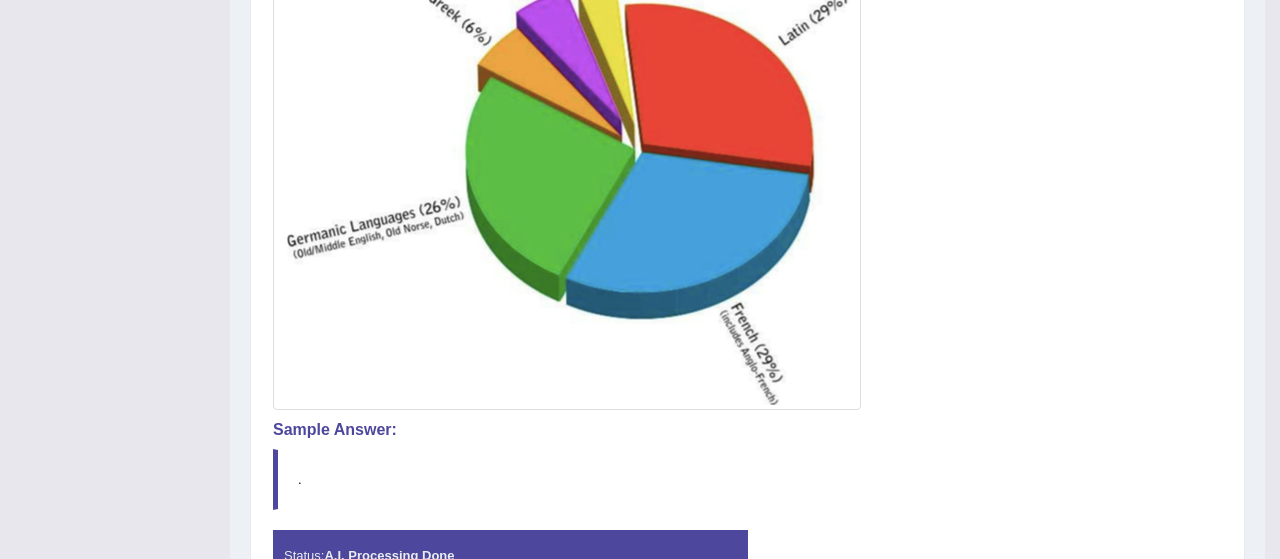 scroll, scrollTop: 848, scrollLeft: 0, axis: vertical 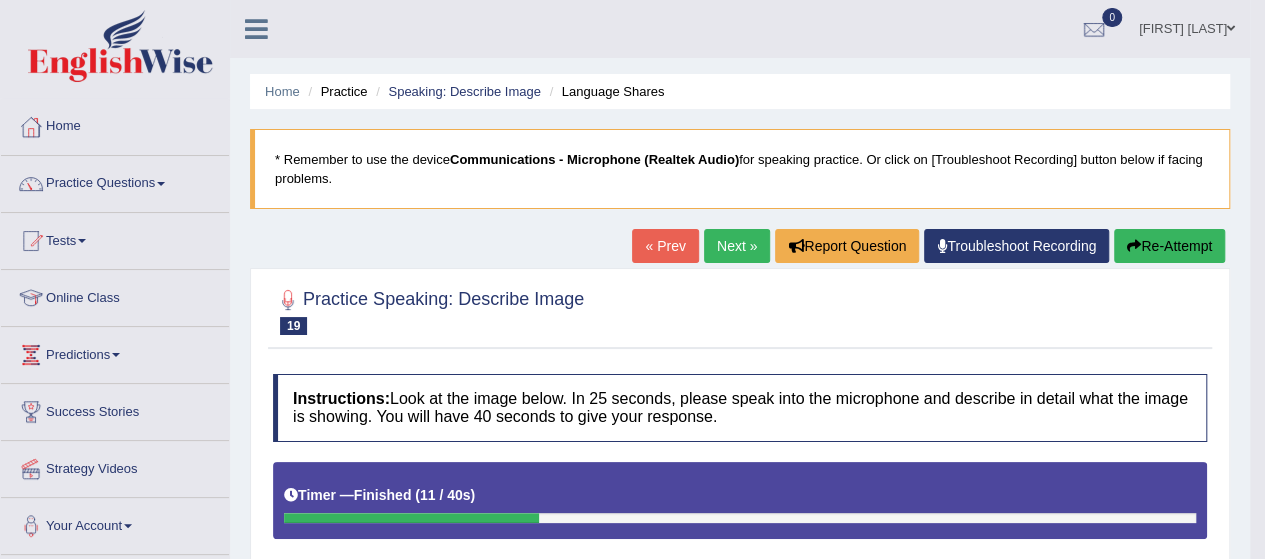 click on "Re-Attempt" at bounding box center [1169, 246] 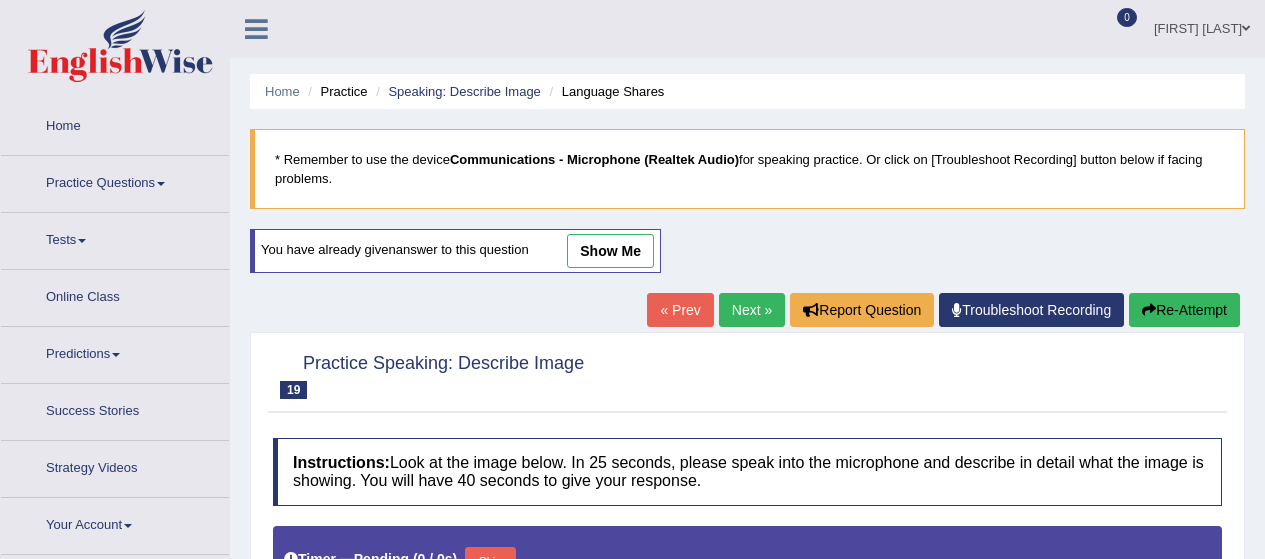 scroll, scrollTop: 44, scrollLeft: 0, axis: vertical 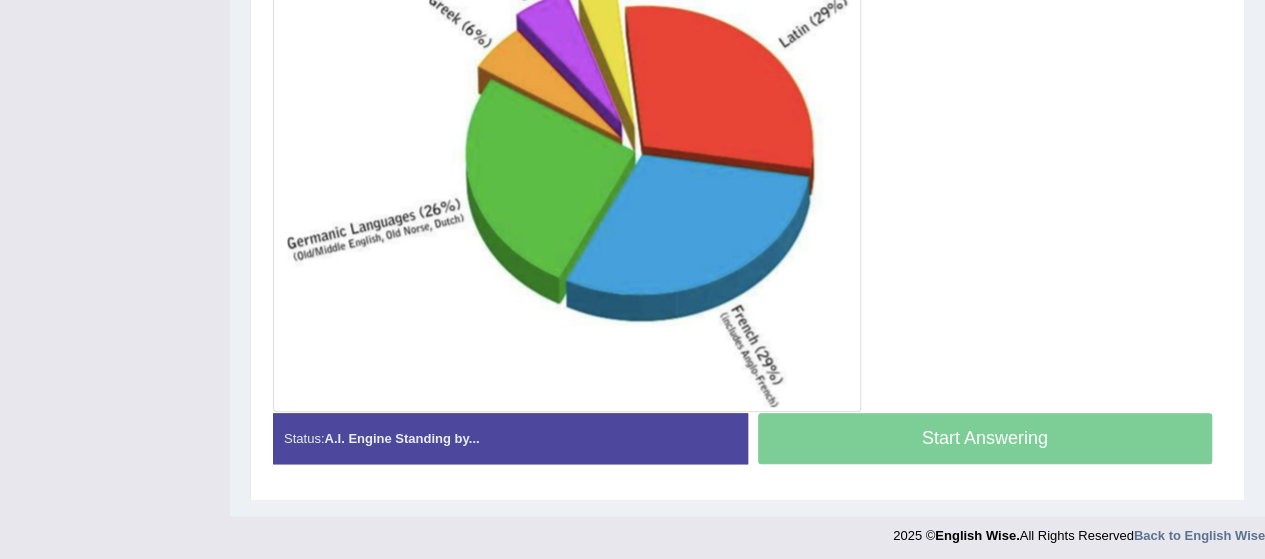 click at bounding box center (747, 70) 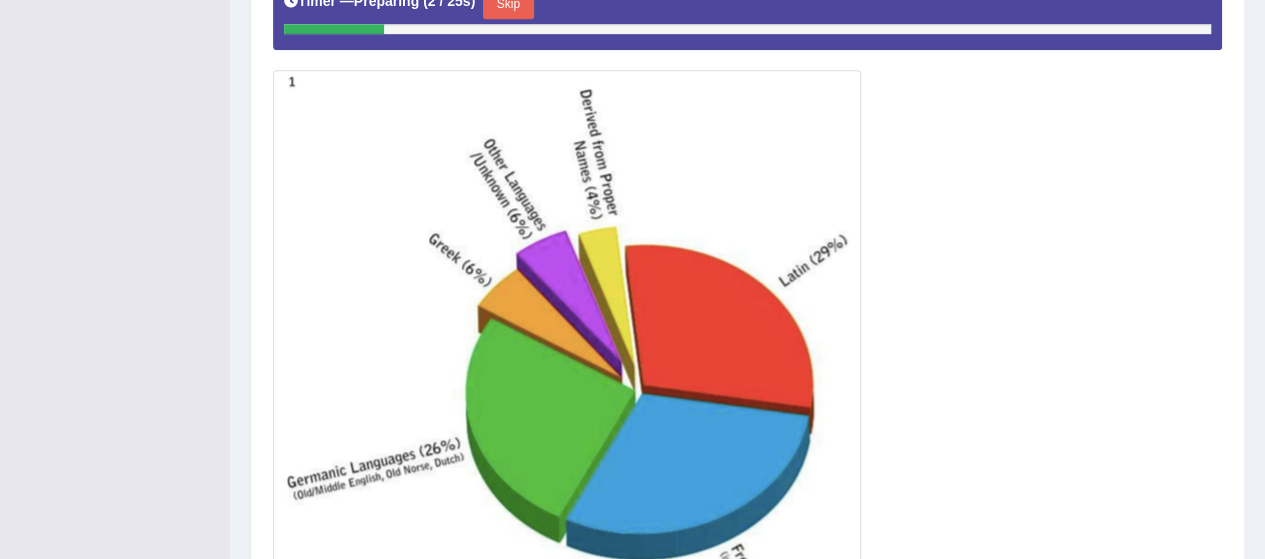 scroll, scrollTop: 559, scrollLeft: 0, axis: vertical 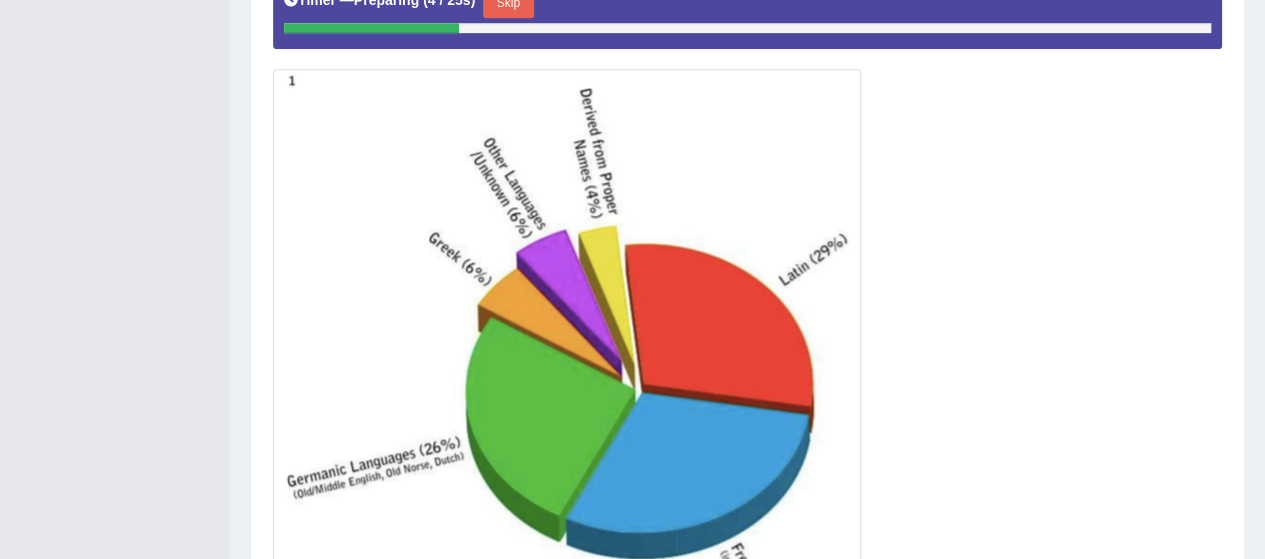 click on "Skip" at bounding box center (508, 3) 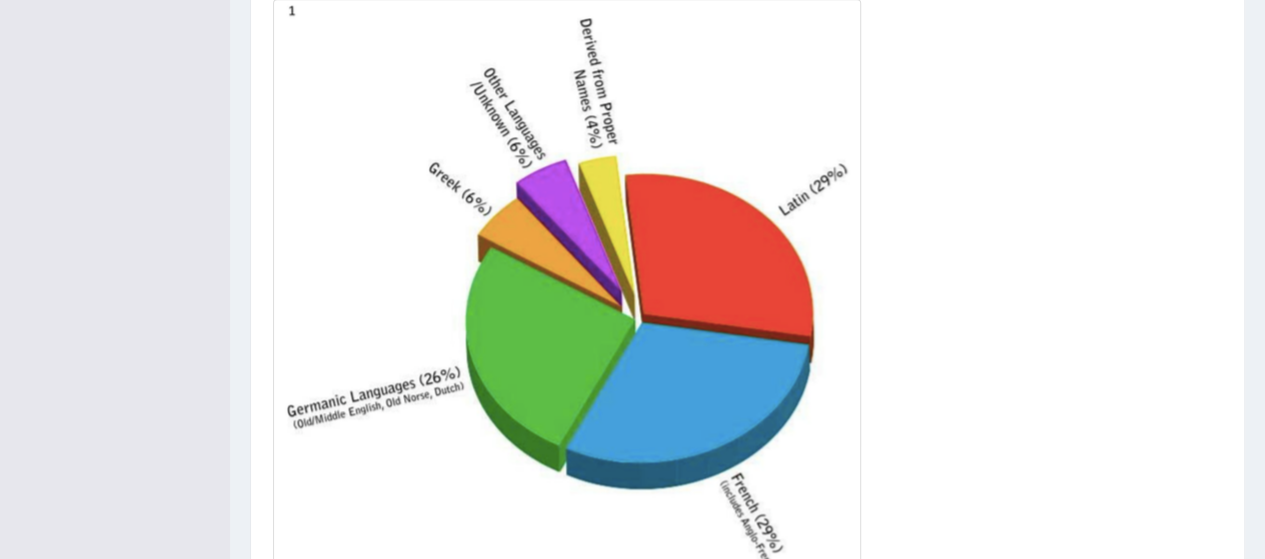 scroll, scrollTop: 648, scrollLeft: 0, axis: vertical 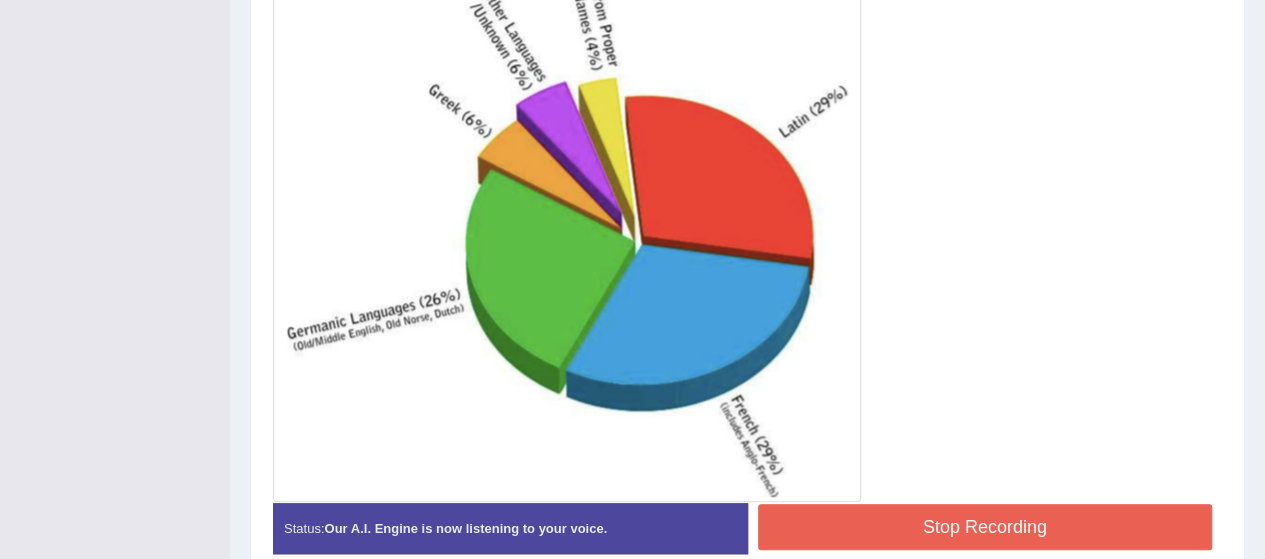 click on "Stop Recording" at bounding box center [985, 527] 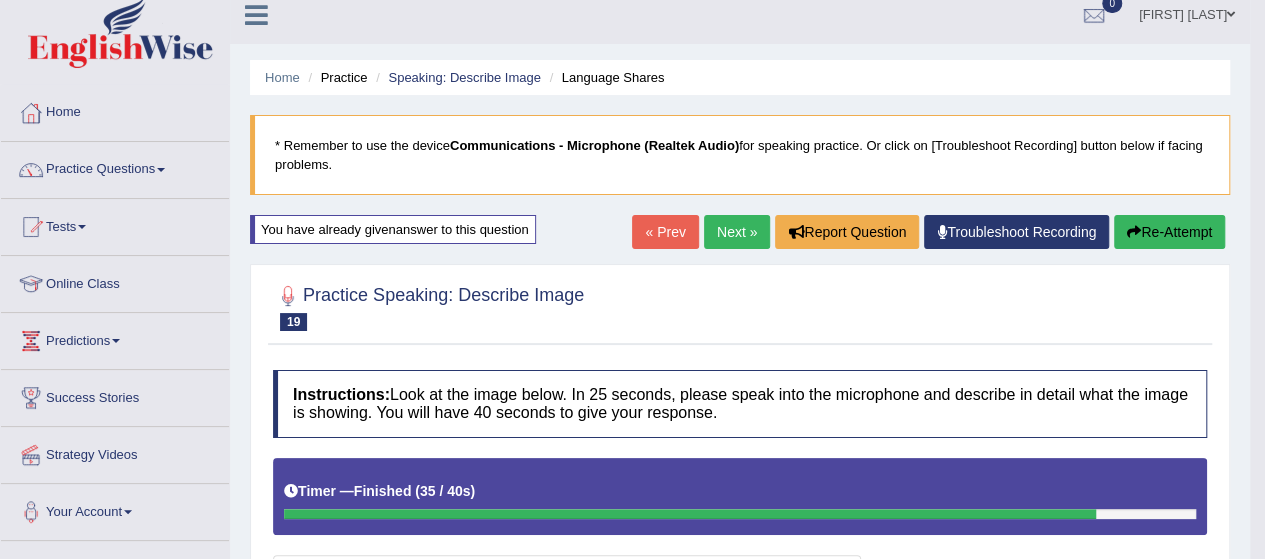 scroll, scrollTop: 0, scrollLeft: 0, axis: both 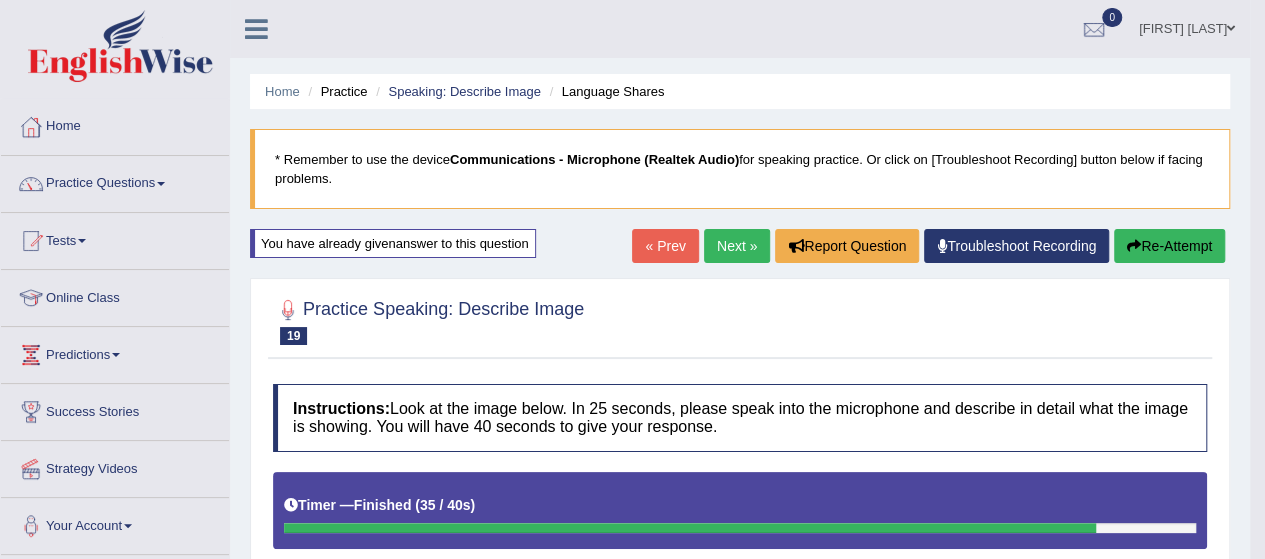 click on "Next »" at bounding box center [737, 246] 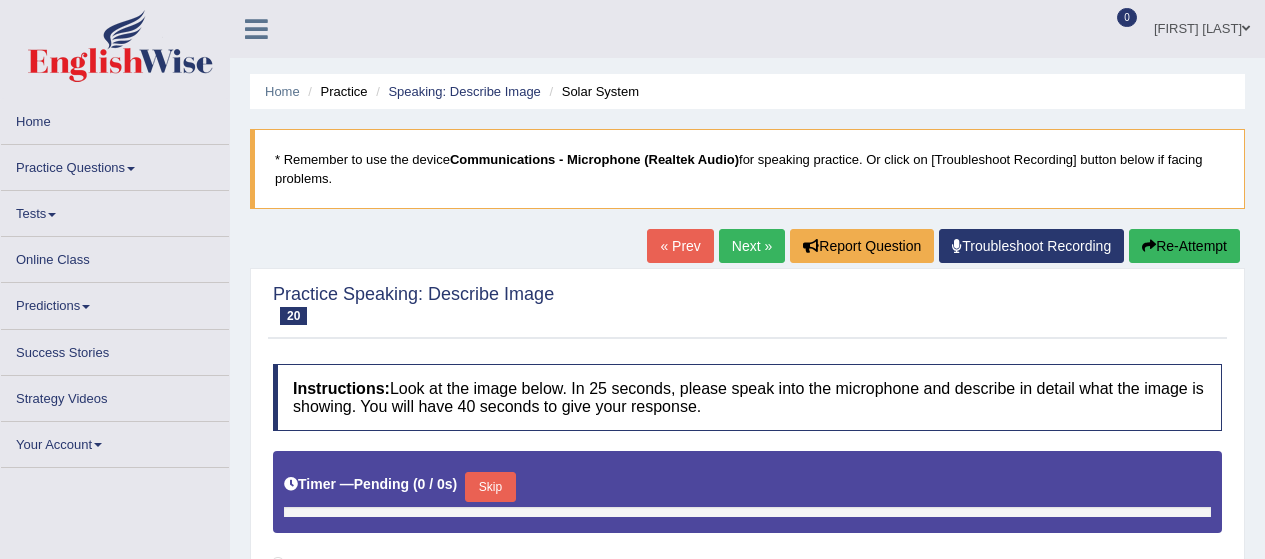 scroll, scrollTop: 0, scrollLeft: 0, axis: both 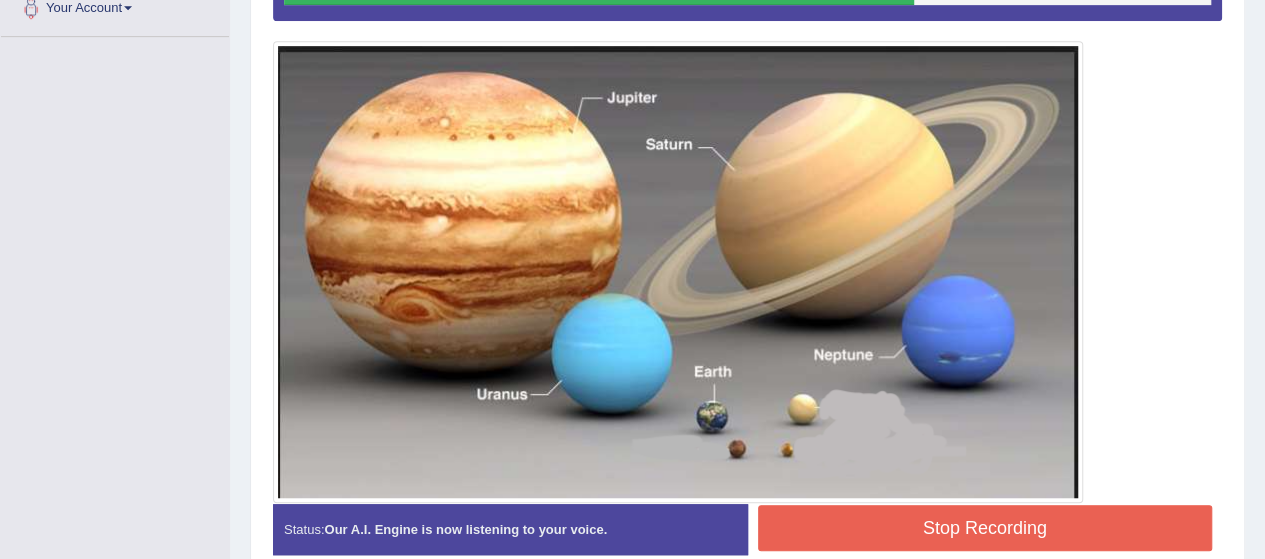 click on "Stop Recording" at bounding box center (985, 528) 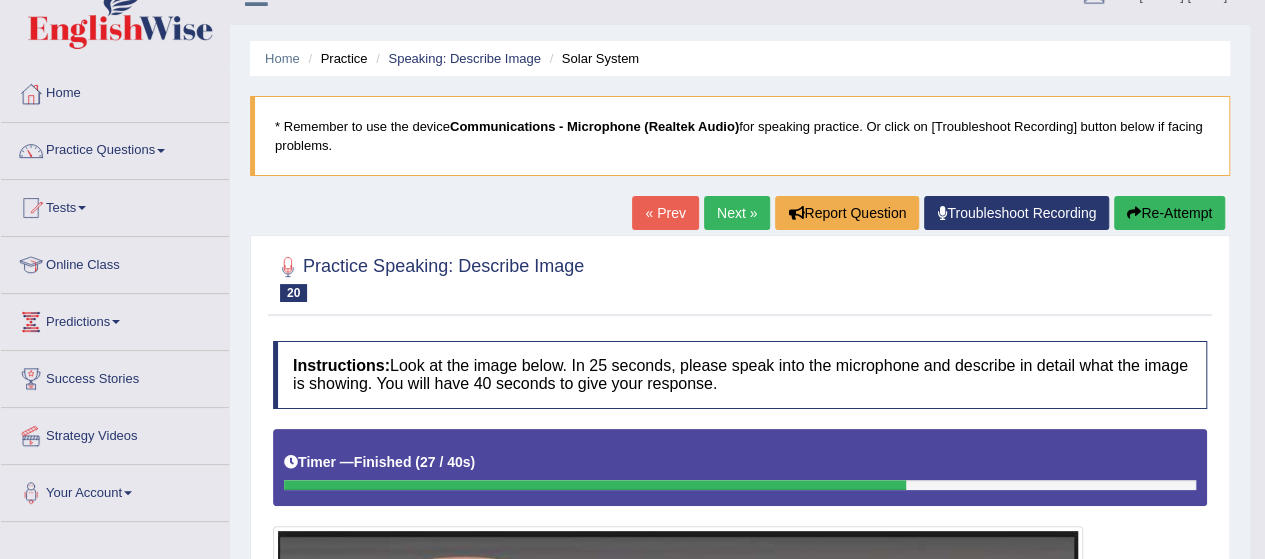 scroll, scrollTop: 8, scrollLeft: 0, axis: vertical 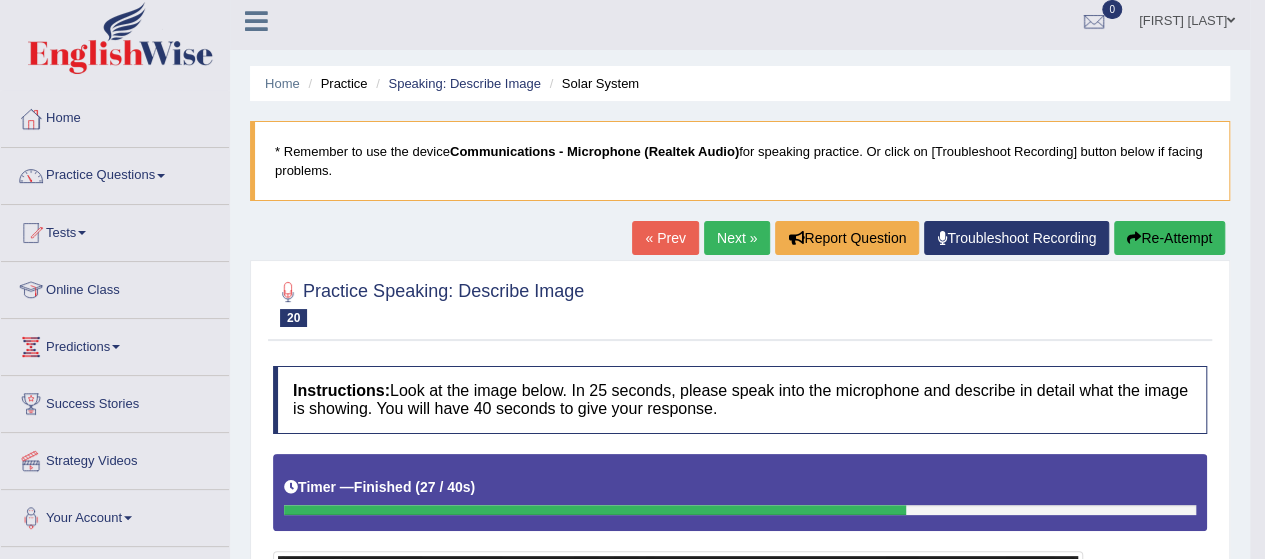 click on "Next »" at bounding box center [737, 238] 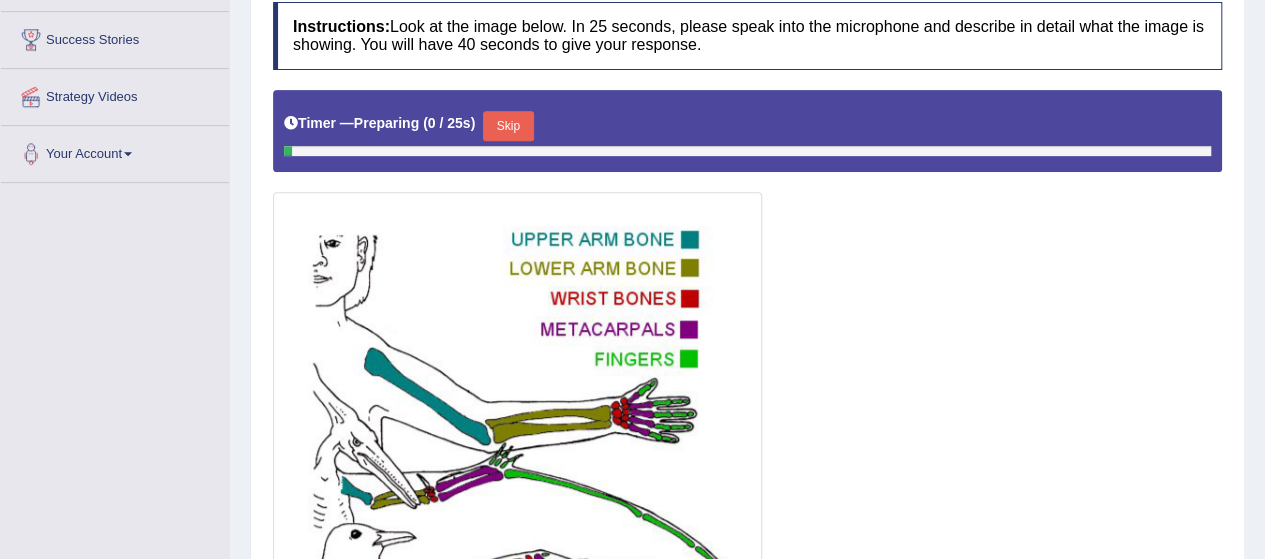 scroll, scrollTop: 0, scrollLeft: 0, axis: both 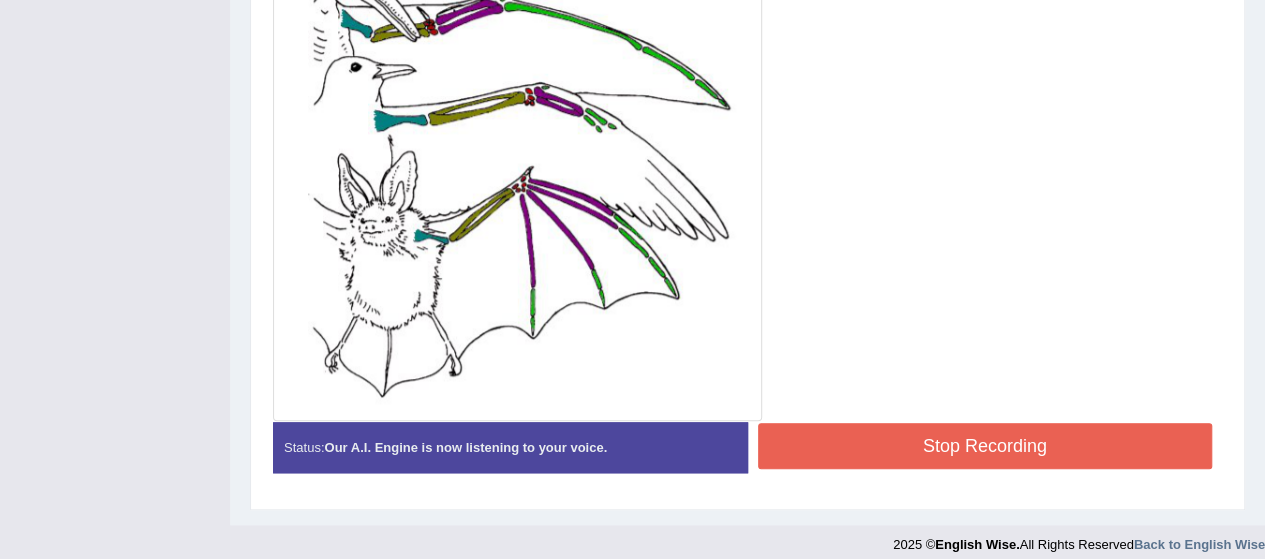 click on "Stop Recording" at bounding box center [985, 446] 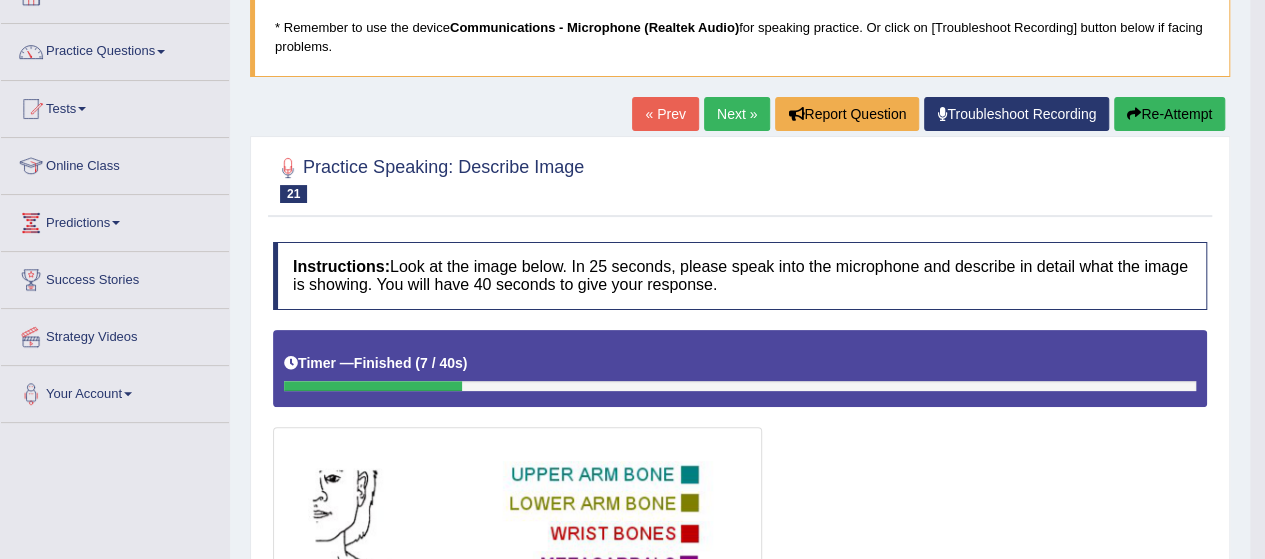 scroll, scrollTop: 131, scrollLeft: 0, axis: vertical 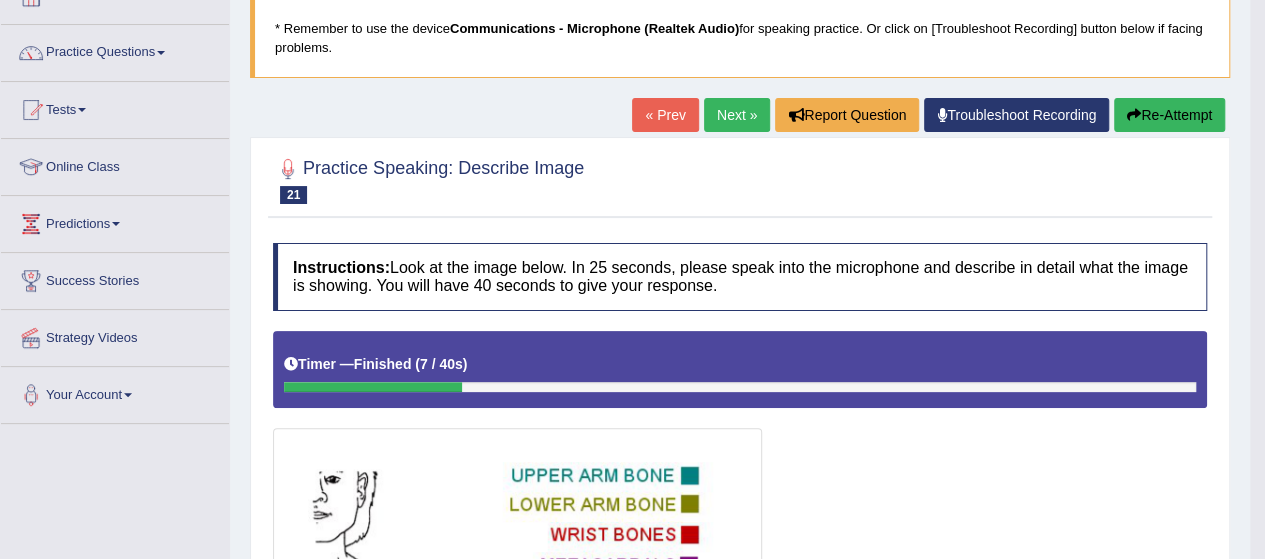 click on "Re-Attempt" at bounding box center [1169, 115] 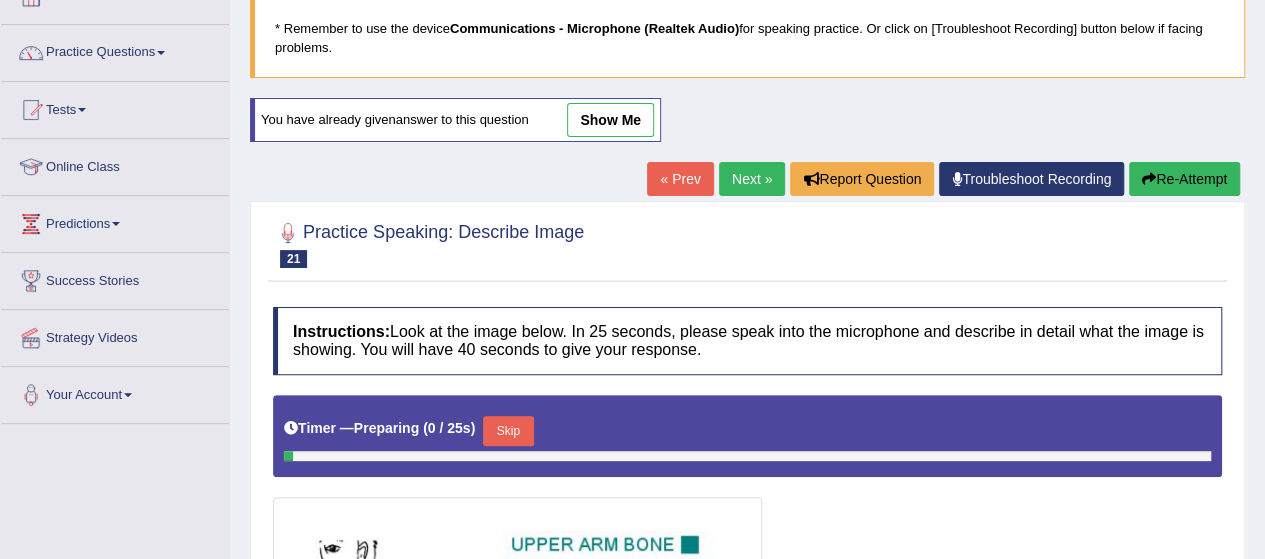 scroll, scrollTop: 131, scrollLeft: 0, axis: vertical 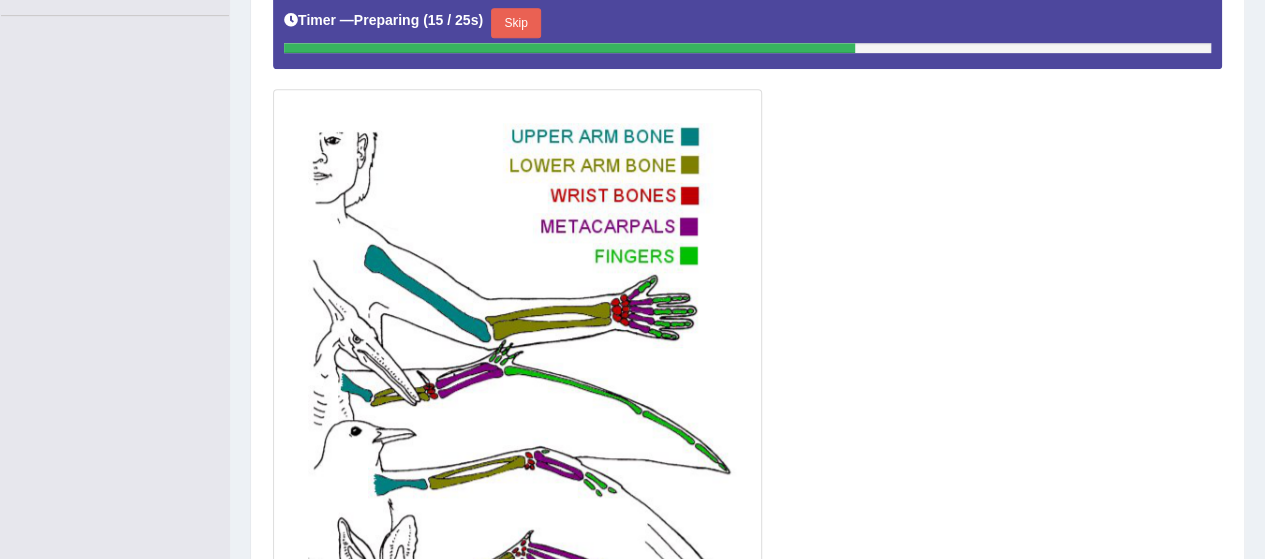 click on "Skip" at bounding box center [516, 23] 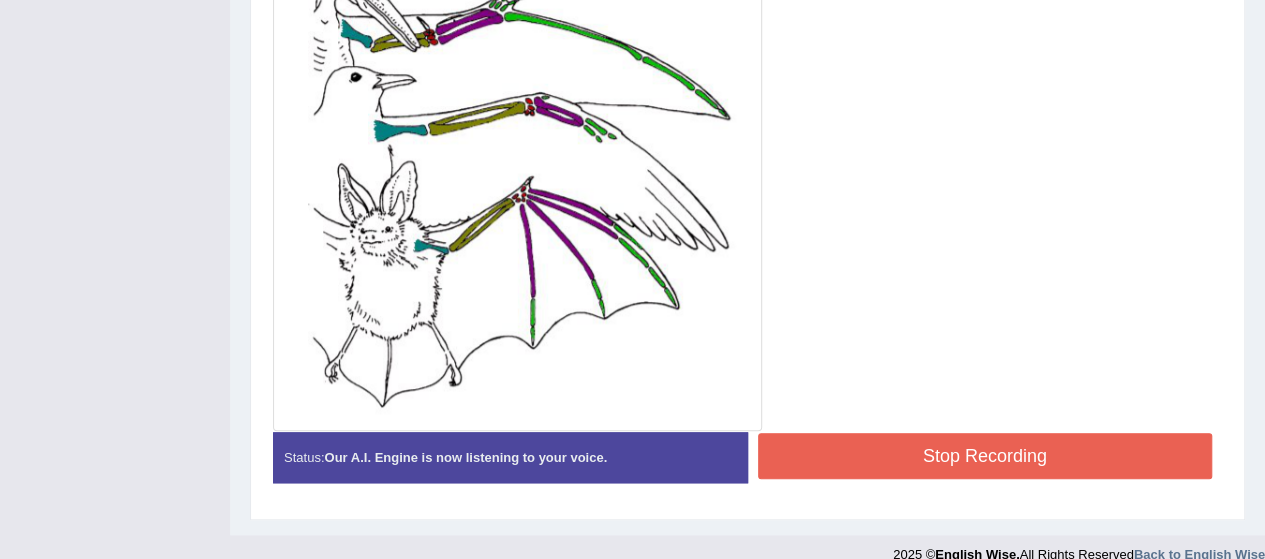 scroll, scrollTop: 837, scrollLeft: 0, axis: vertical 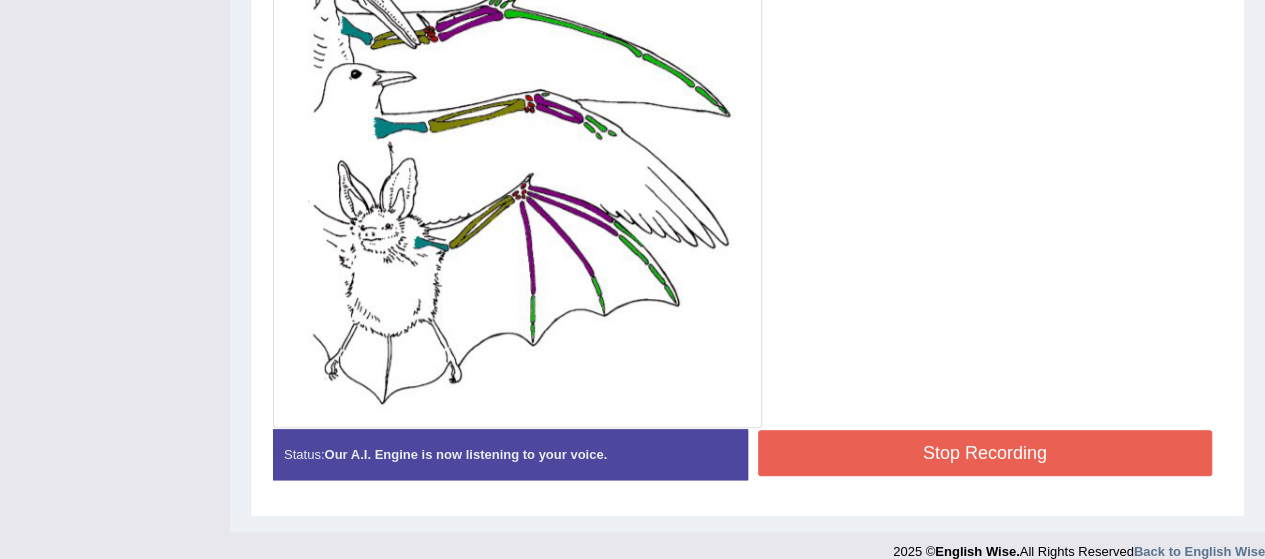 drag, startPoint x: 861, startPoint y: 477, endPoint x: 879, endPoint y: 439, distance: 42.047592 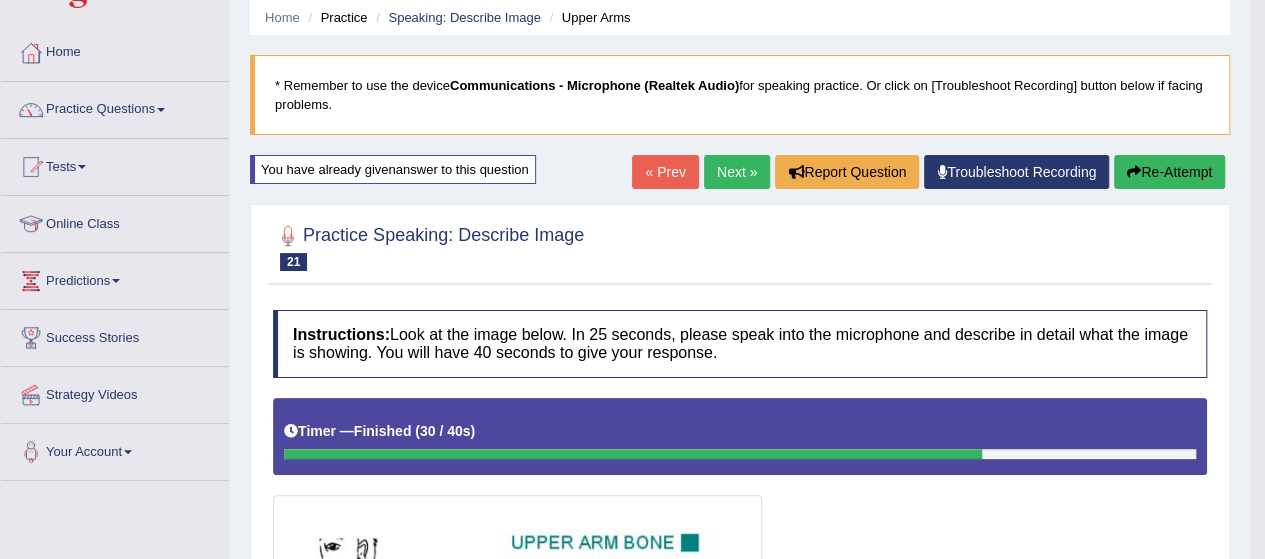 scroll, scrollTop: 73, scrollLeft: 0, axis: vertical 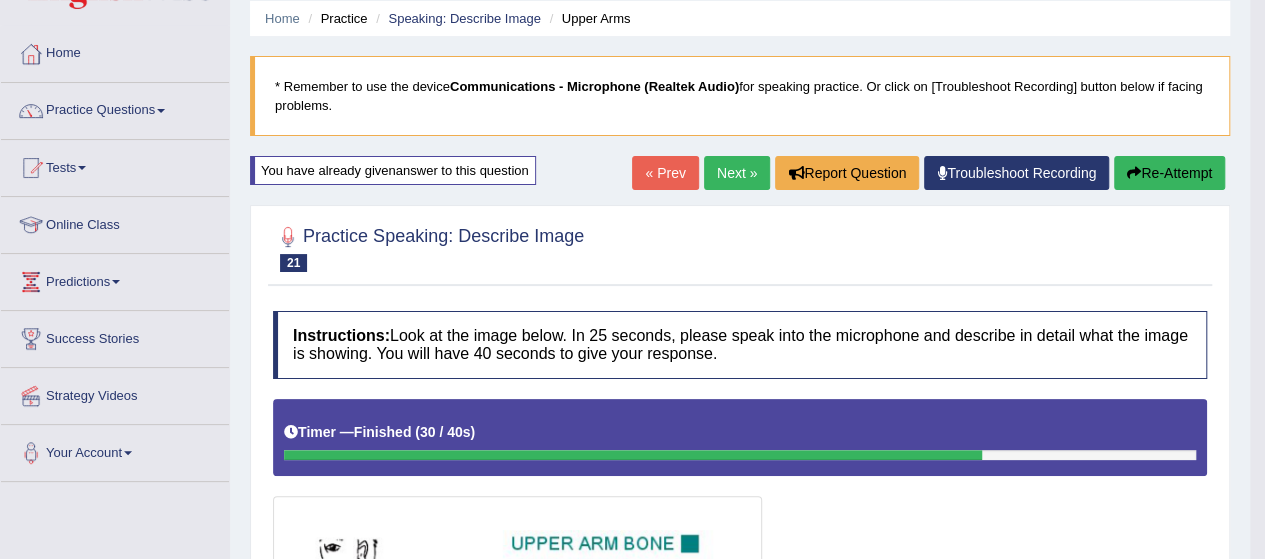 click on "Next »" at bounding box center [737, 173] 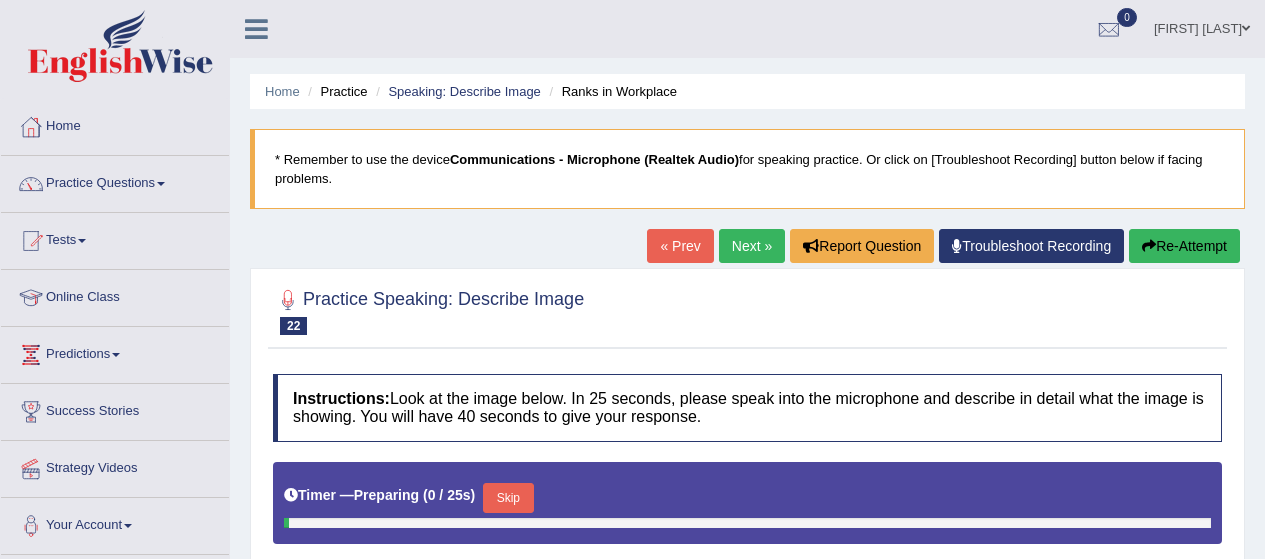 scroll, scrollTop: 0, scrollLeft: 0, axis: both 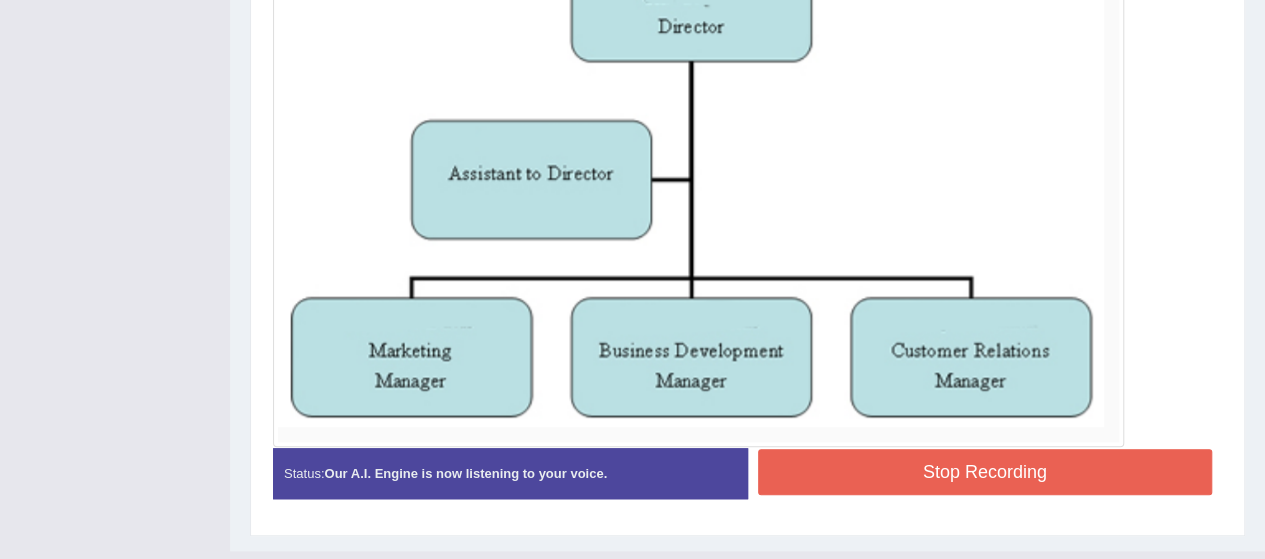 click on "Stop Recording" at bounding box center (985, 472) 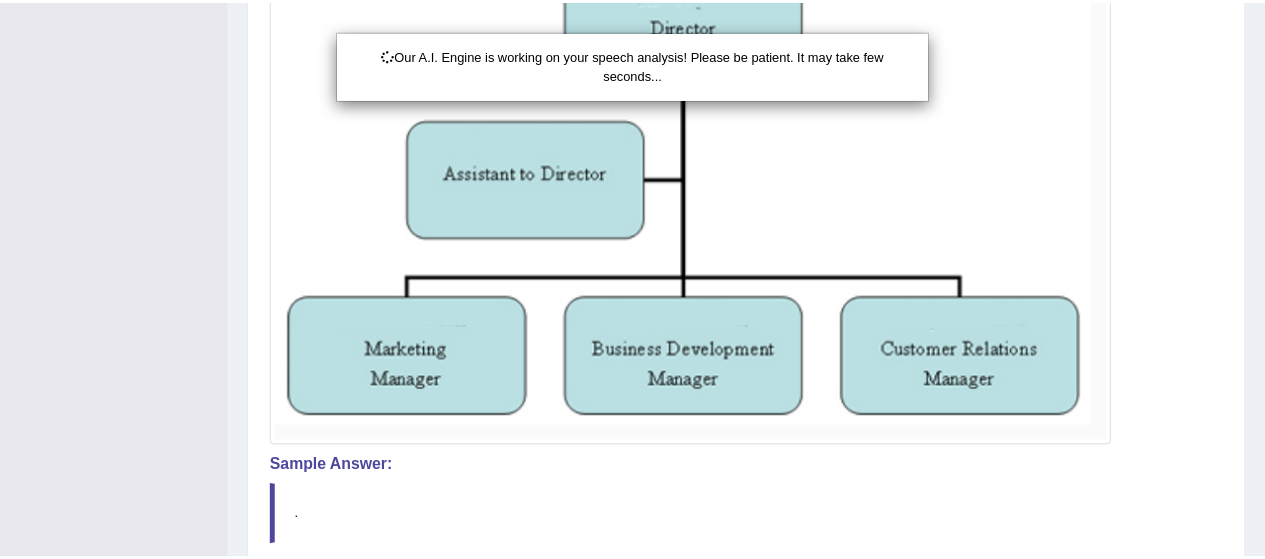 scroll, scrollTop: 789, scrollLeft: 0, axis: vertical 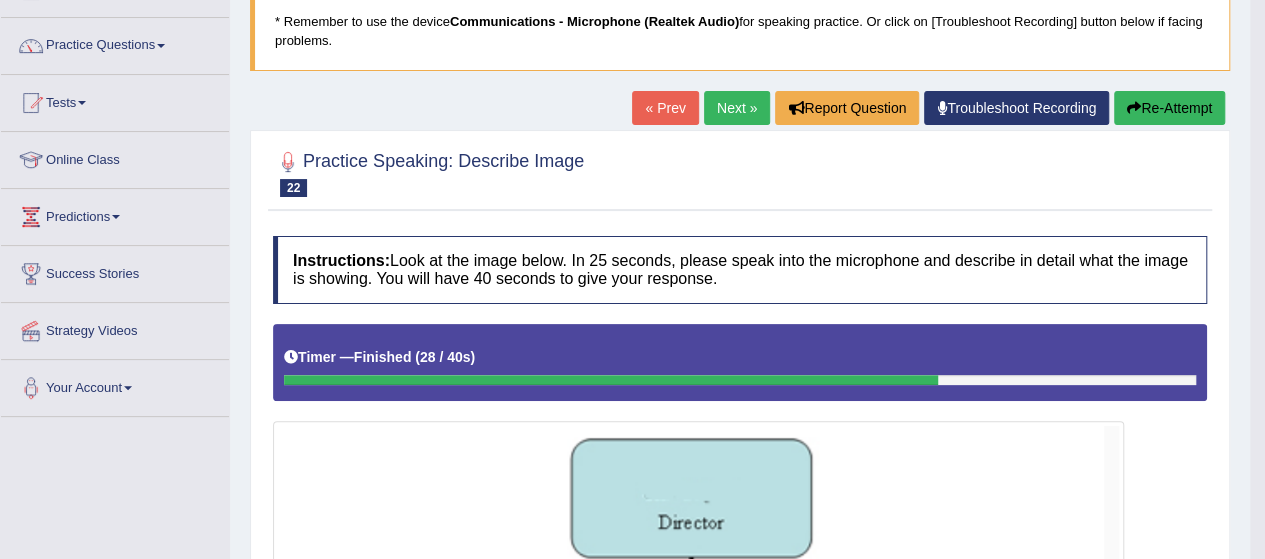 click on "Next »" at bounding box center (737, 108) 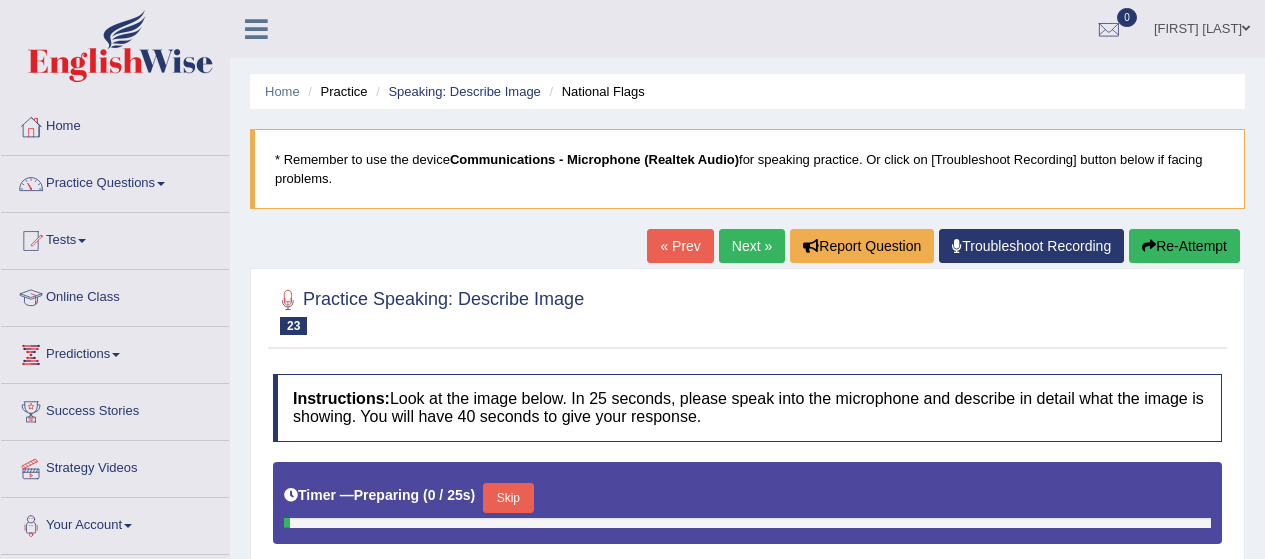 scroll, scrollTop: 0, scrollLeft: 0, axis: both 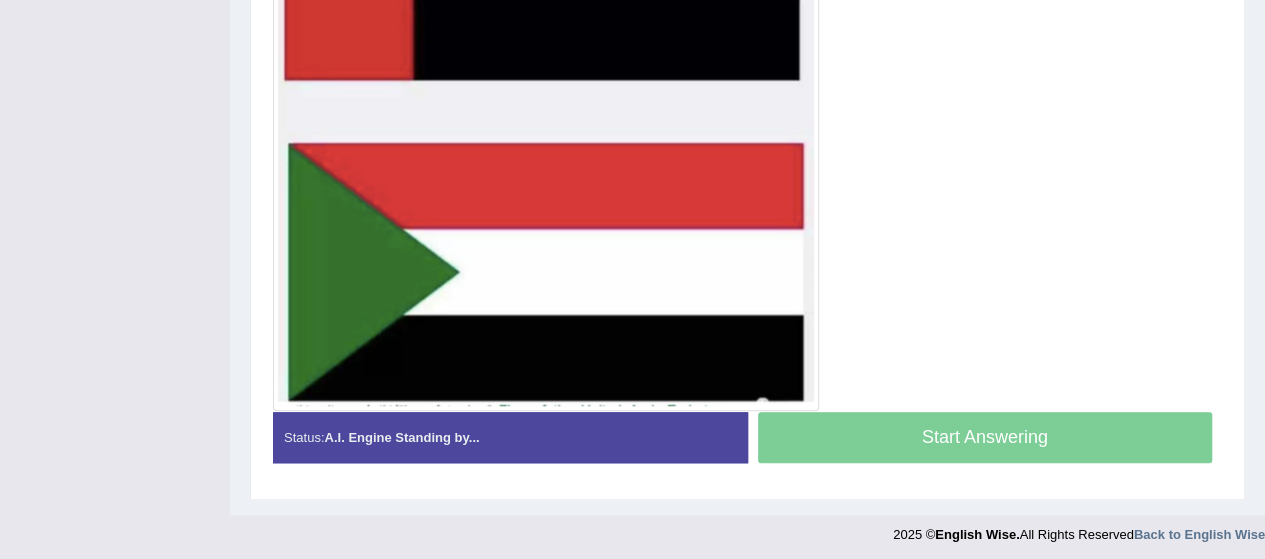 drag, startPoint x: 366, startPoint y: 456, endPoint x: 404, endPoint y: 433, distance: 44.418465 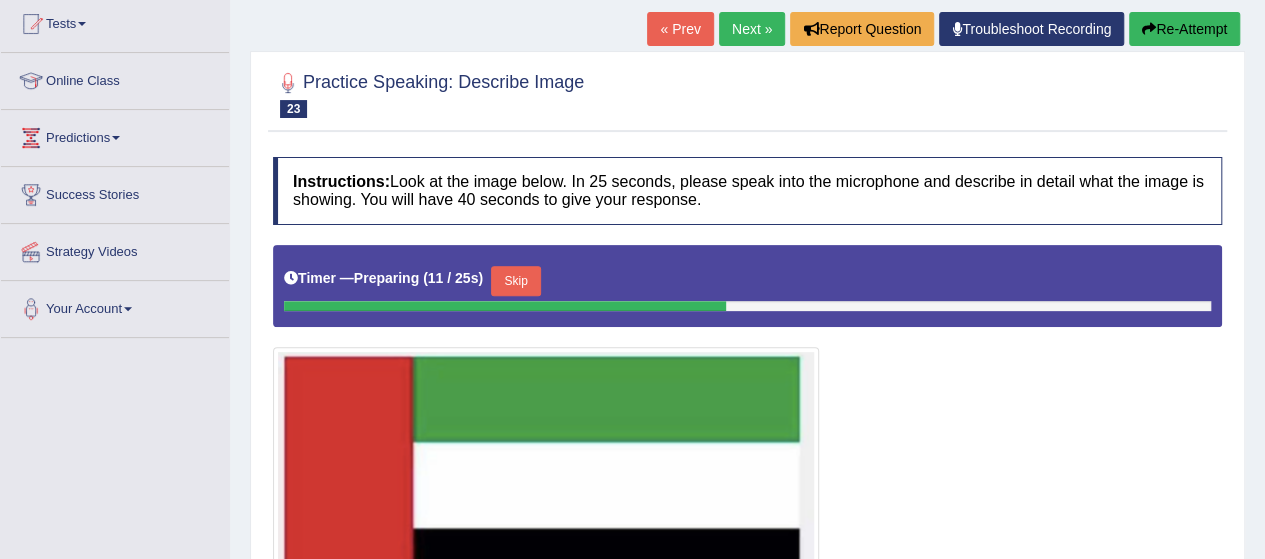 scroll, scrollTop: 200, scrollLeft: 0, axis: vertical 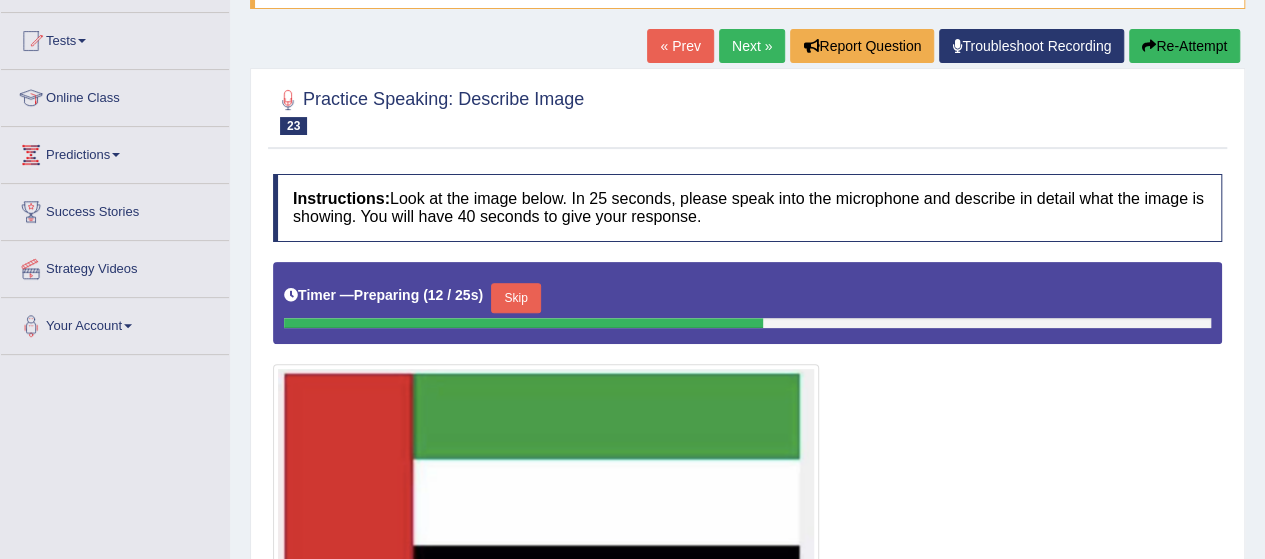 click on "Next »" at bounding box center [752, 46] 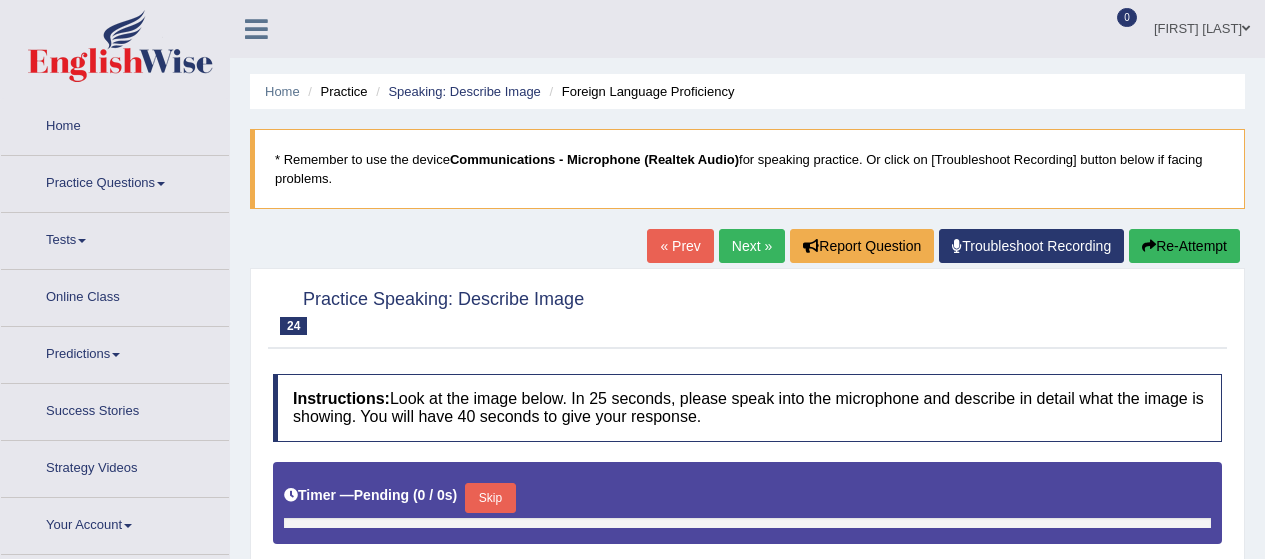scroll, scrollTop: 0, scrollLeft: 0, axis: both 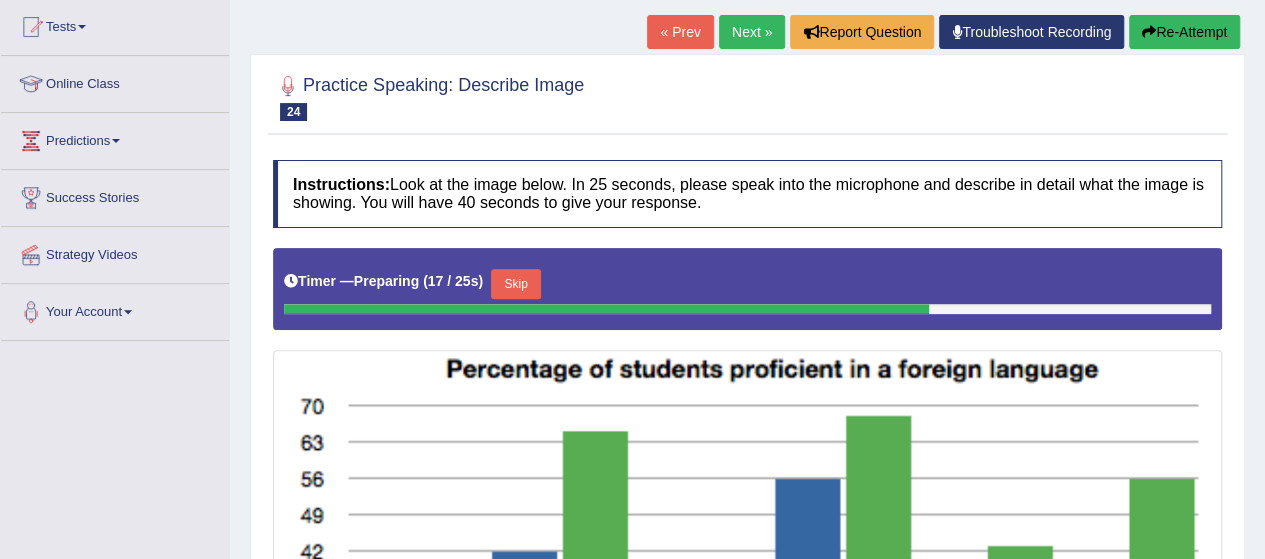 click on "Skip" at bounding box center [516, 284] 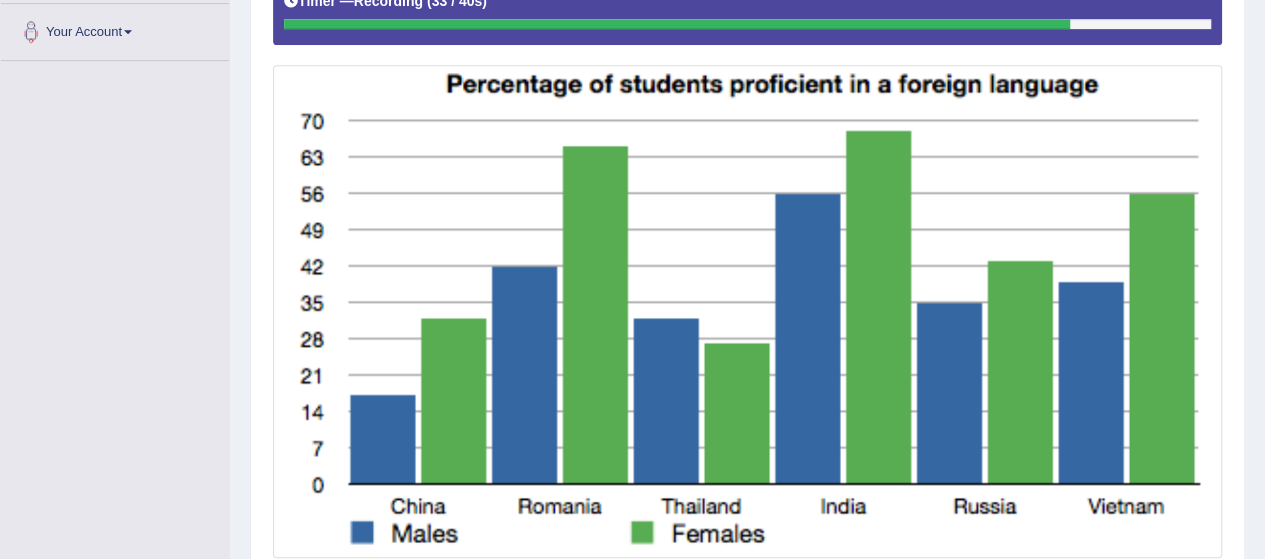 scroll, scrollTop: 643, scrollLeft: 0, axis: vertical 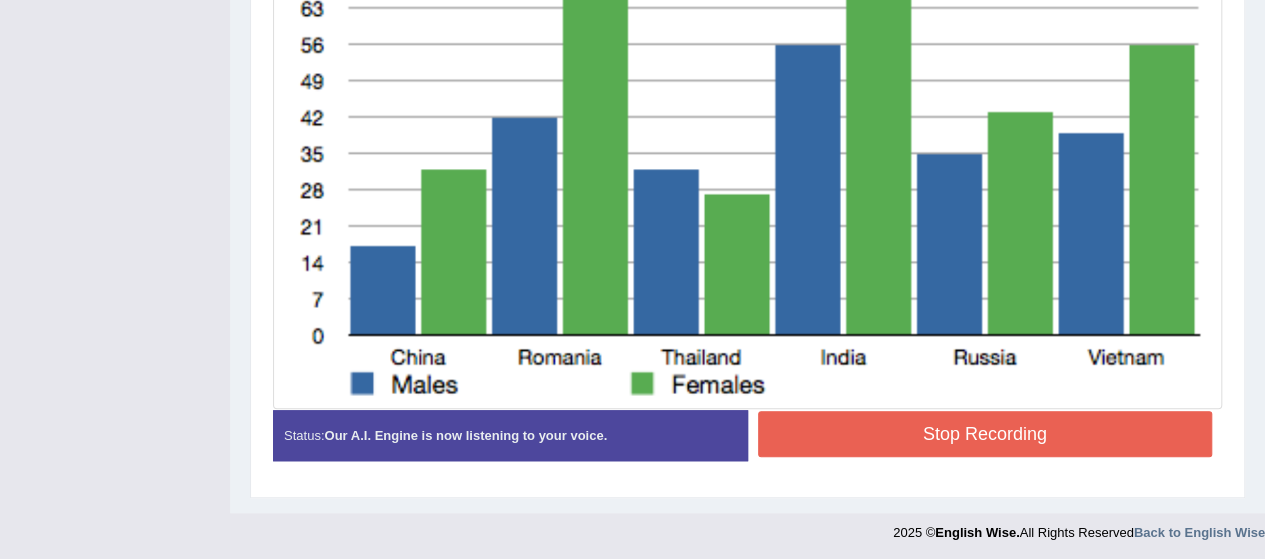 click on "Stop Recording" at bounding box center [985, 434] 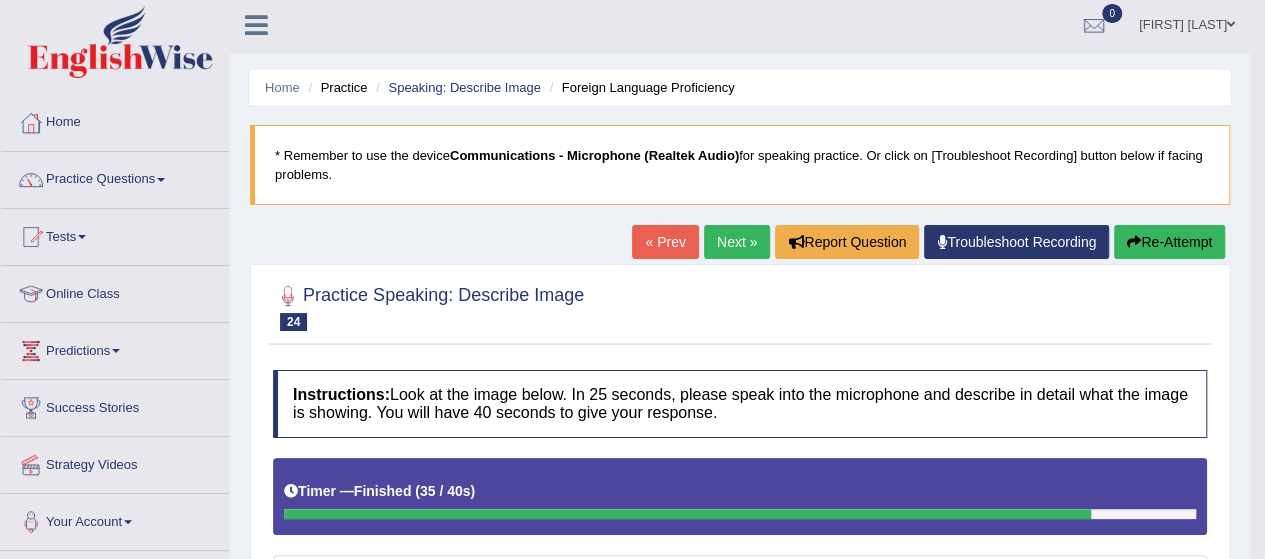 scroll, scrollTop: 0, scrollLeft: 0, axis: both 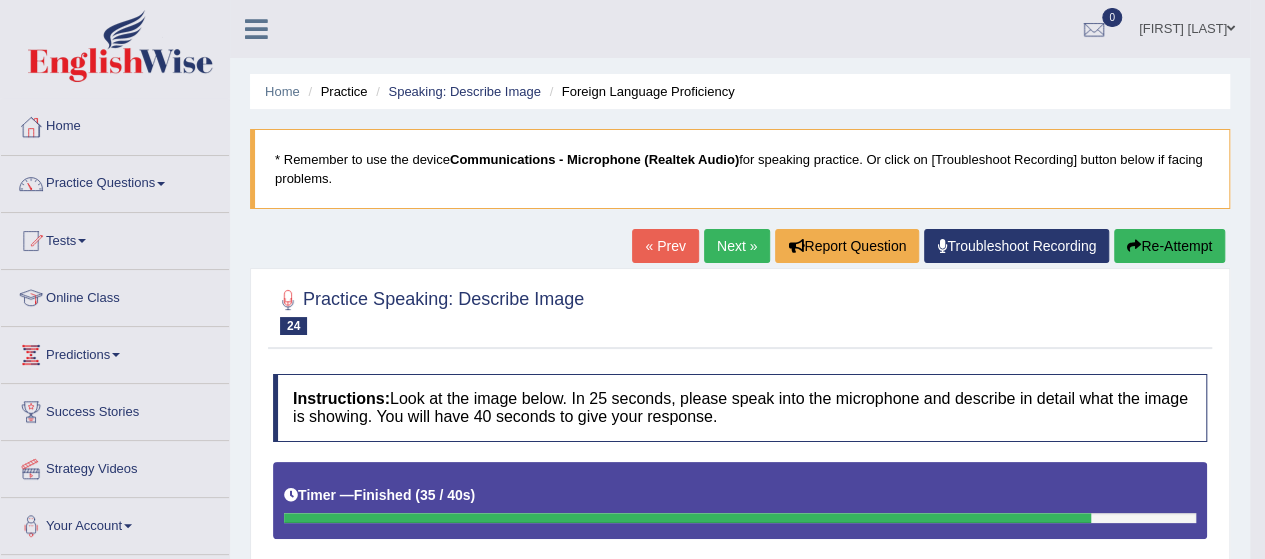 click on "Next »" at bounding box center [737, 246] 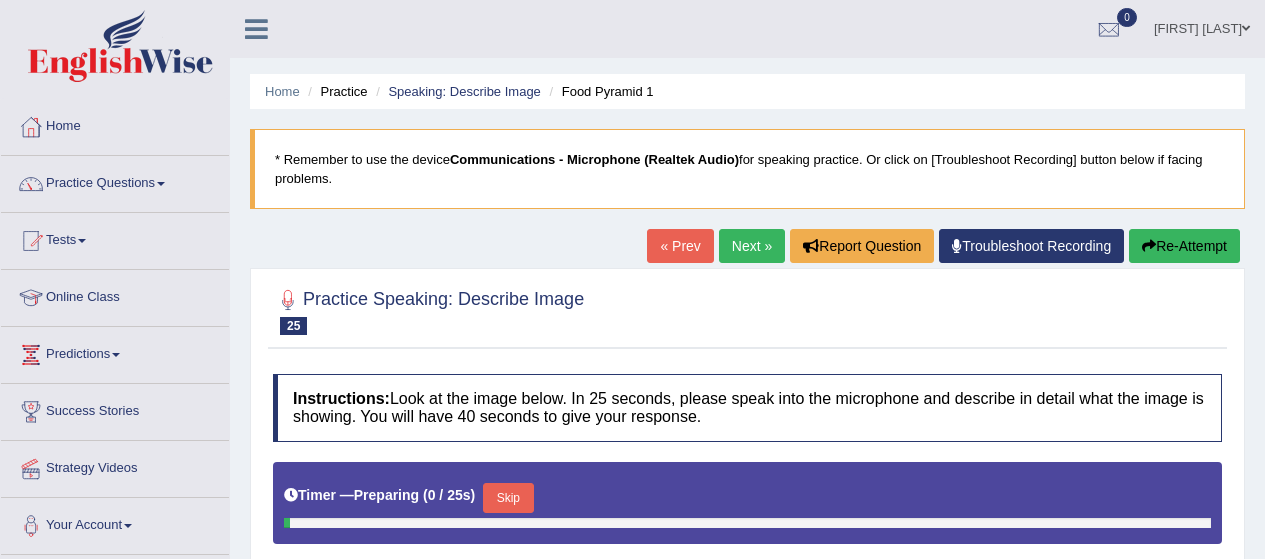 scroll, scrollTop: 0, scrollLeft: 0, axis: both 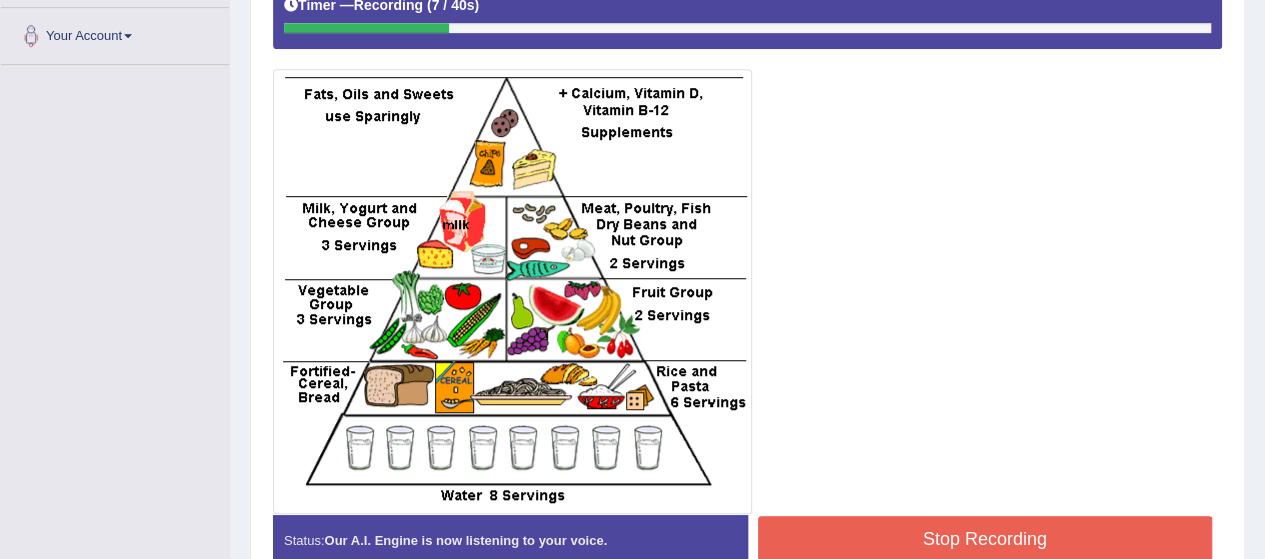 click at bounding box center (747, 243) 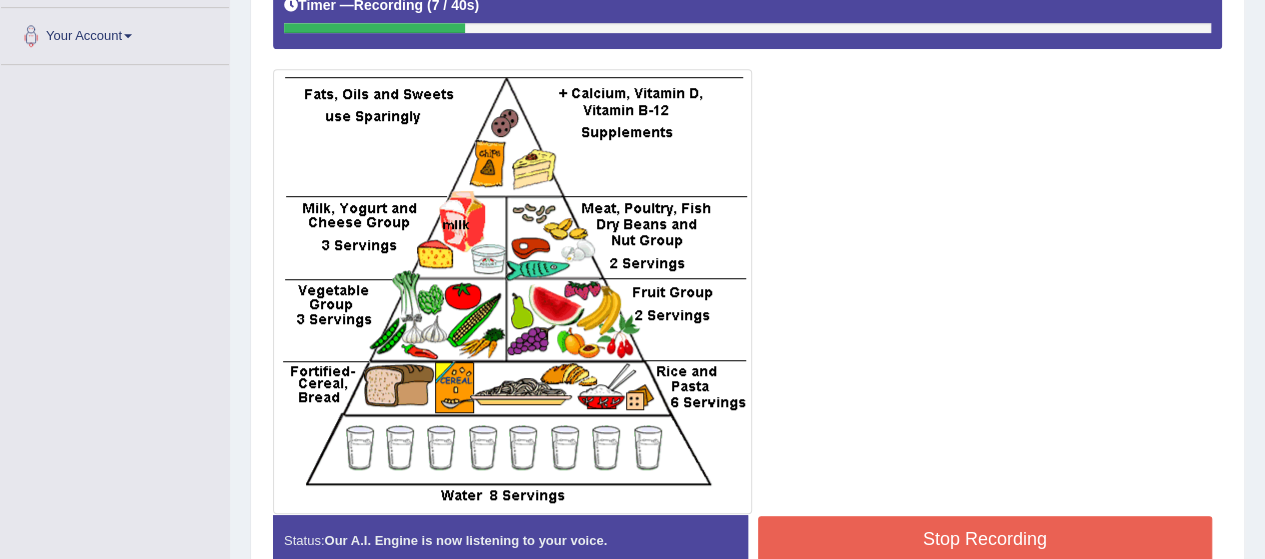 click on "Stop Recording" at bounding box center (985, 539) 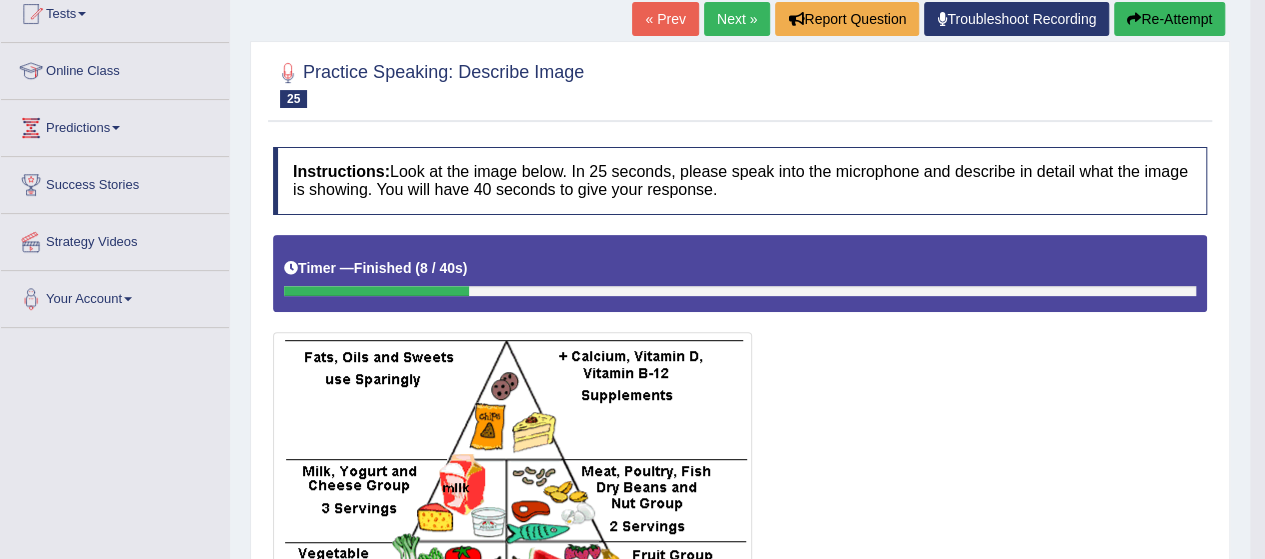 scroll, scrollTop: 226, scrollLeft: 0, axis: vertical 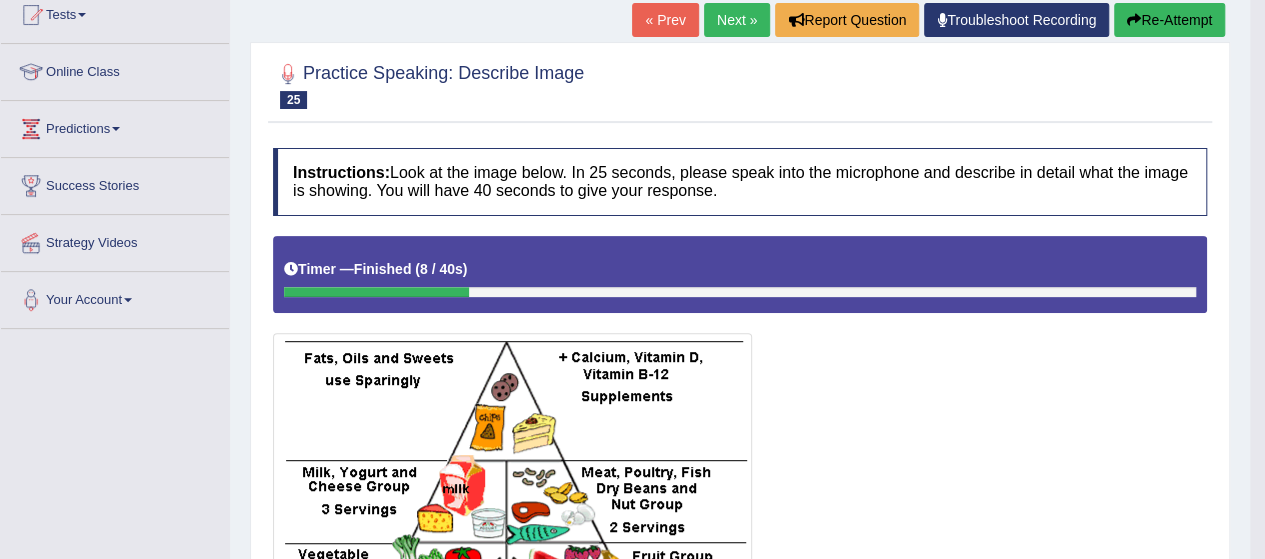click on "Re-Attempt" at bounding box center (1169, 20) 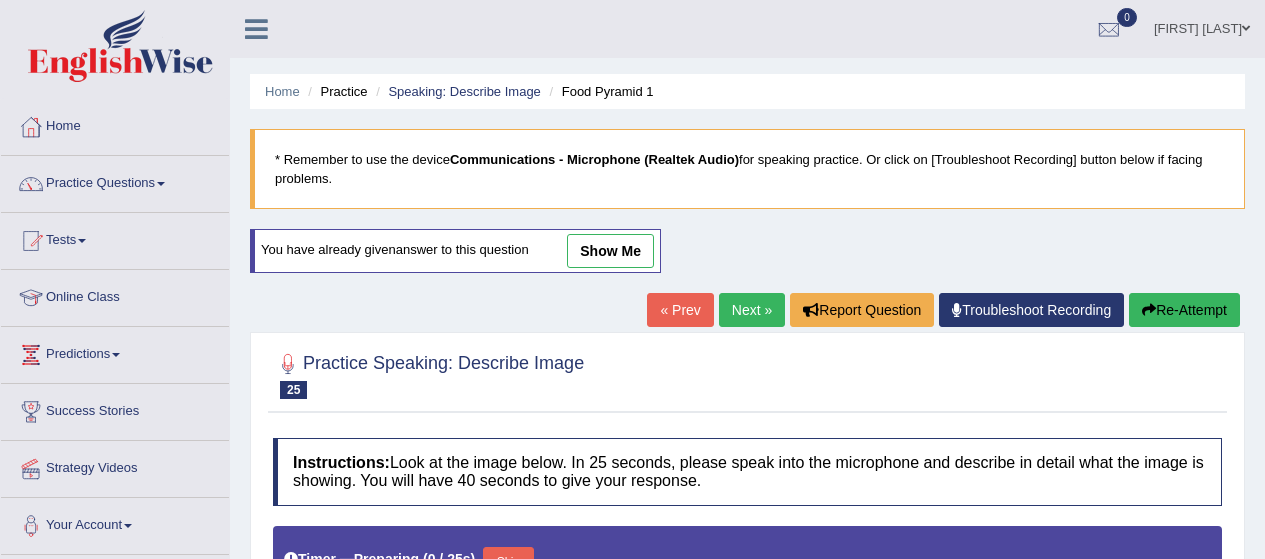 scroll, scrollTop: 134, scrollLeft: 0, axis: vertical 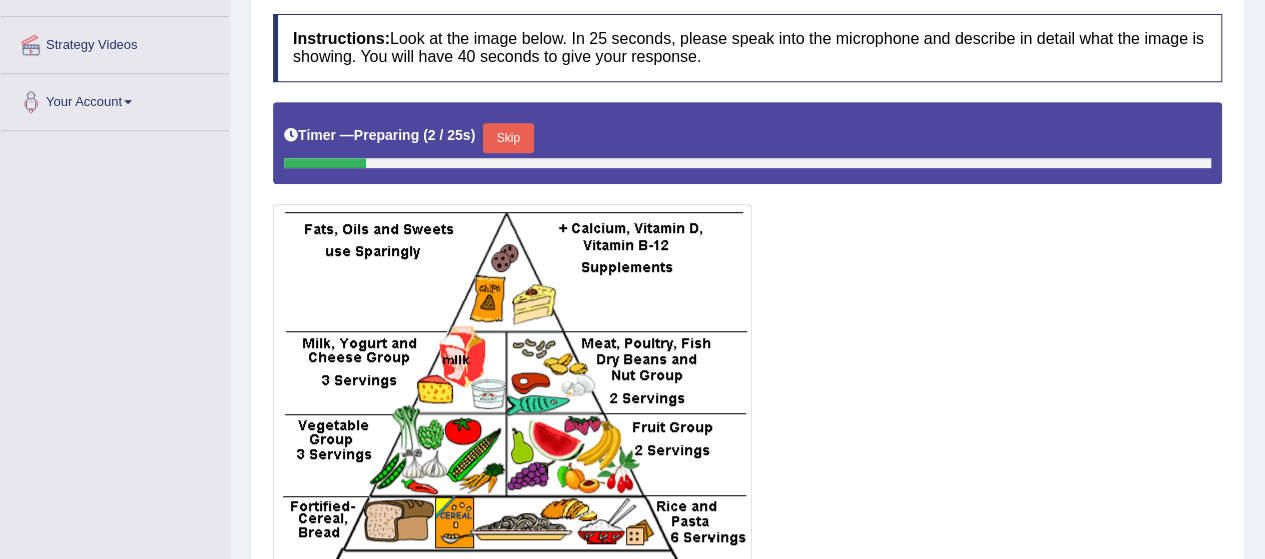 click on "Skip" at bounding box center (508, 138) 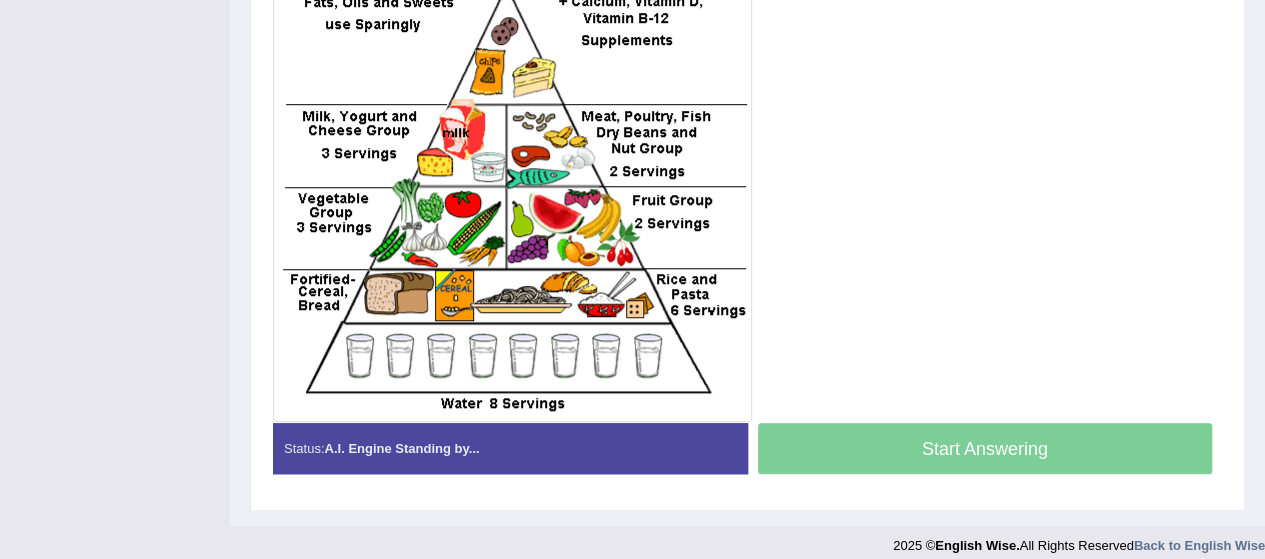 scroll, scrollTop: 604, scrollLeft: 0, axis: vertical 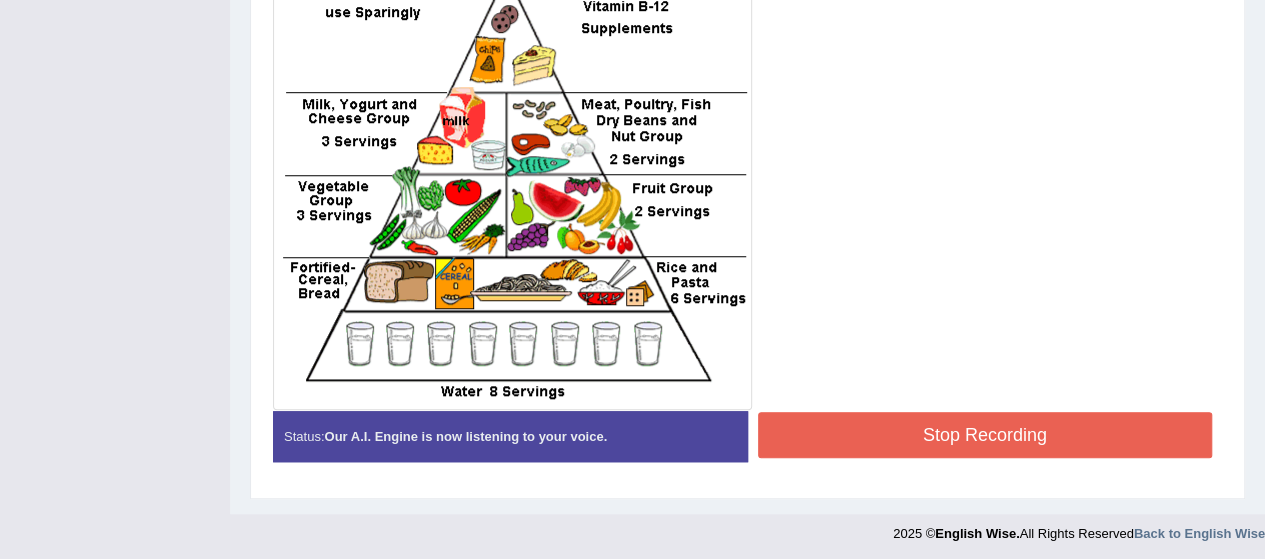 click on "Stop Recording" at bounding box center (985, 435) 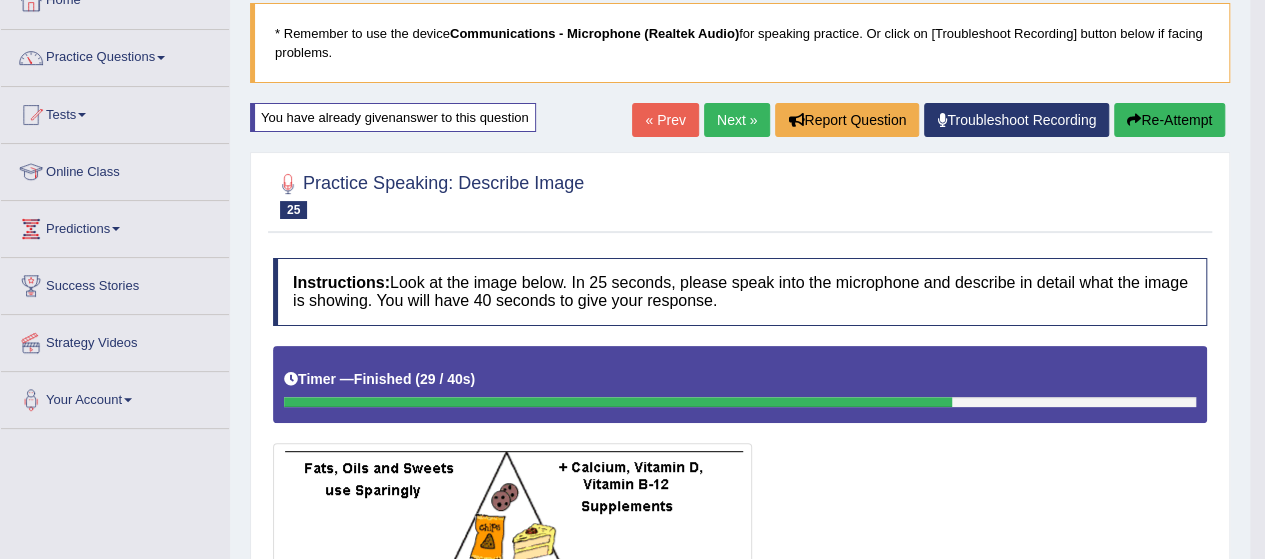 scroll, scrollTop: 124, scrollLeft: 0, axis: vertical 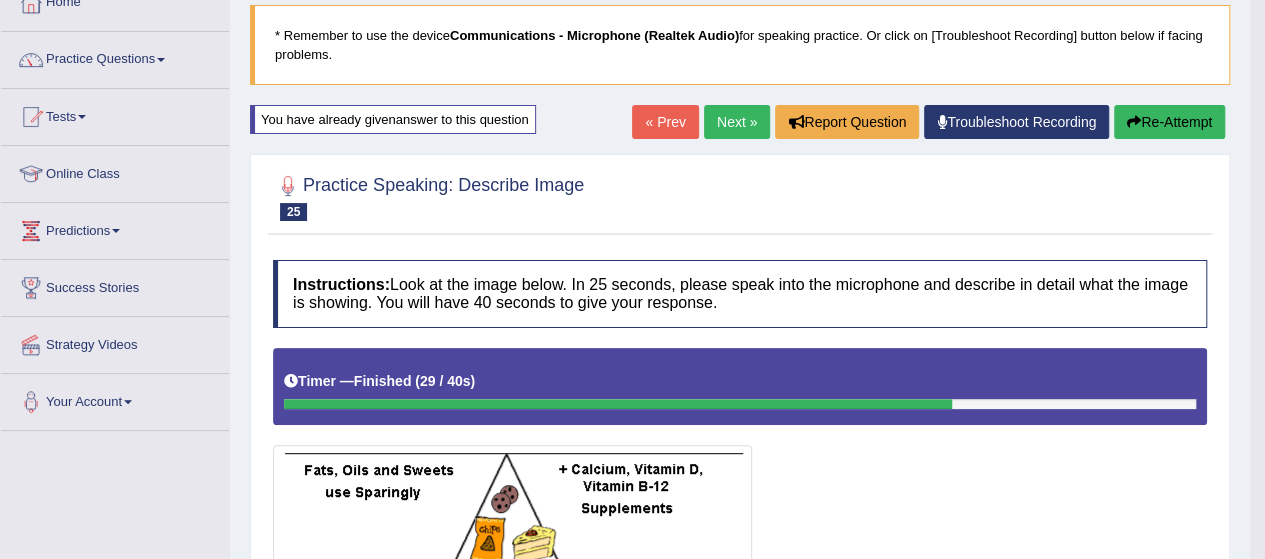 click on "Practice Questions" at bounding box center (115, 57) 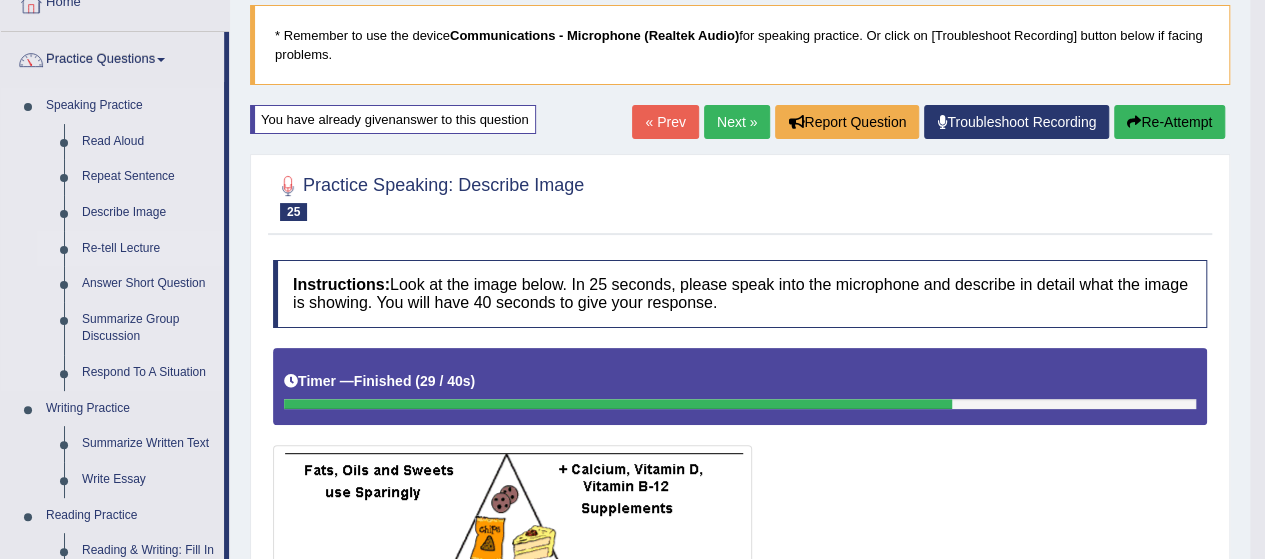 click on "Re-tell Lecture" at bounding box center (148, 249) 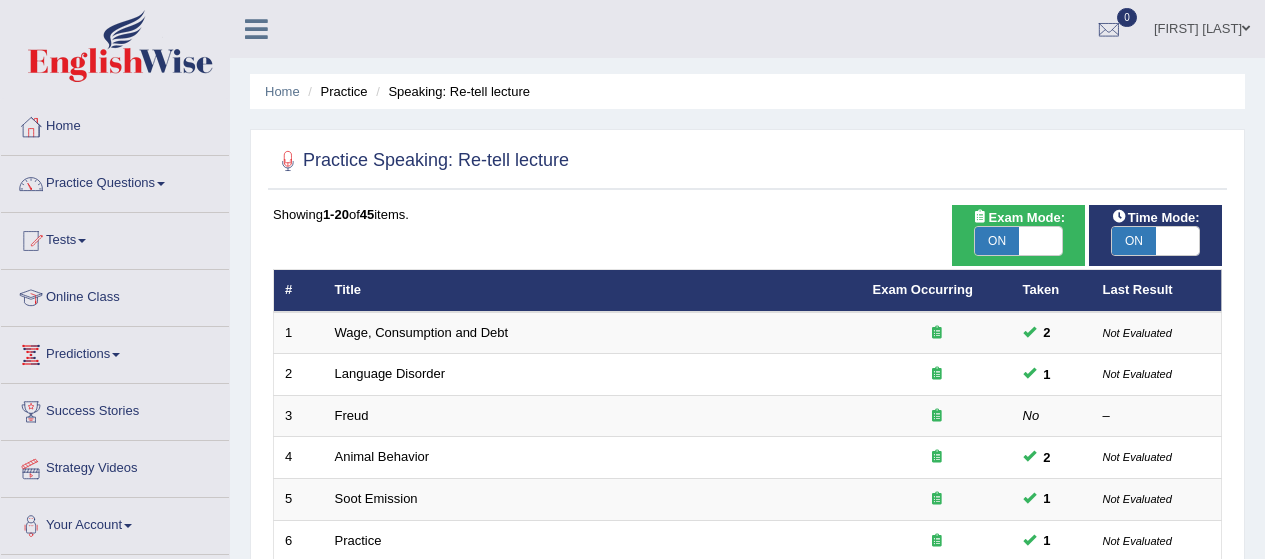 scroll, scrollTop: 0, scrollLeft: 0, axis: both 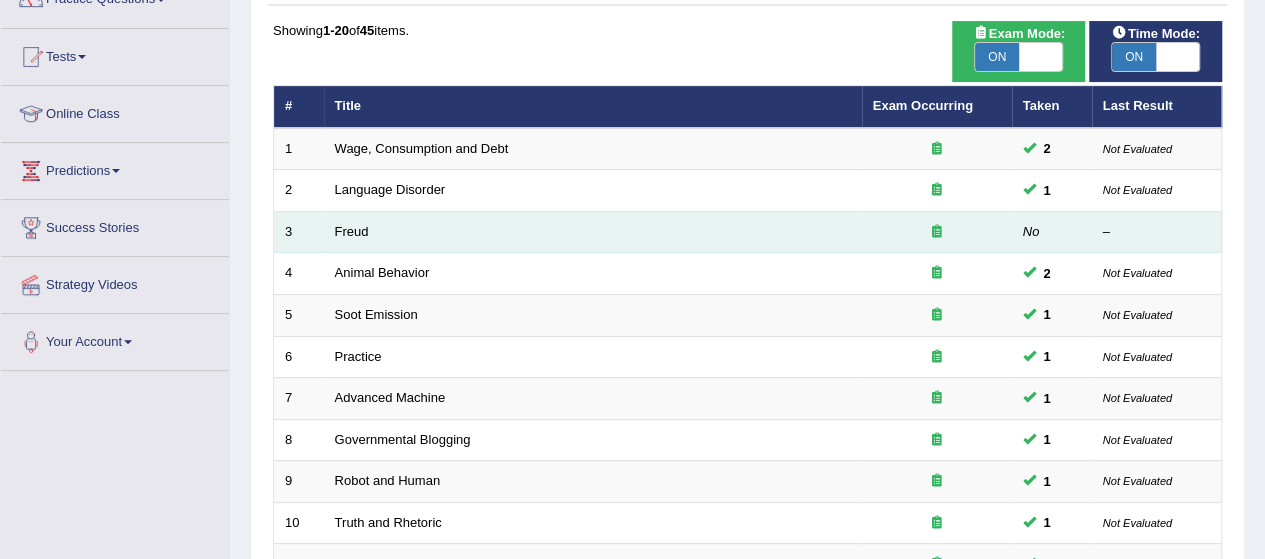 click on "Freud" at bounding box center [593, 232] 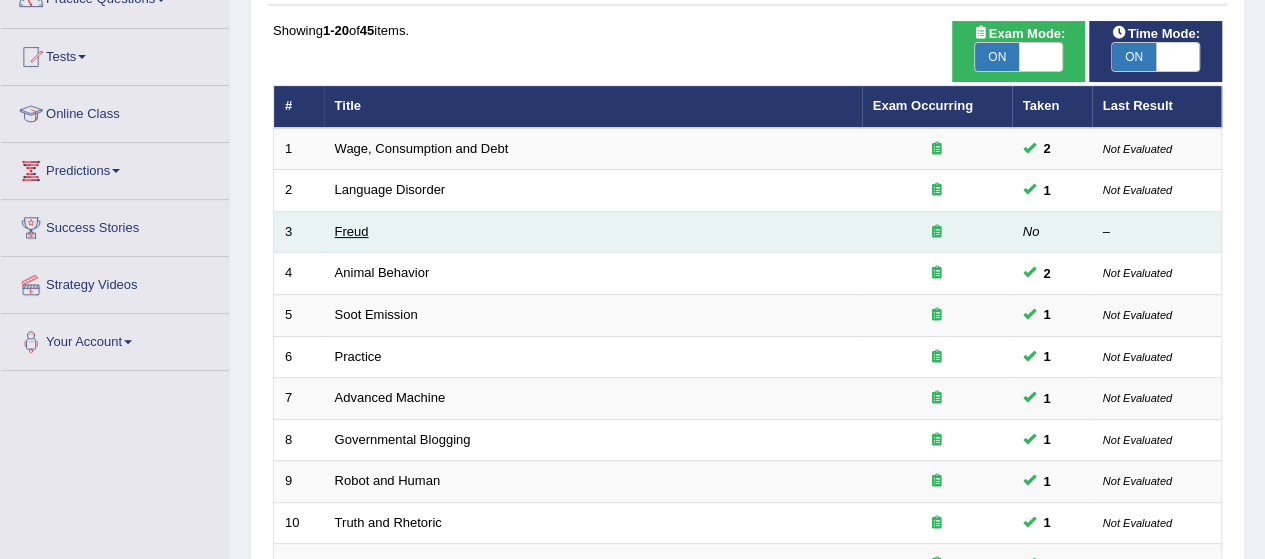 click on "Freud" at bounding box center (352, 231) 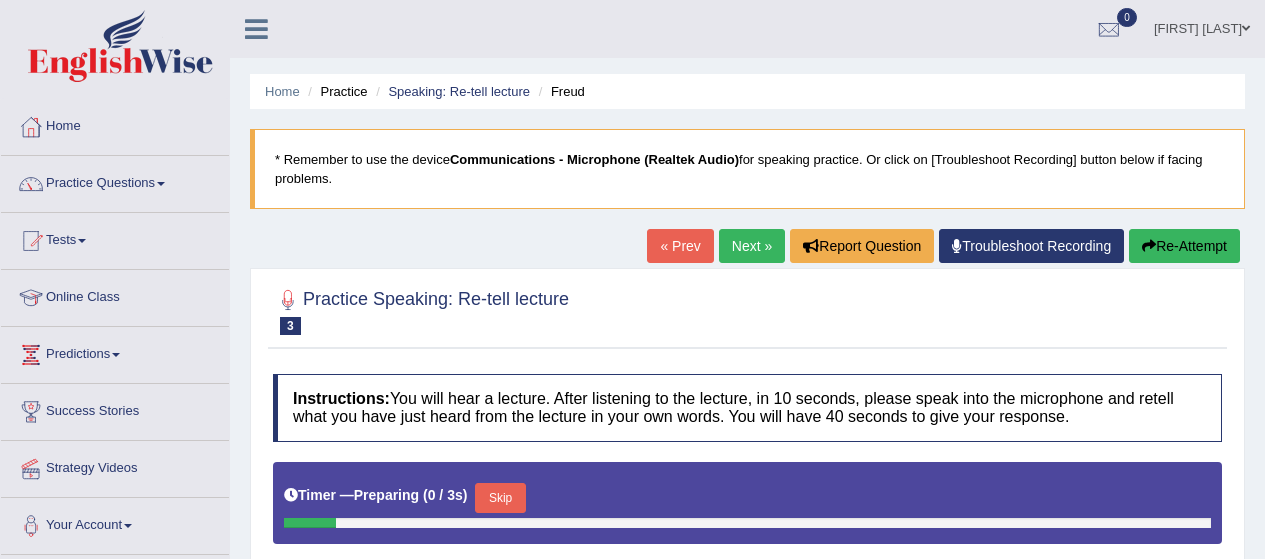 scroll, scrollTop: 0, scrollLeft: 0, axis: both 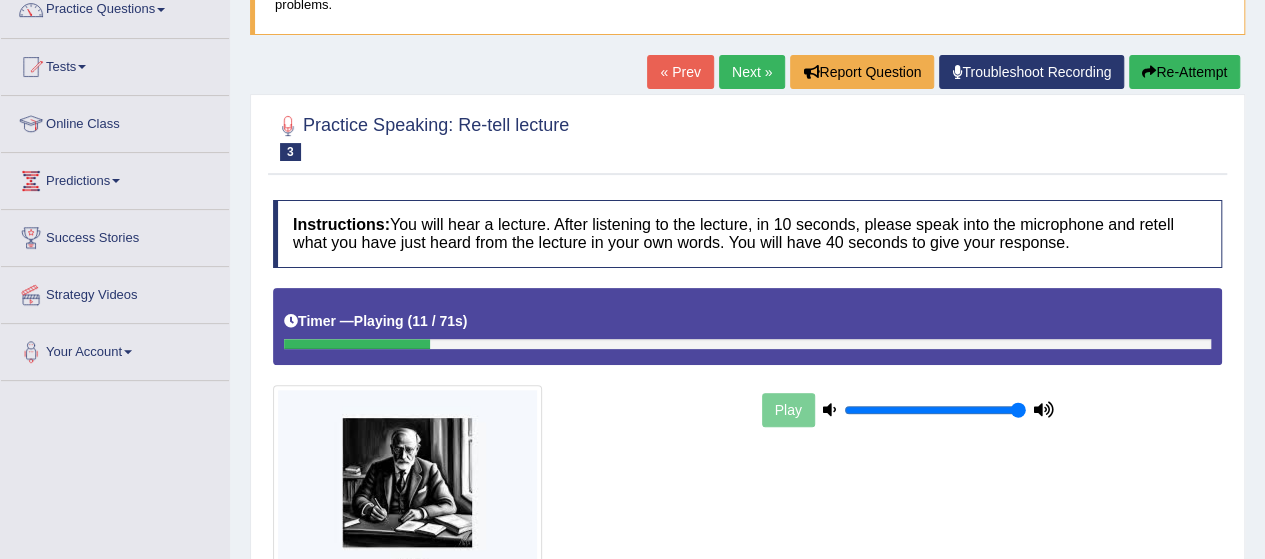 click on "Re-Attempt" at bounding box center [1184, 72] 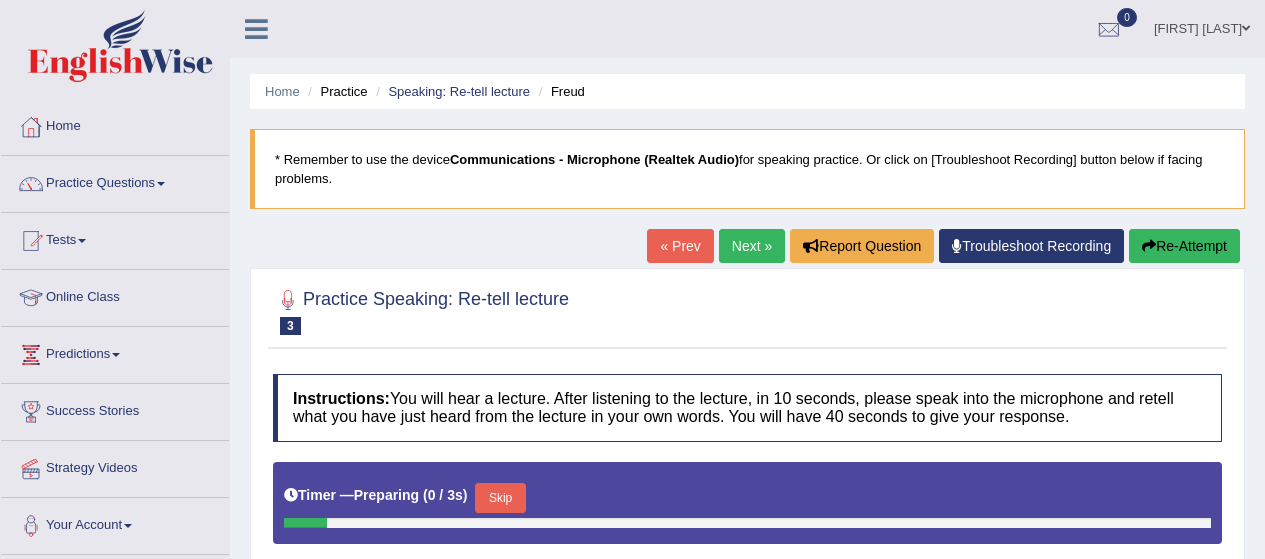 scroll, scrollTop: 174, scrollLeft: 0, axis: vertical 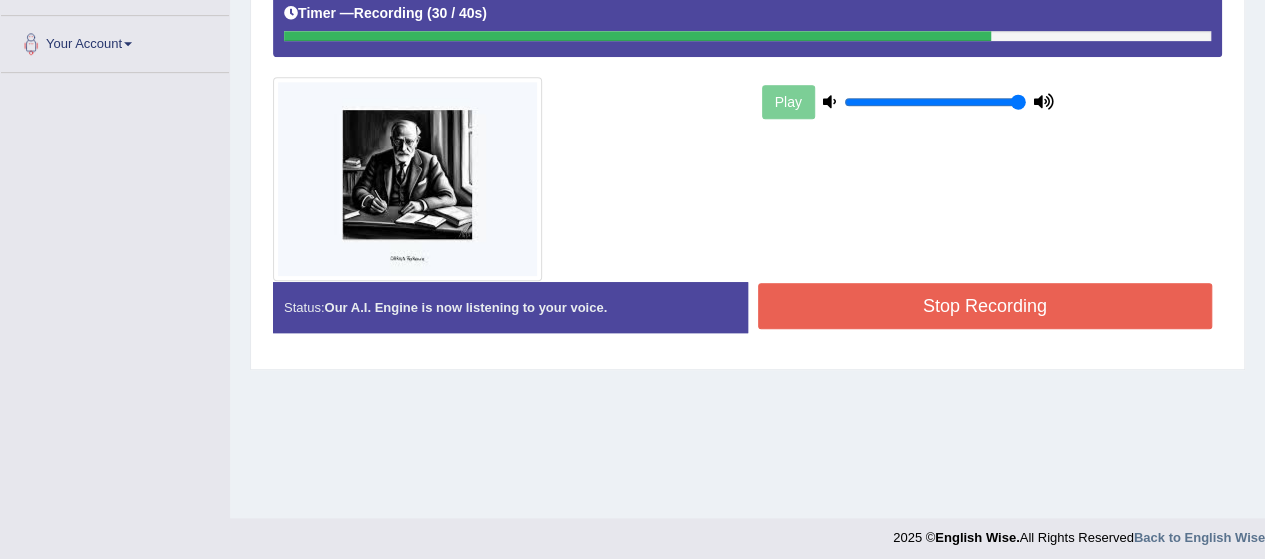 click on "Stop Recording" at bounding box center (985, 306) 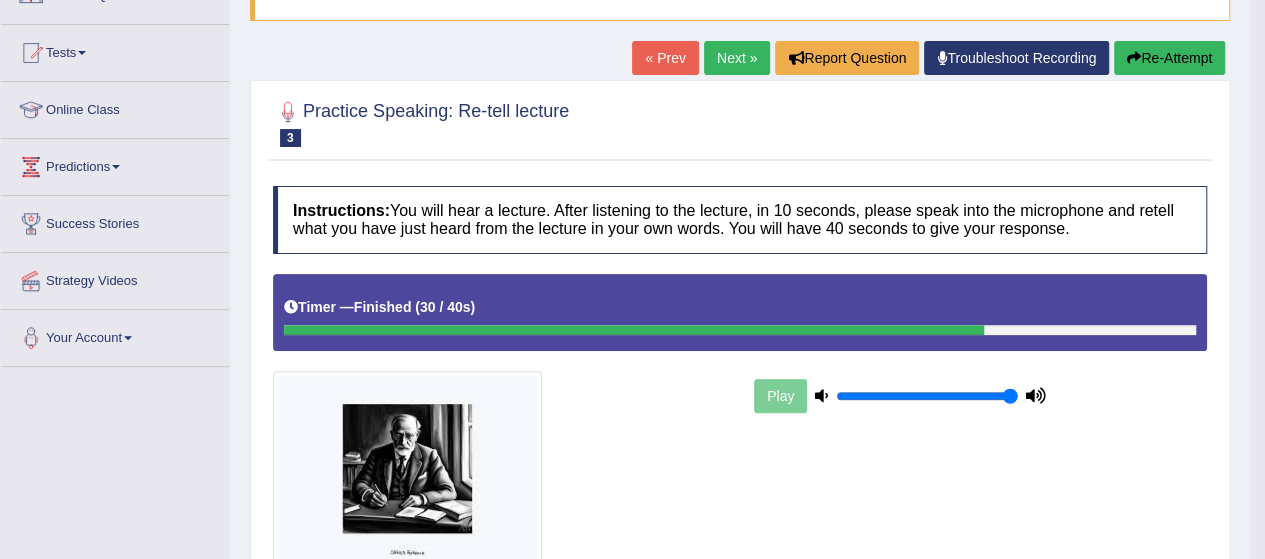 scroll, scrollTop: 168, scrollLeft: 0, axis: vertical 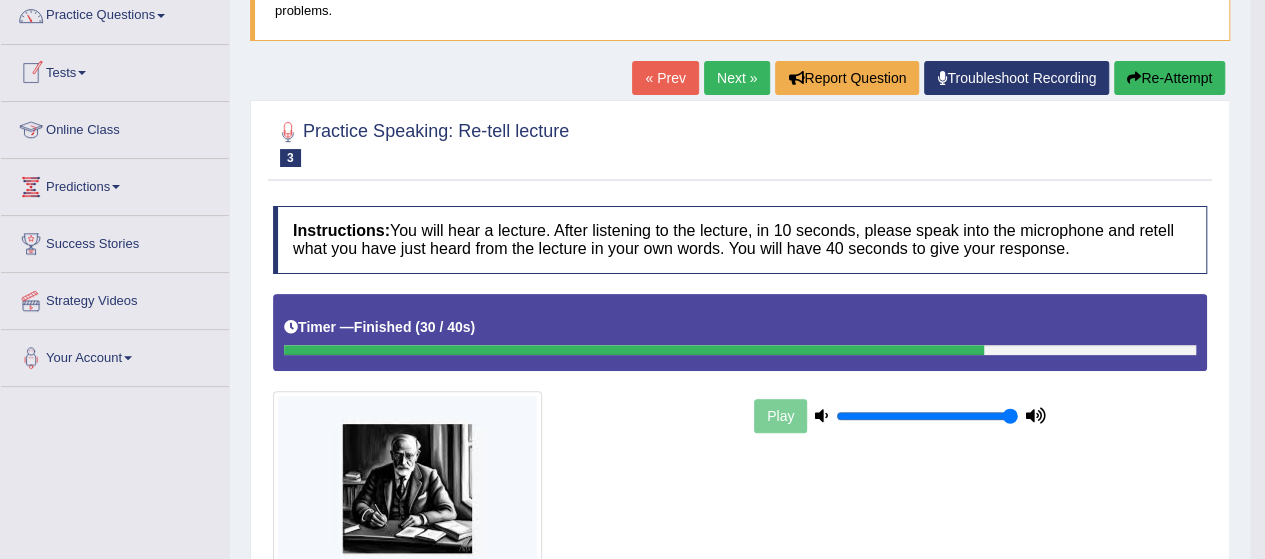 click on "Tests" at bounding box center [115, 70] 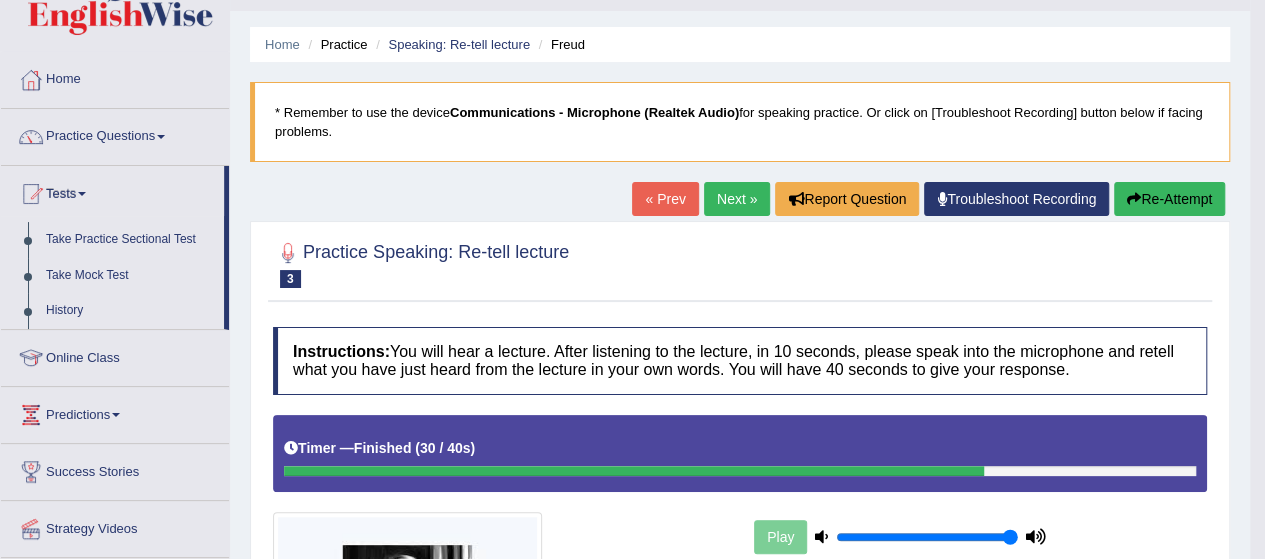 scroll, scrollTop: 26, scrollLeft: 0, axis: vertical 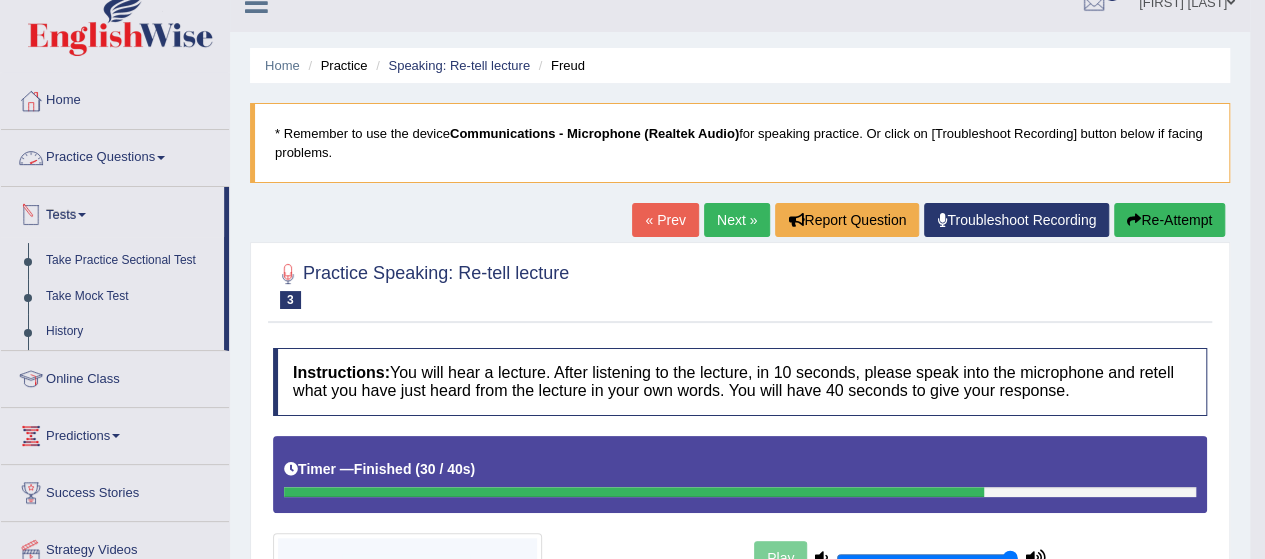 click on "Practice Questions" at bounding box center (115, 155) 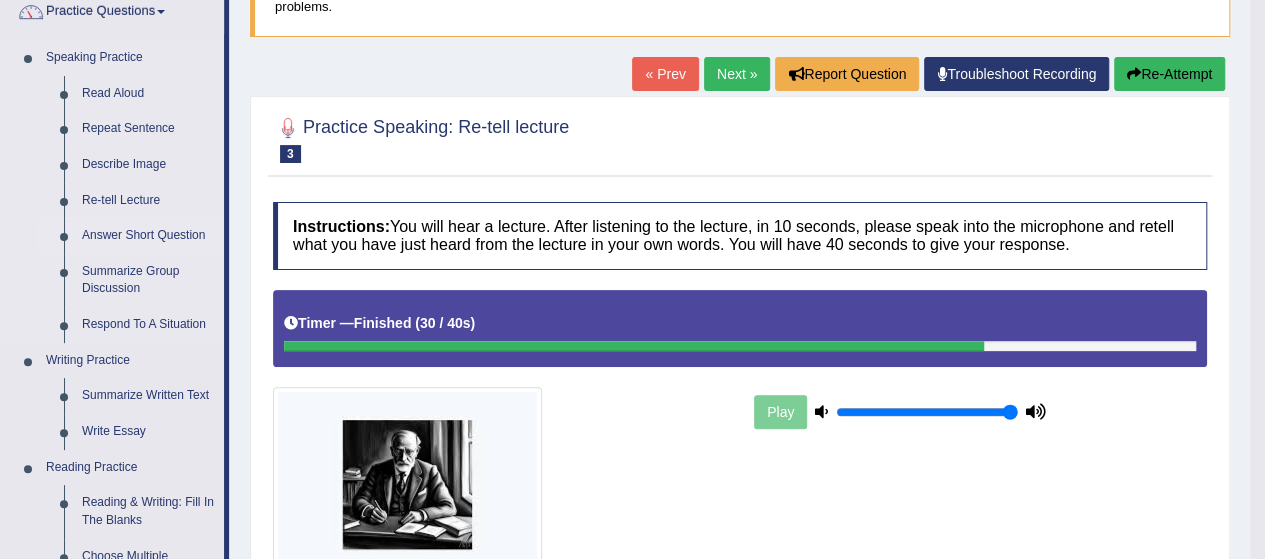 scroll, scrollTop: 200, scrollLeft: 0, axis: vertical 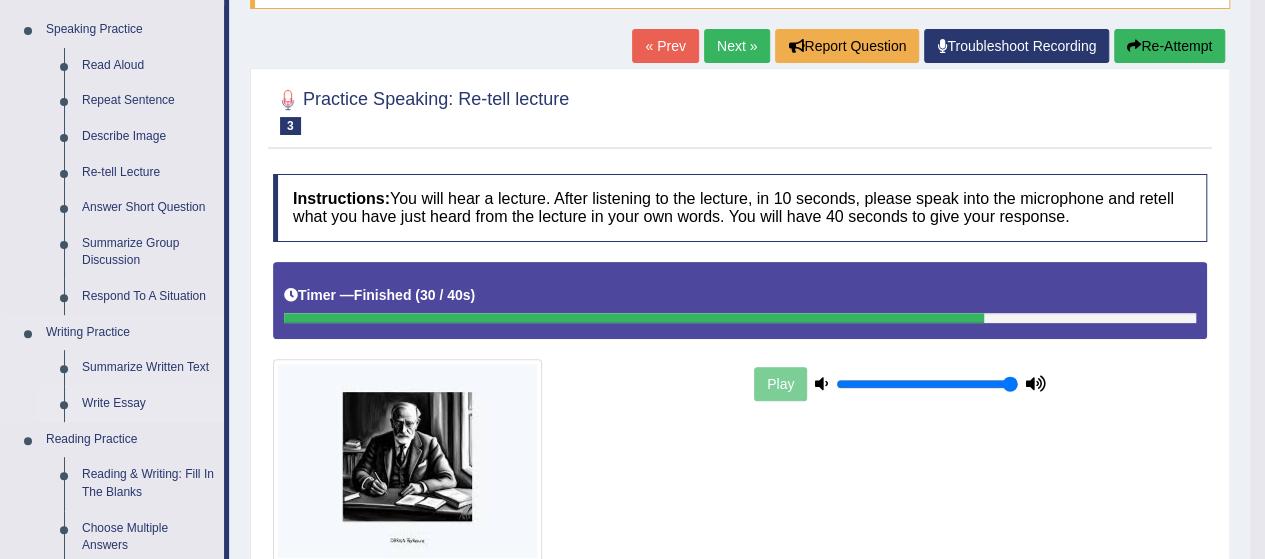 click on "Write Essay" at bounding box center (148, 404) 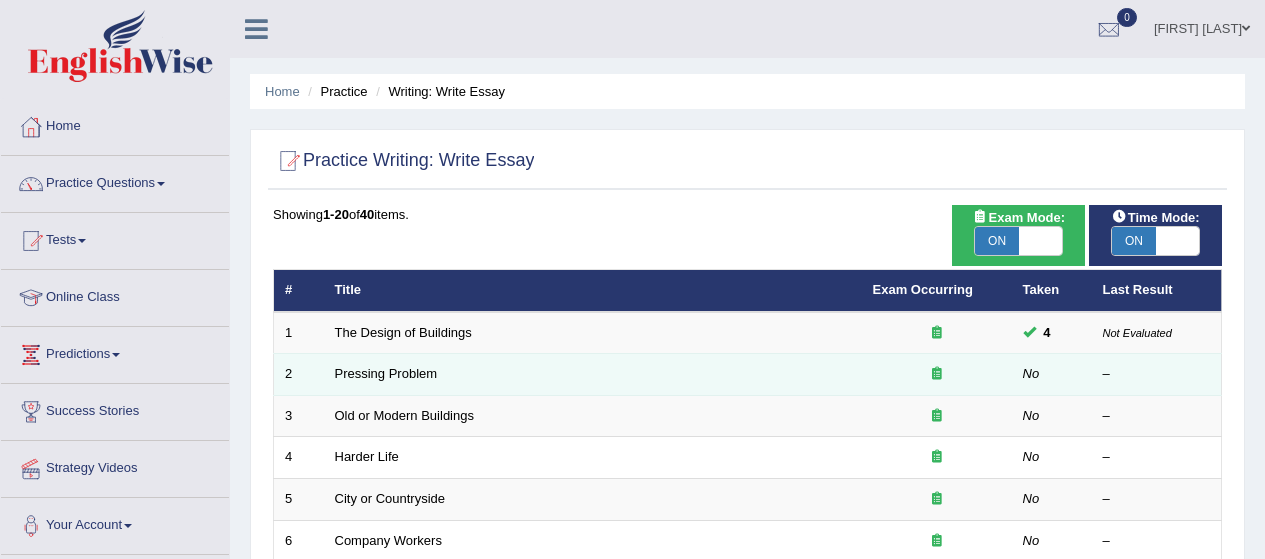 scroll, scrollTop: 0, scrollLeft: 0, axis: both 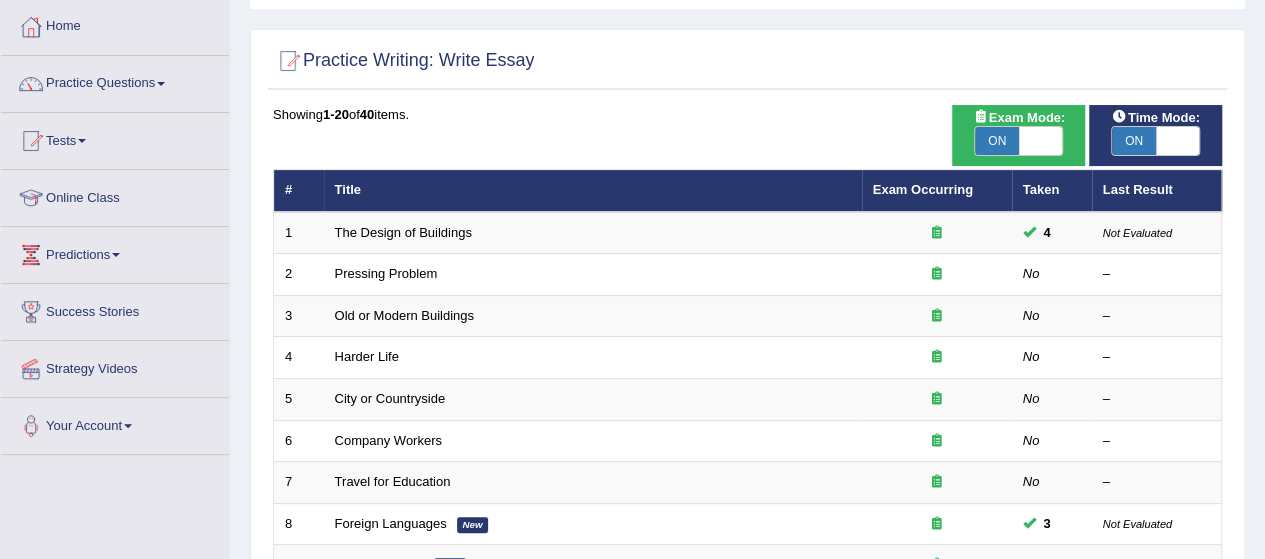 click on "ON" at bounding box center [997, 141] 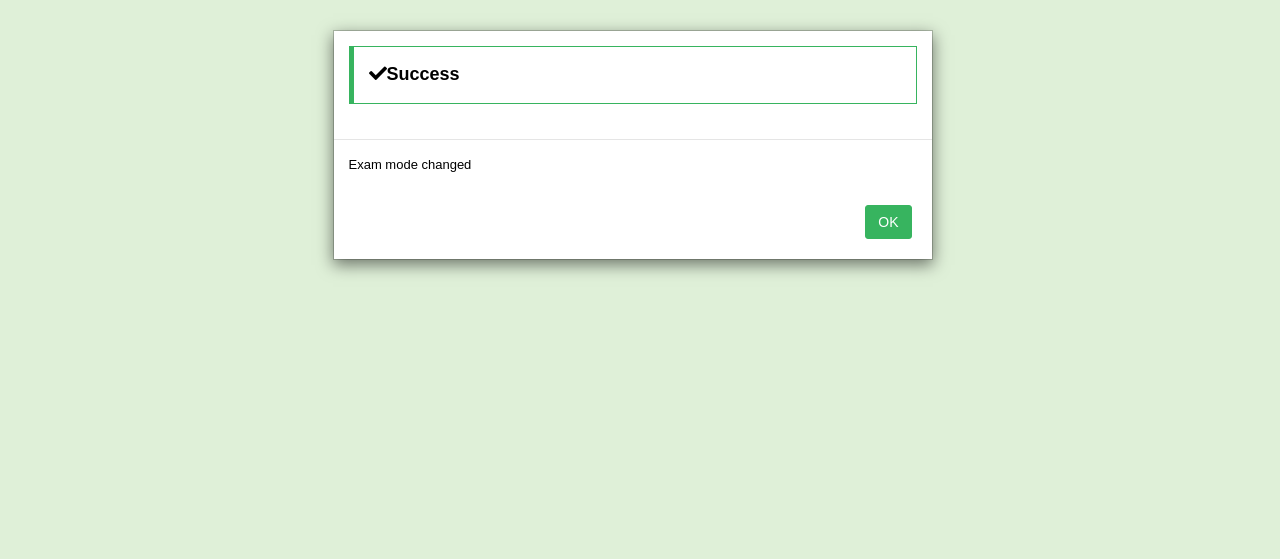 click on "OK" at bounding box center (888, 222) 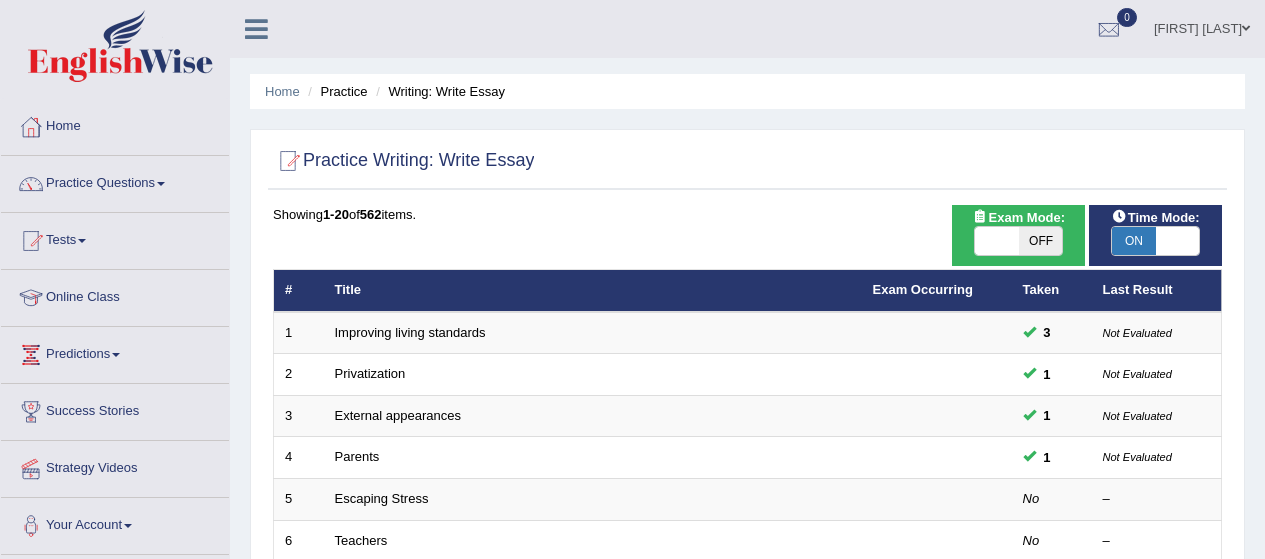 scroll, scrollTop: 100, scrollLeft: 0, axis: vertical 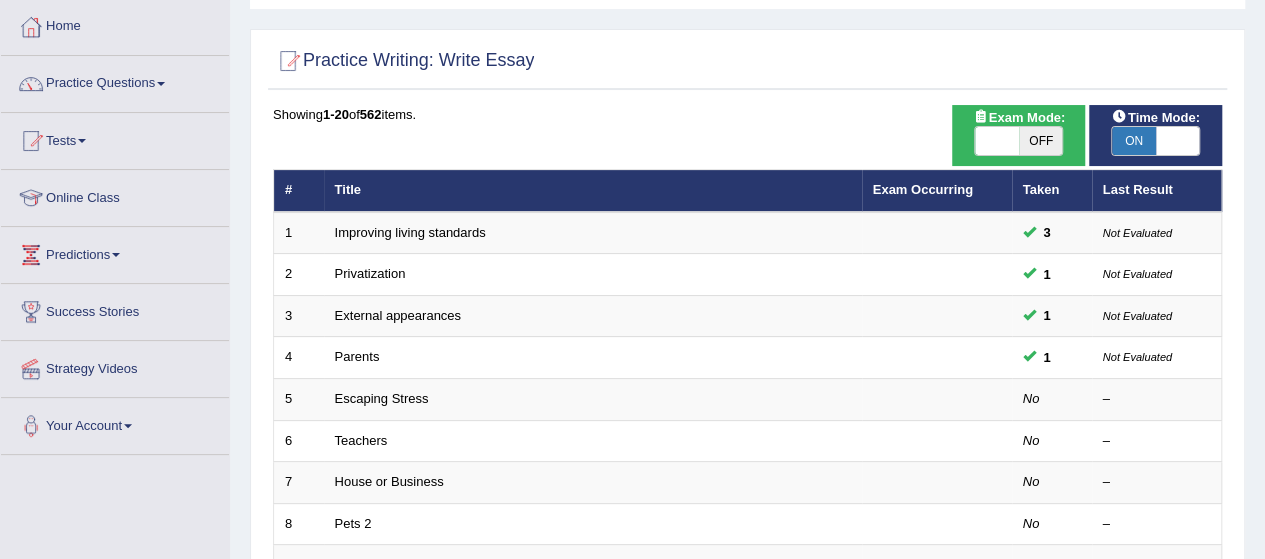 click on "ON" at bounding box center [1134, 141] 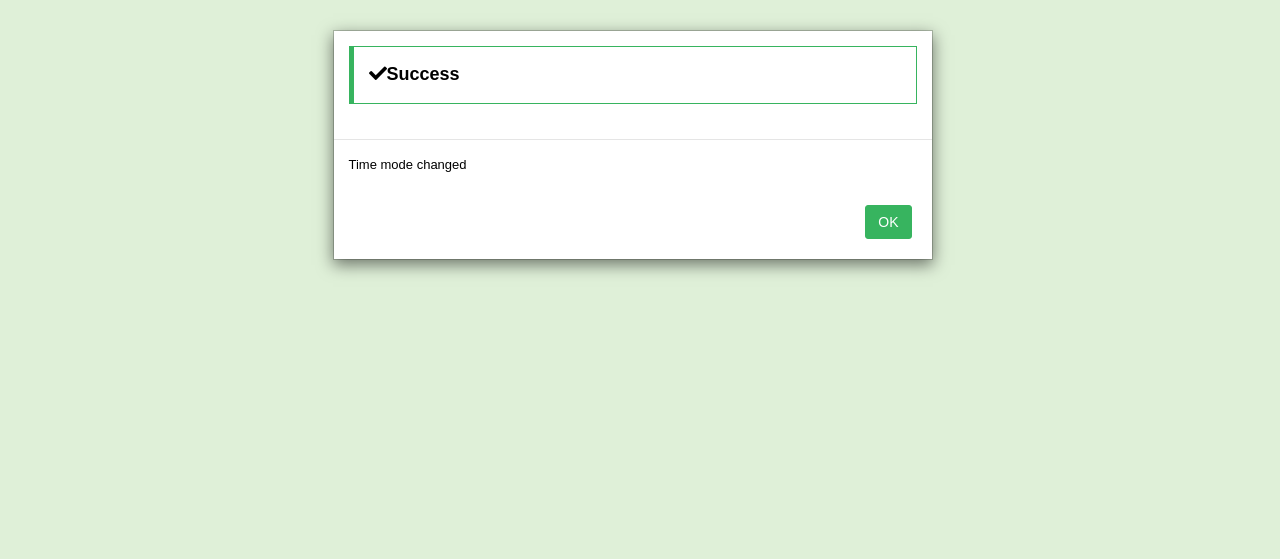 click on "OK" at bounding box center [888, 222] 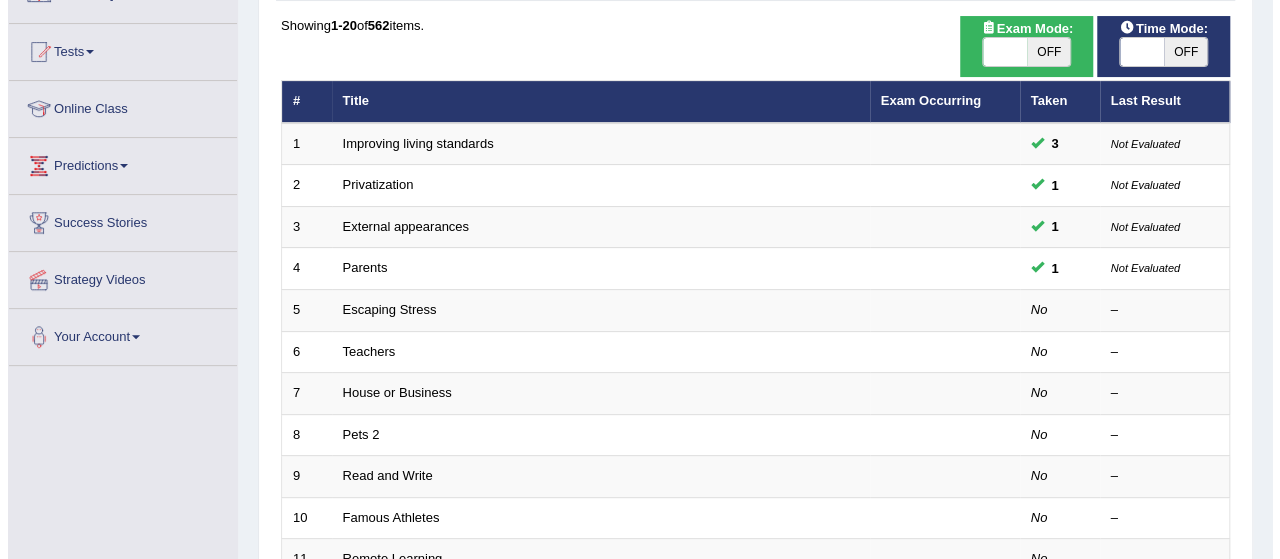 scroll, scrollTop: 204, scrollLeft: 0, axis: vertical 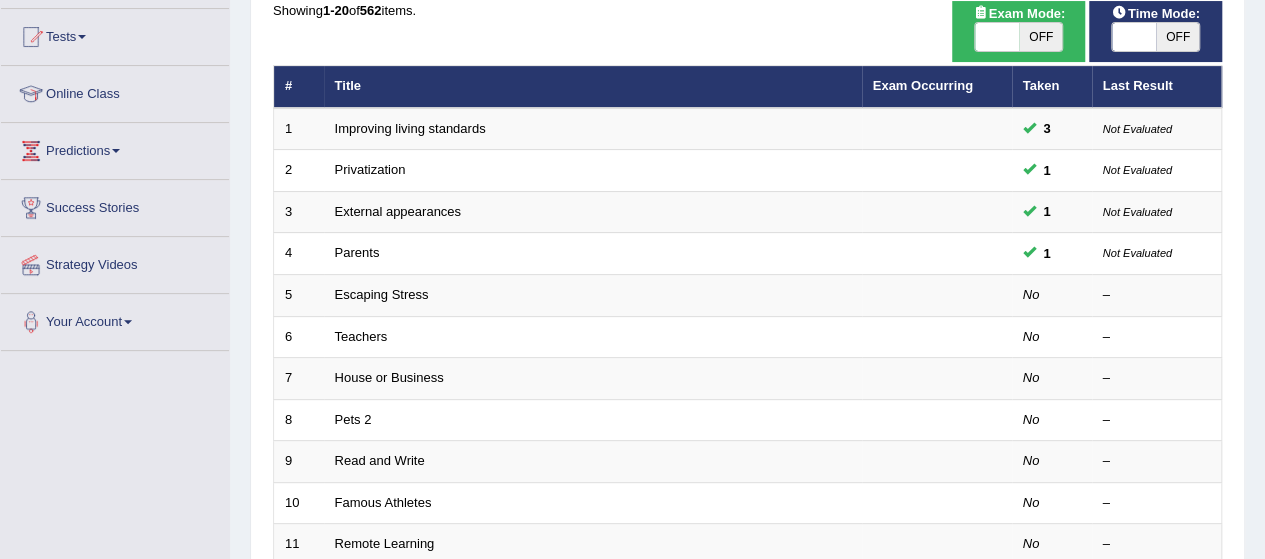 click on "OFF" at bounding box center [1041, 37] 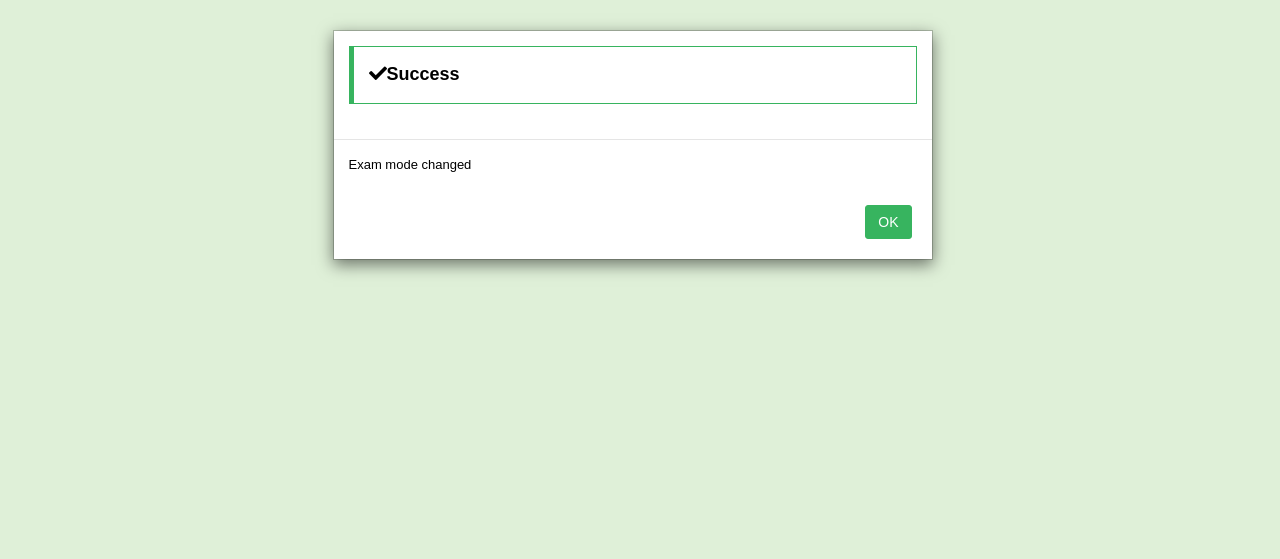 click on "OK" at bounding box center (888, 222) 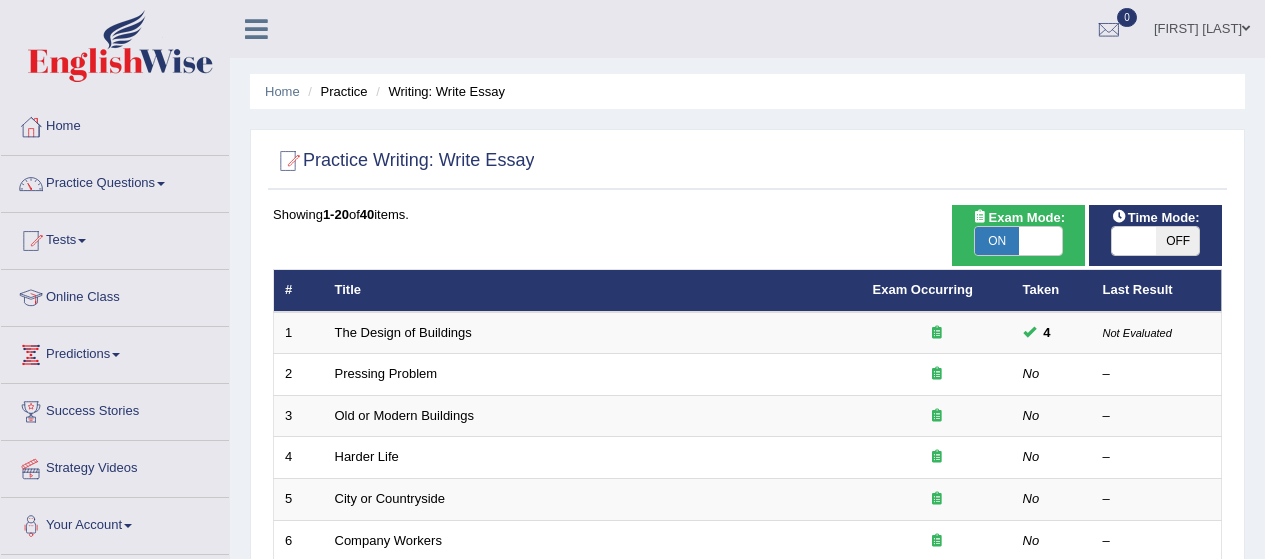 scroll, scrollTop: 204, scrollLeft: 0, axis: vertical 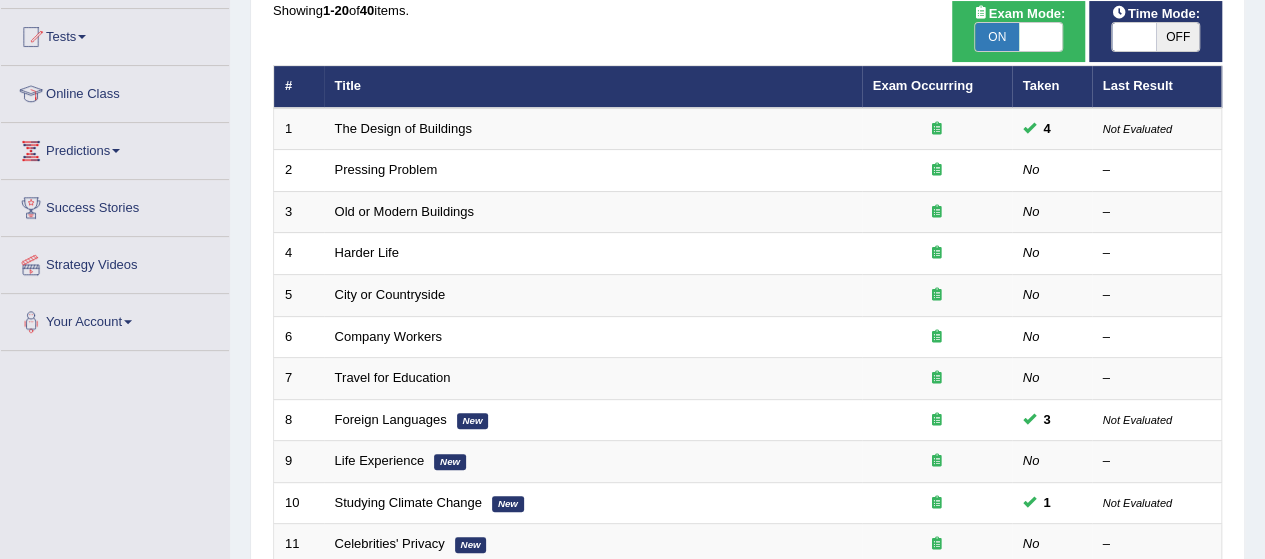 click on "OFF" at bounding box center [1178, 37] 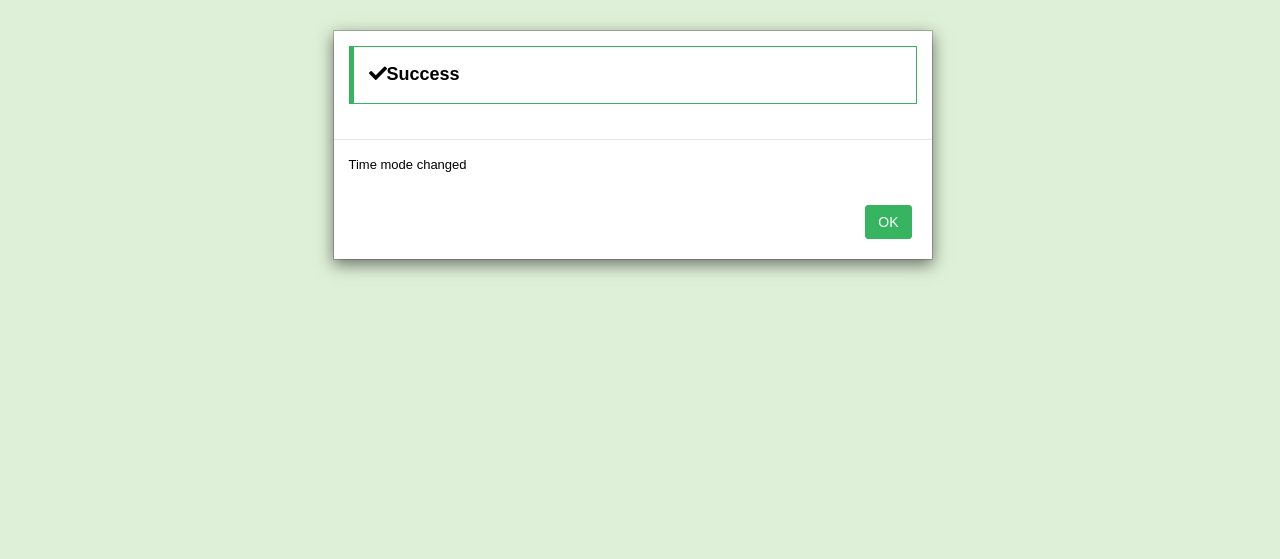 click on "OK" at bounding box center [888, 222] 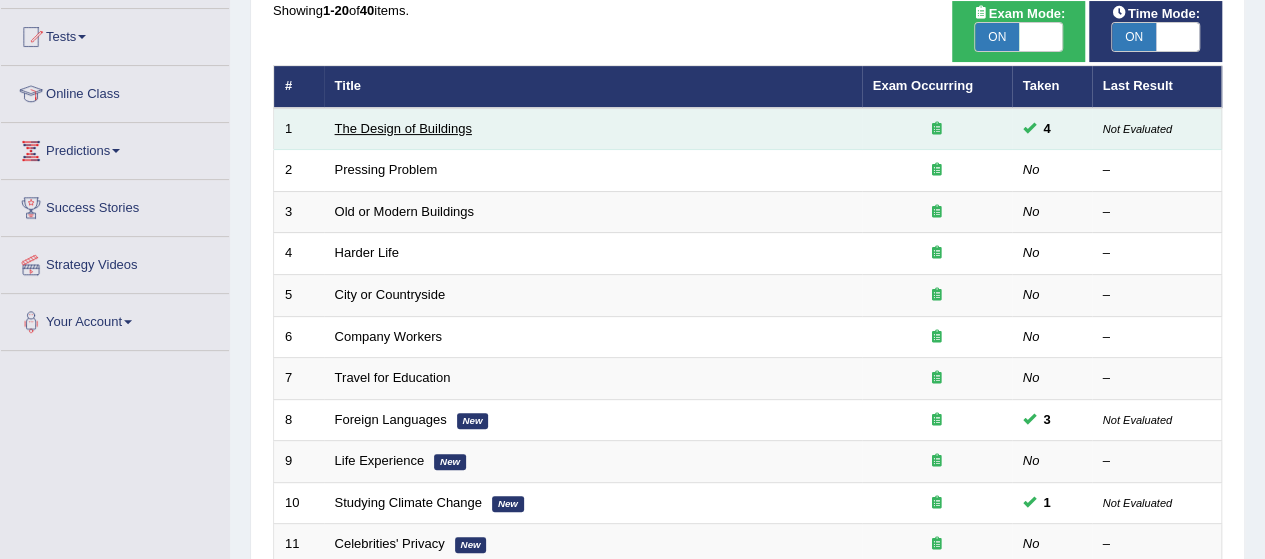 click on "The Design of Buildings" at bounding box center (403, 128) 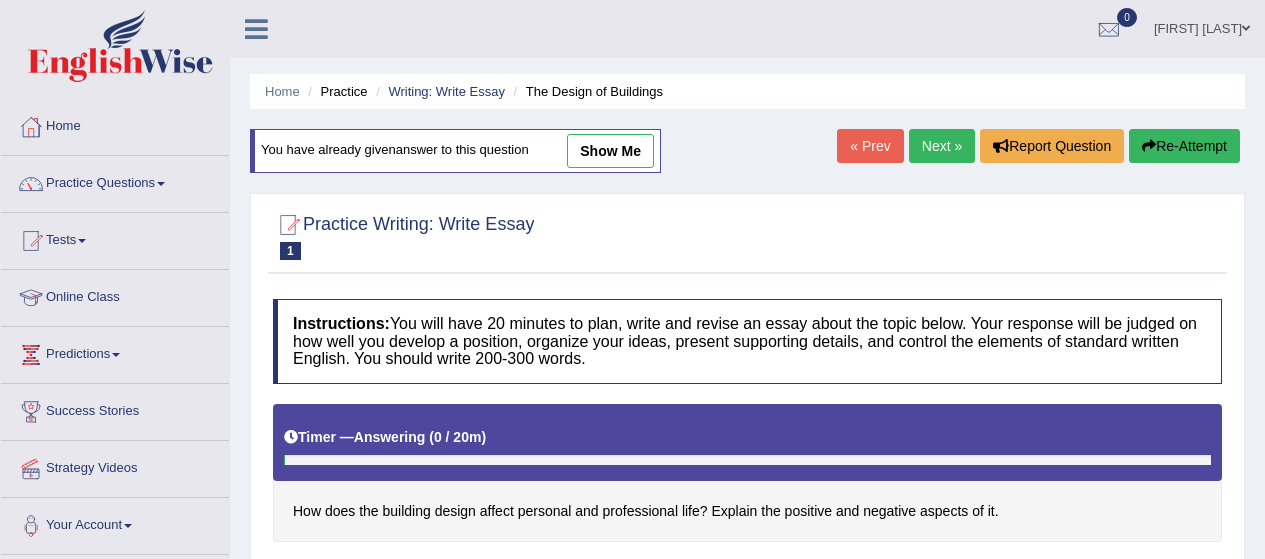 scroll, scrollTop: 0, scrollLeft: 0, axis: both 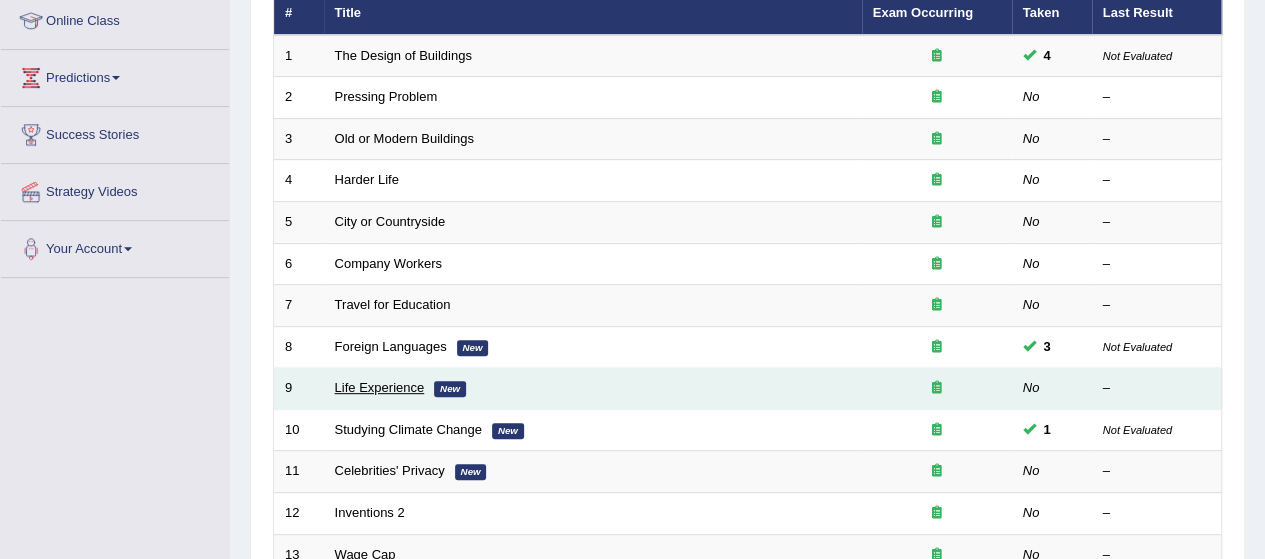 click on "Life Experience" at bounding box center [380, 387] 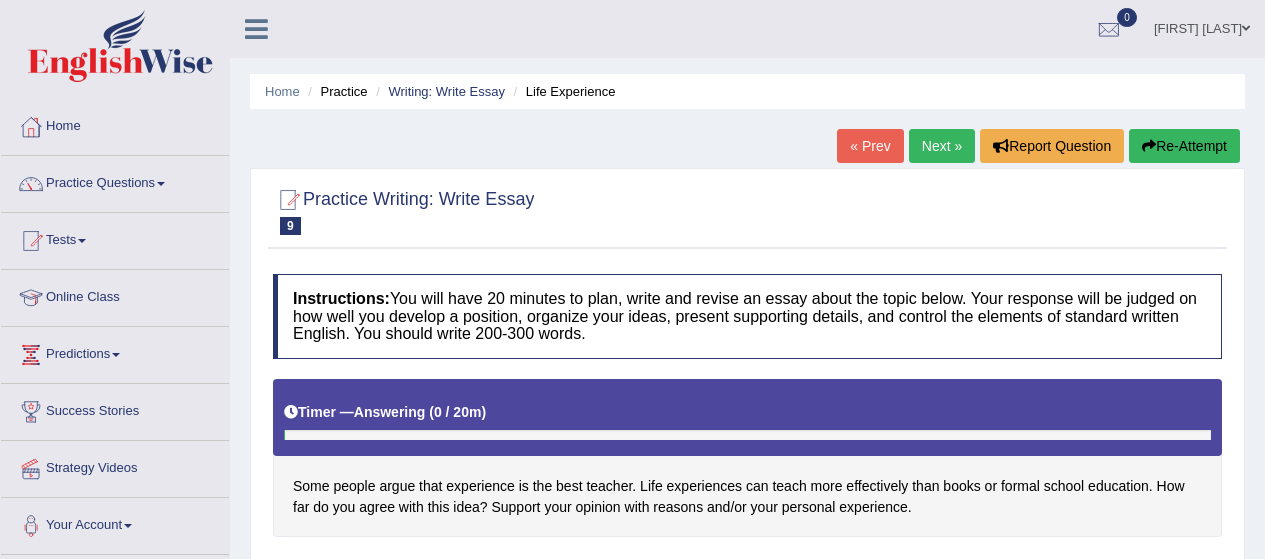 scroll, scrollTop: 0, scrollLeft: 0, axis: both 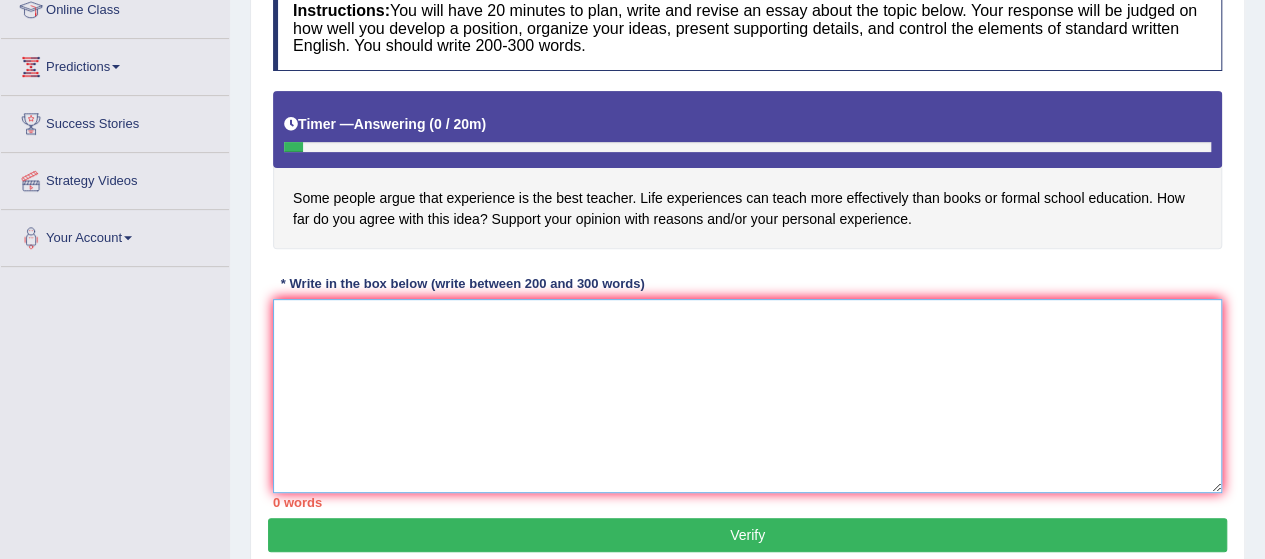 click at bounding box center (747, 396) 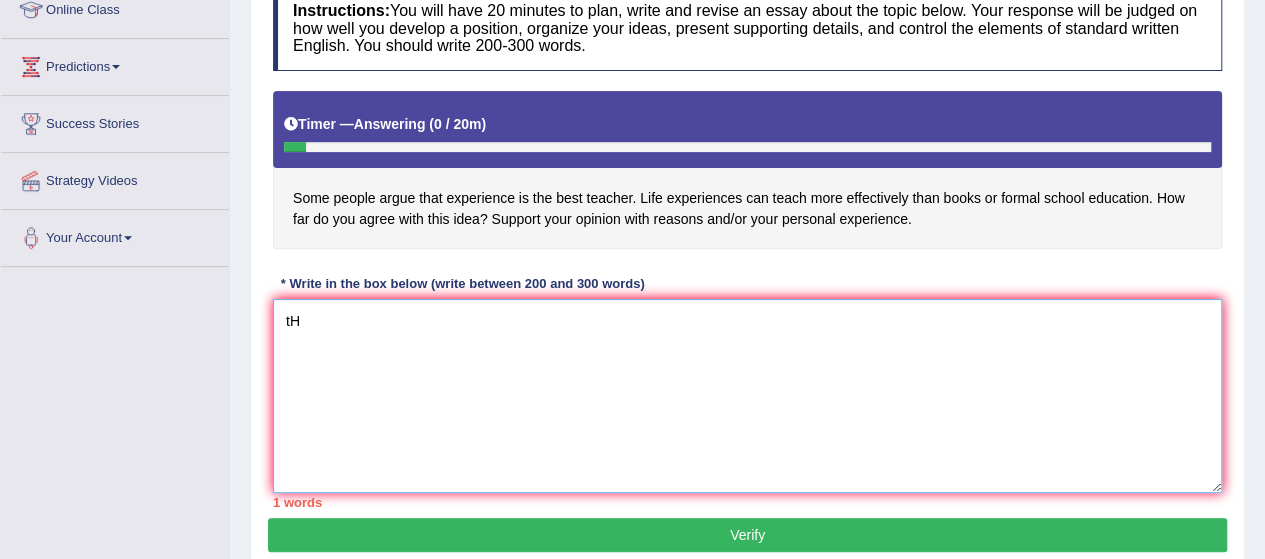 type on "t" 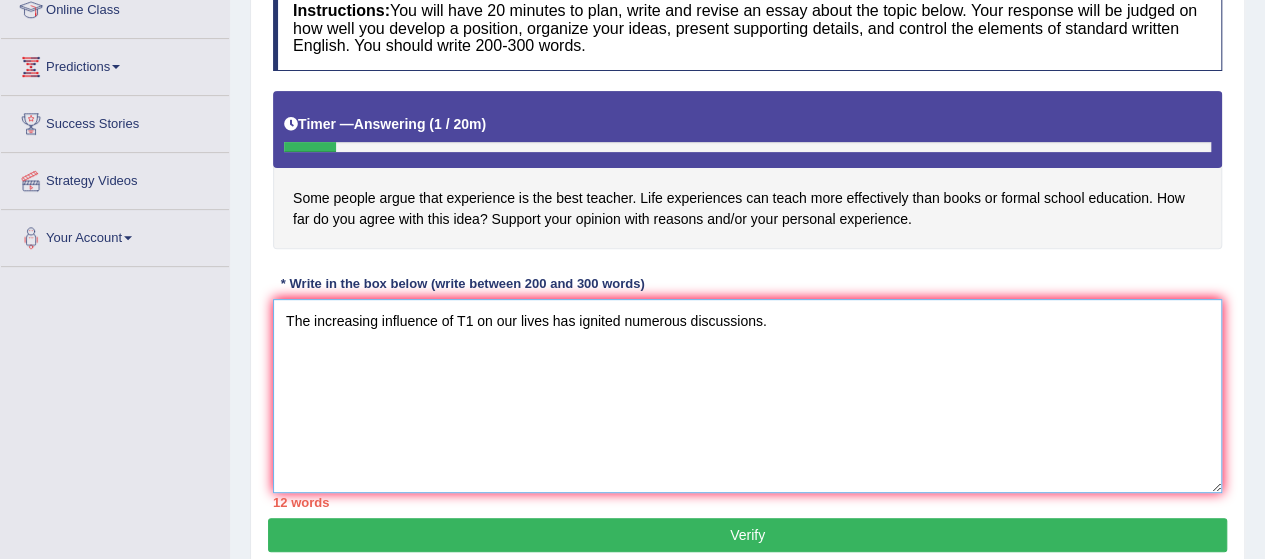 click on "The increasing influence of T1 on our lives has ignited numerous discussions." at bounding box center (747, 396) 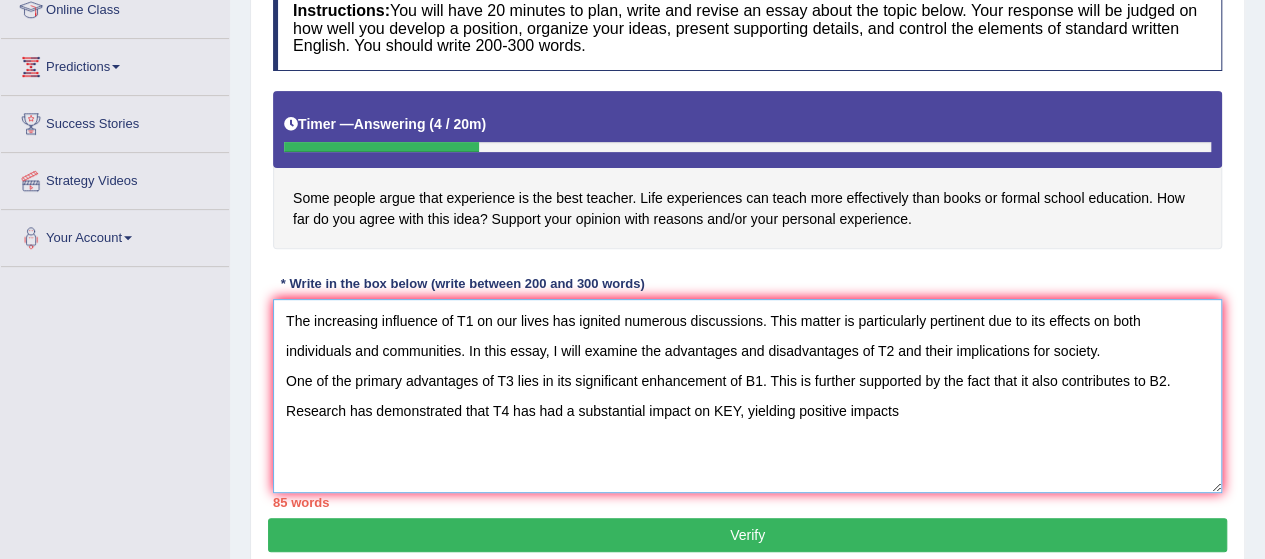 click on "The increasing influence of T1 on our lives has ignited numerous discussions. This matter is particularly pertinent due to its effects on both individuals and communities. In this essay, I will examine the advantages and disadvantages of T2 and their implications for society.
One of the primary advantages of T3 lies in its significant enhancement of B1. This is further supported by the fact that it also contributes to B2. Research has demonstrated that T4 has had a substantial impact on KEY, yielding positive impacts" at bounding box center [747, 396] 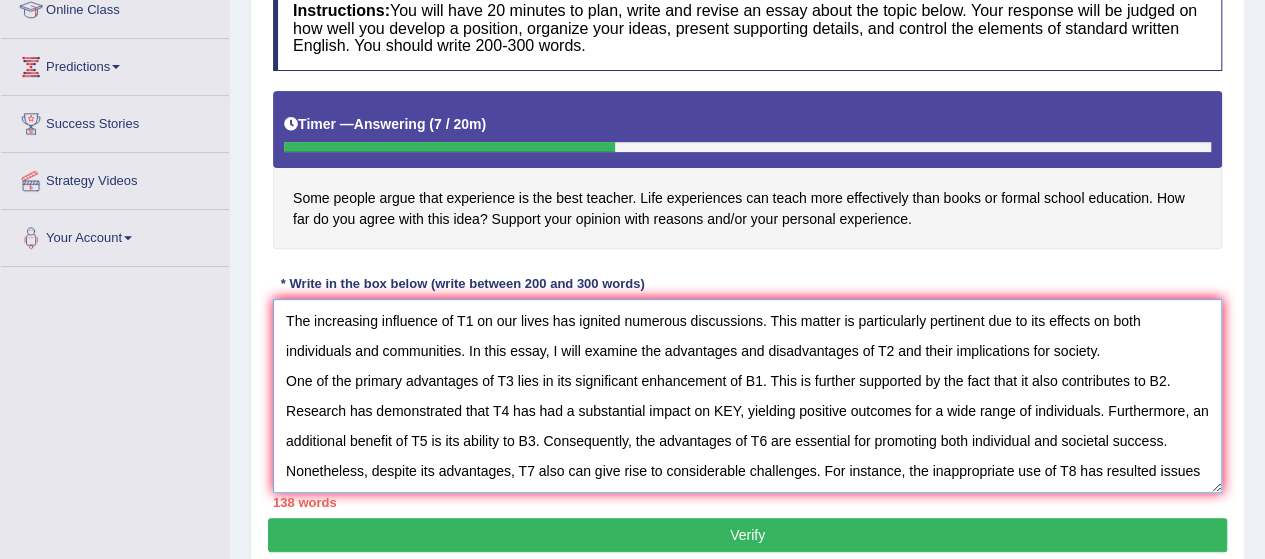 click on "The increasing influence of T1 on our lives has ignited numerous discussions. This matter is particularly pertinent due to its effects on both individuals and communities. In this essay, I will examine the advantages and disadvantages of T2 and their implications for society.
One of the primary advantages of T3 lies in its significant enhancement of B1. This is further supported by the fact that it also contributes to B2. Research has demonstrated that T4 has had a substantial impact on KEY, yielding positive outcomes for a wide range of individuals. Furthermore, an additional benefit of T5 is its ability to B3. Consequently, the advantages of T6 are essential for promoting both individual and societal success.
Nonetheless, despite its advantages, T7 also can give rise to considerable challenges. For instance, the inappropriate use of T8 has resulted issues" at bounding box center [747, 396] 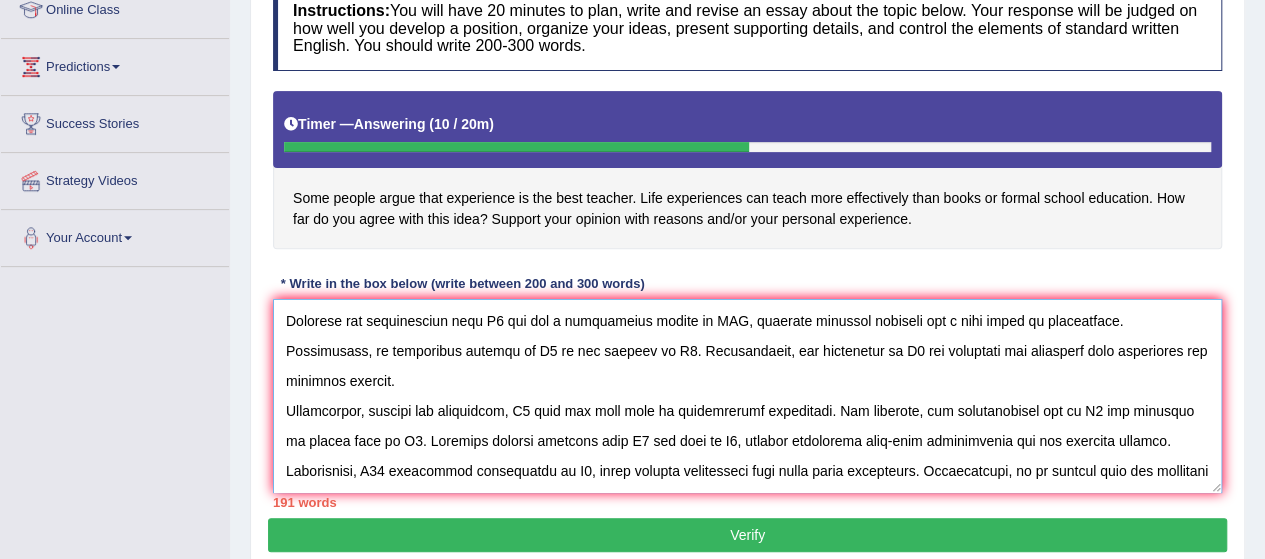 scroll, scrollTop: 106, scrollLeft: 0, axis: vertical 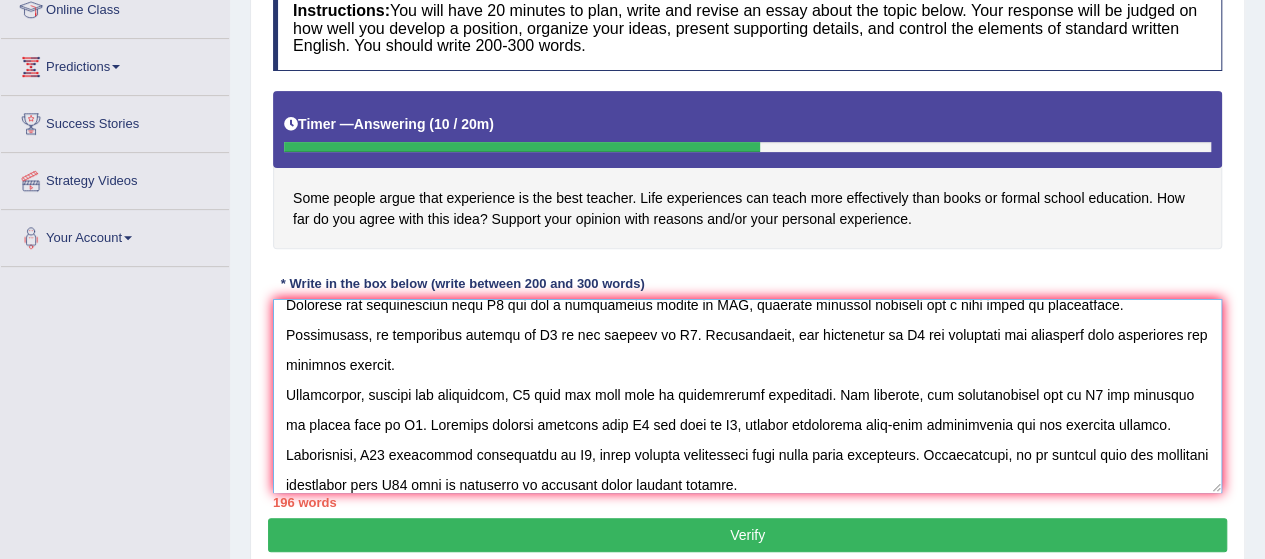 click at bounding box center (747, 396) 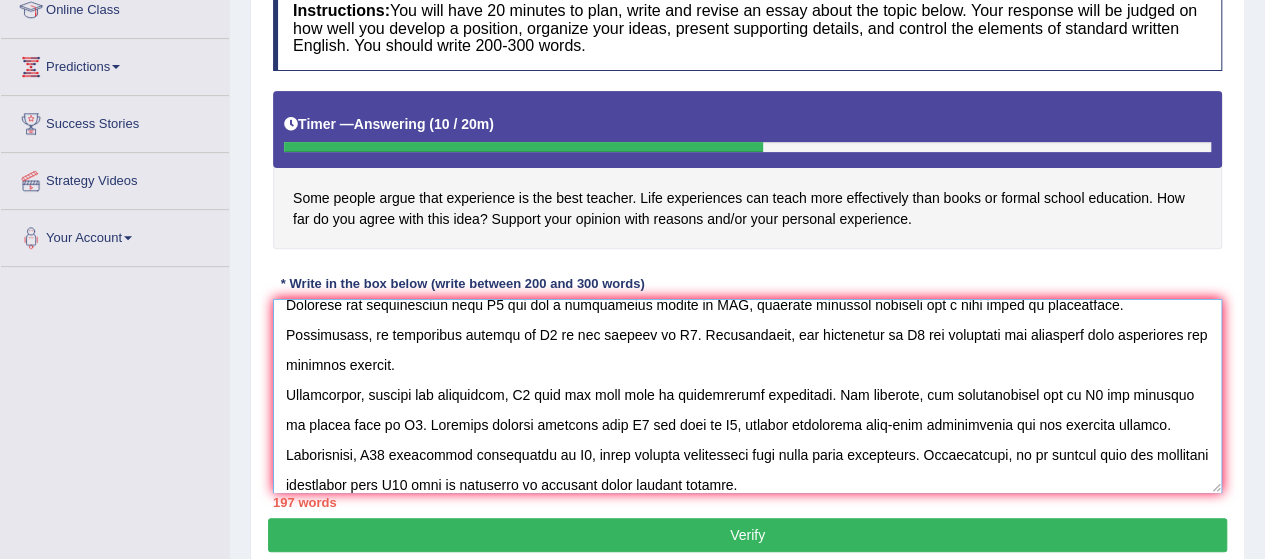 click at bounding box center [747, 396] 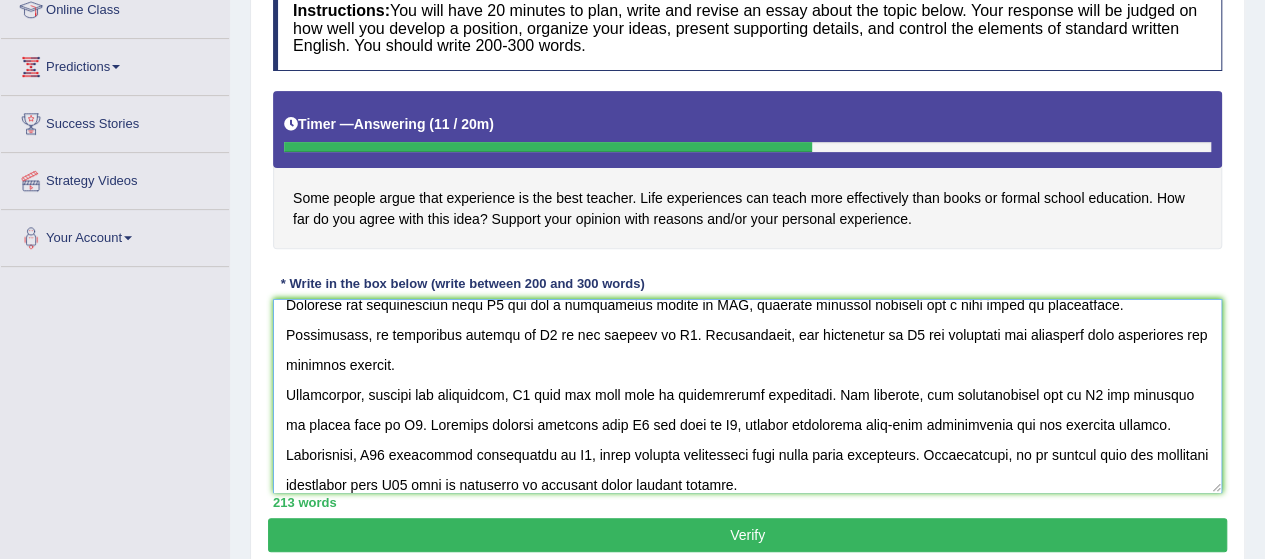 click at bounding box center (747, 396) 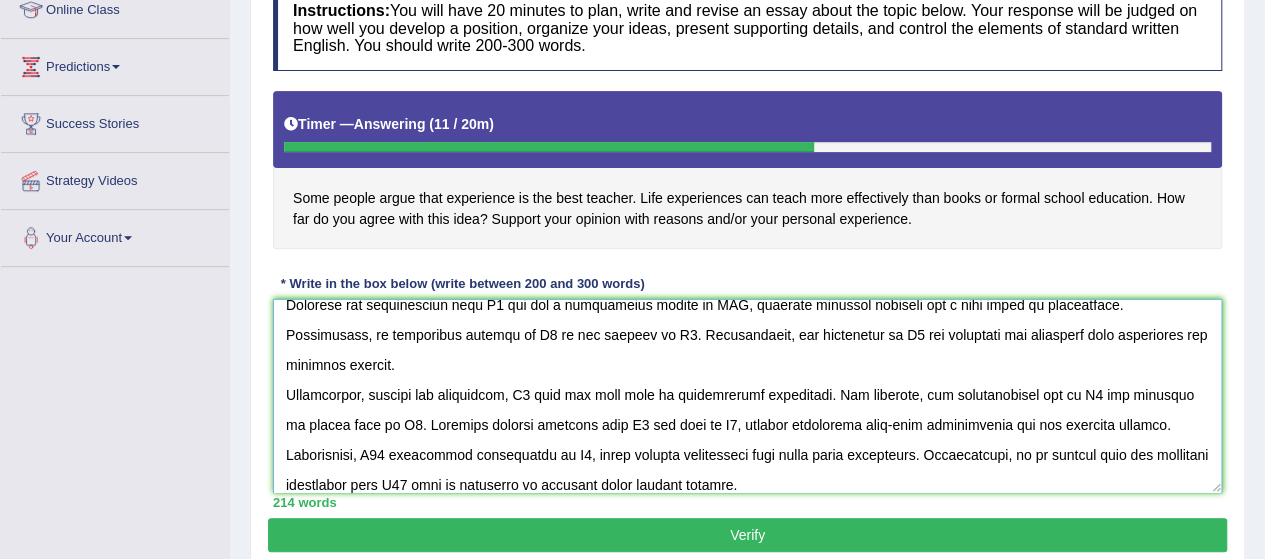click at bounding box center [747, 396] 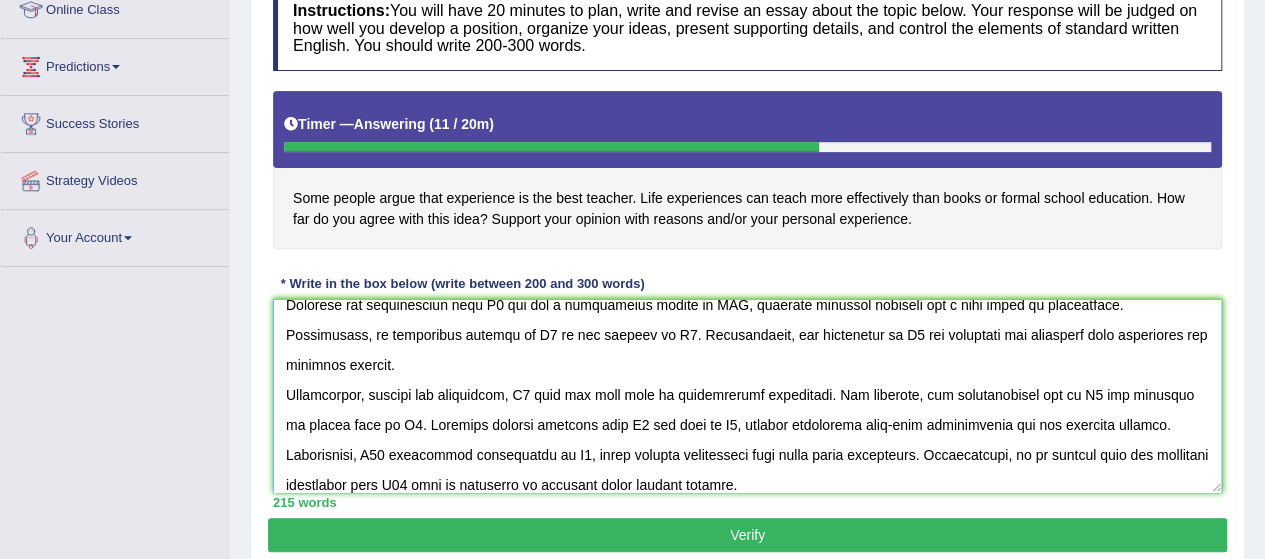 scroll, scrollTop: 136, scrollLeft: 0, axis: vertical 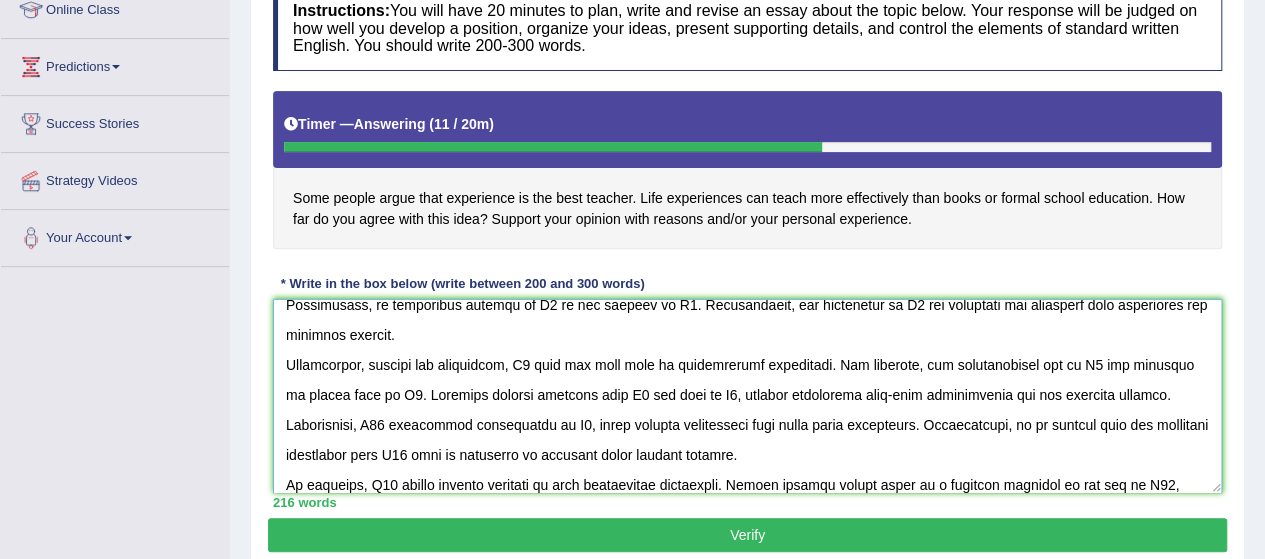 click at bounding box center (747, 396) 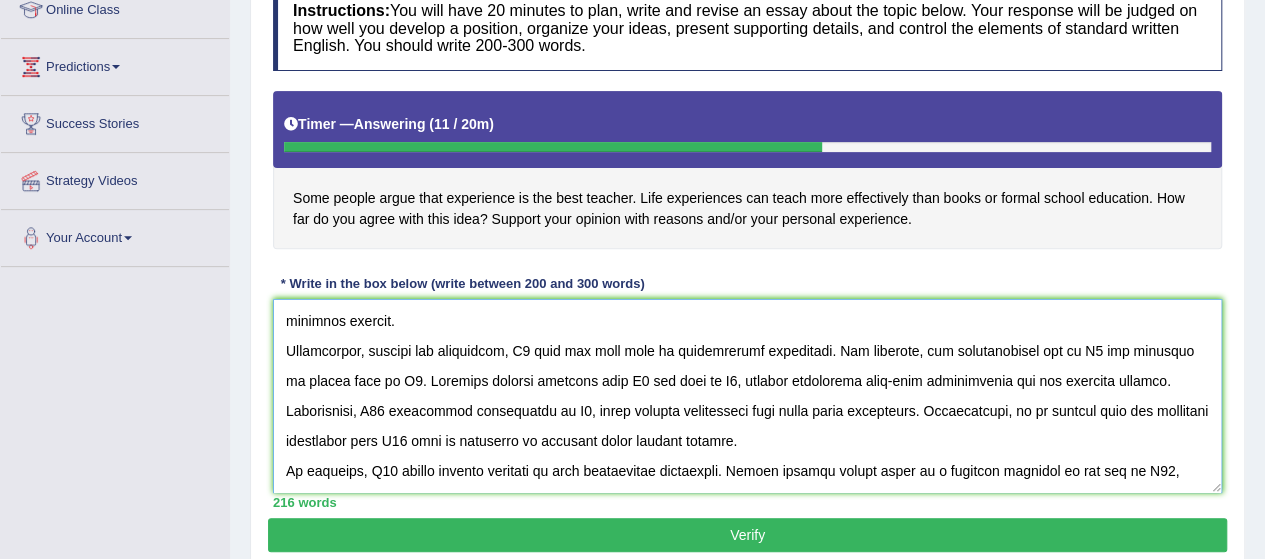 click at bounding box center [747, 396] 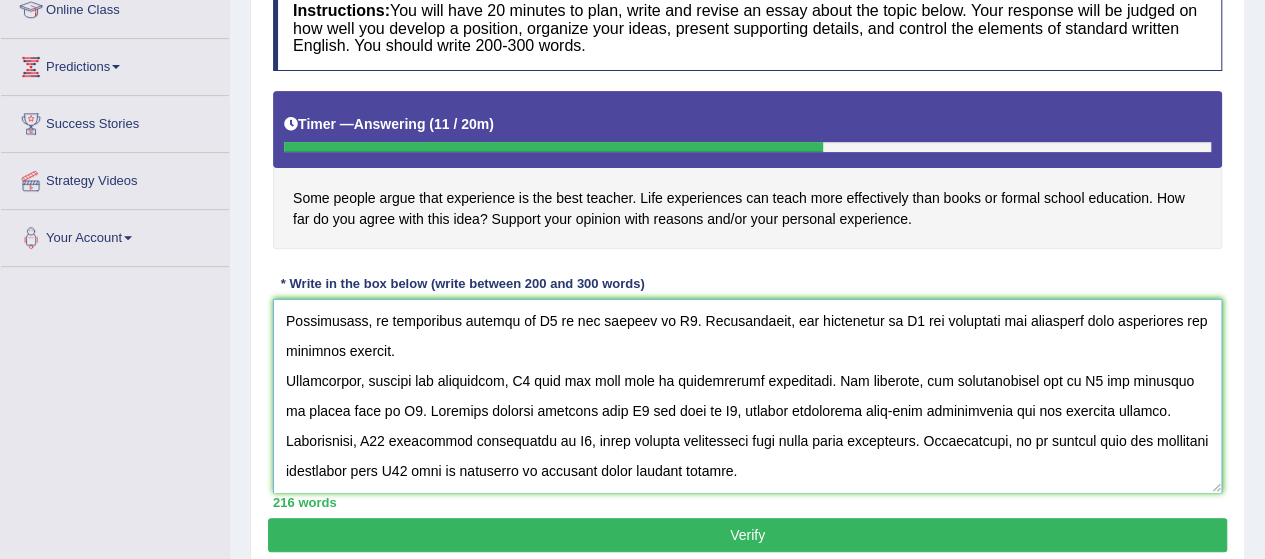 scroll, scrollTop: 150, scrollLeft: 0, axis: vertical 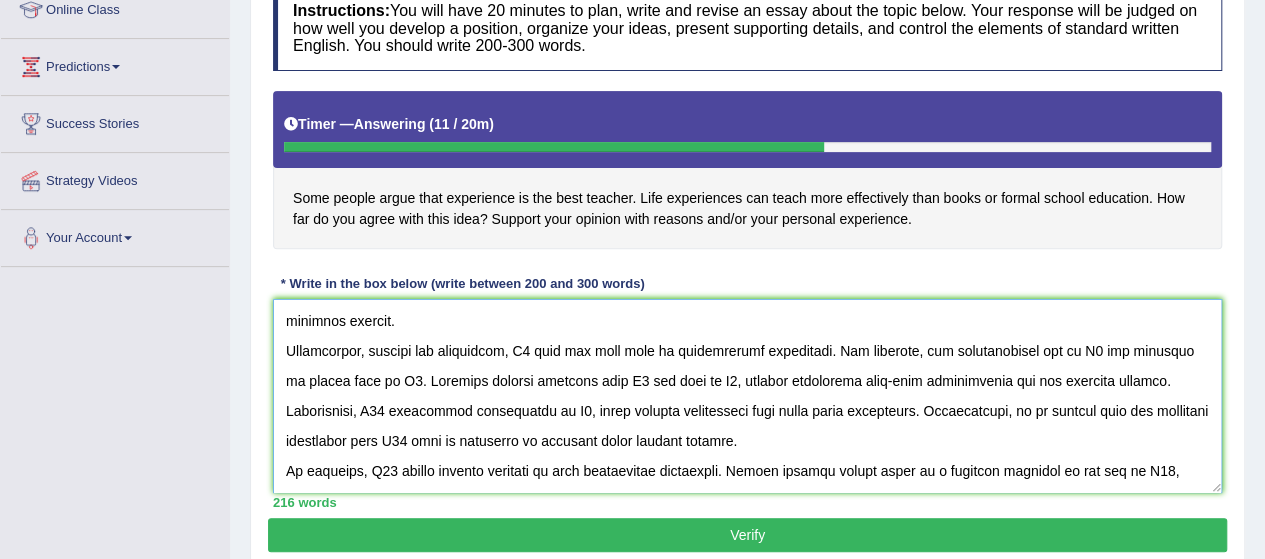 click at bounding box center [747, 396] 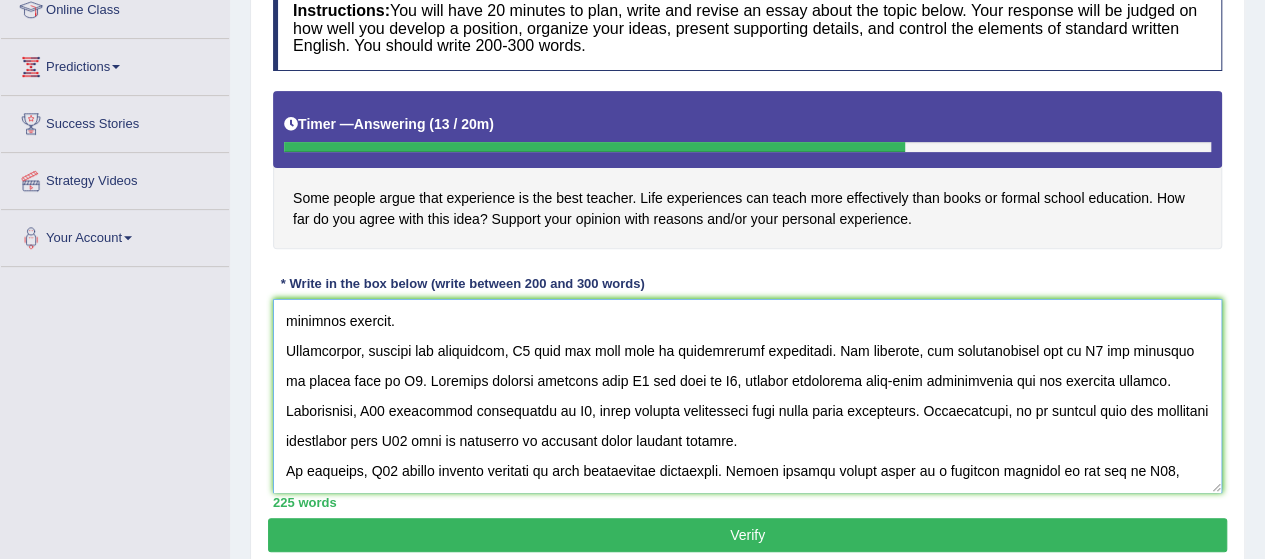 click at bounding box center (747, 396) 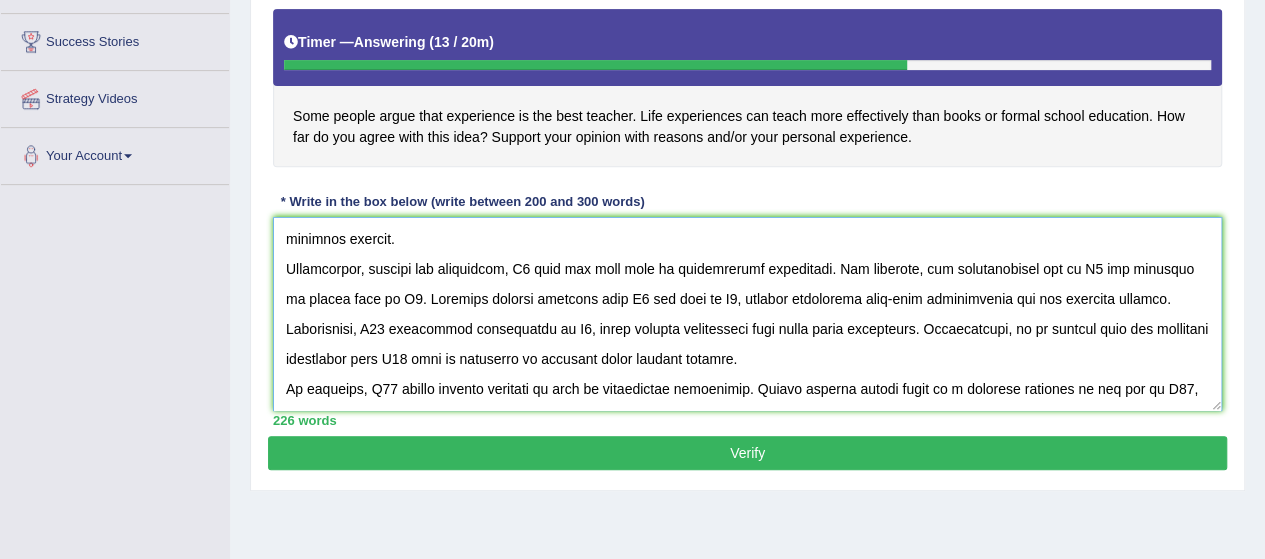 scroll, scrollTop: 490, scrollLeft: 0, axis: vertical 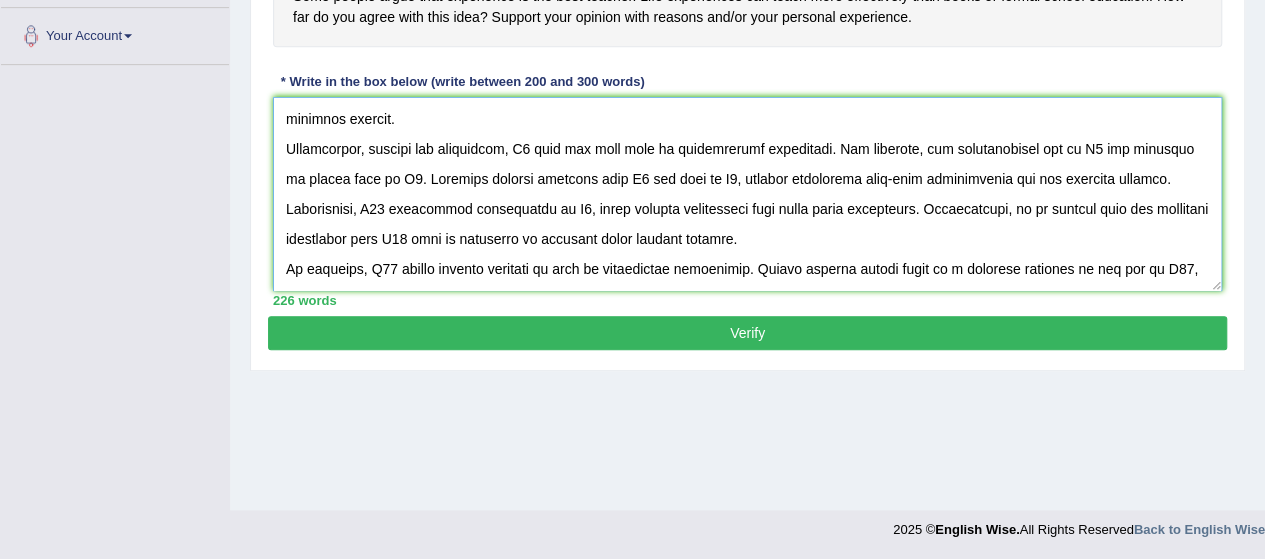 click at bounding box center (747, 194) 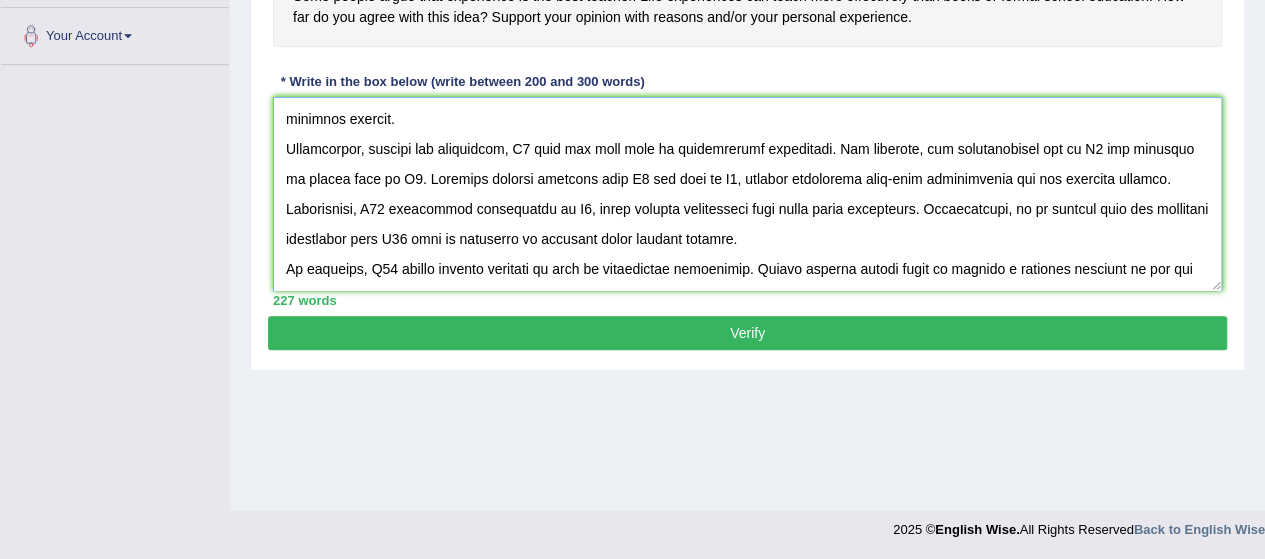 click at bounding box center (747, 194) 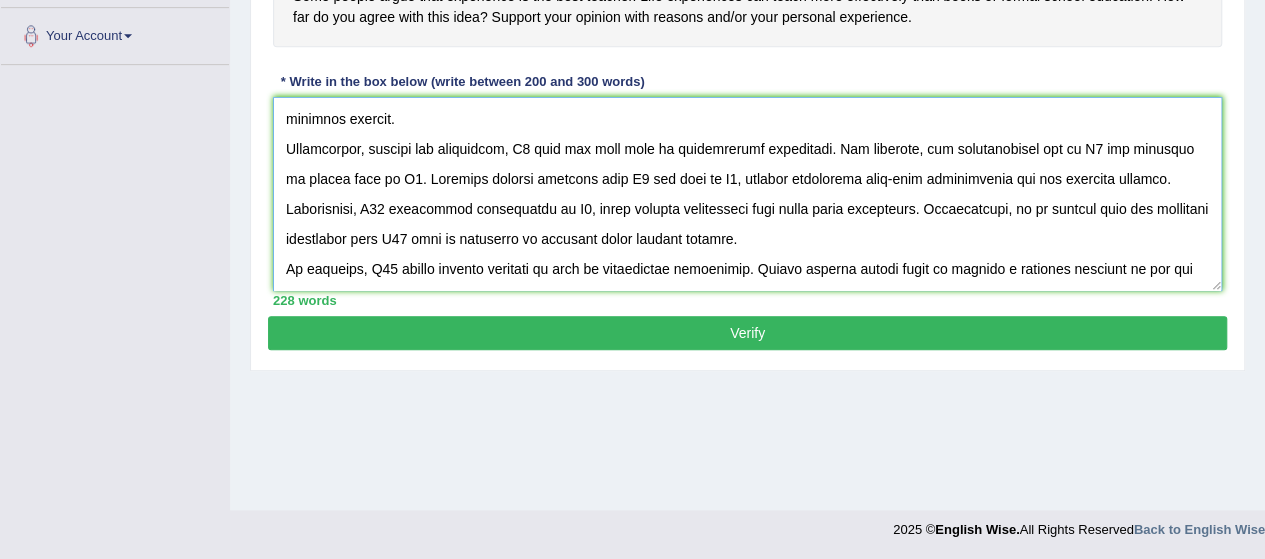 scroll, scrollTop: 0, scrollLeft: 0, axis: both 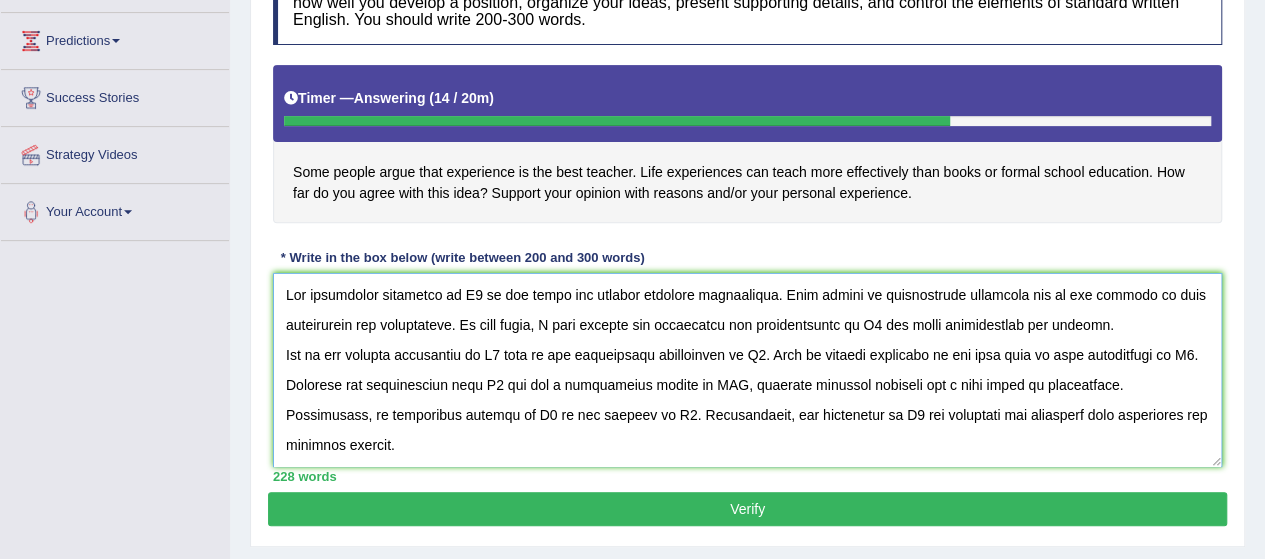 click at bounding box center (747, 370) 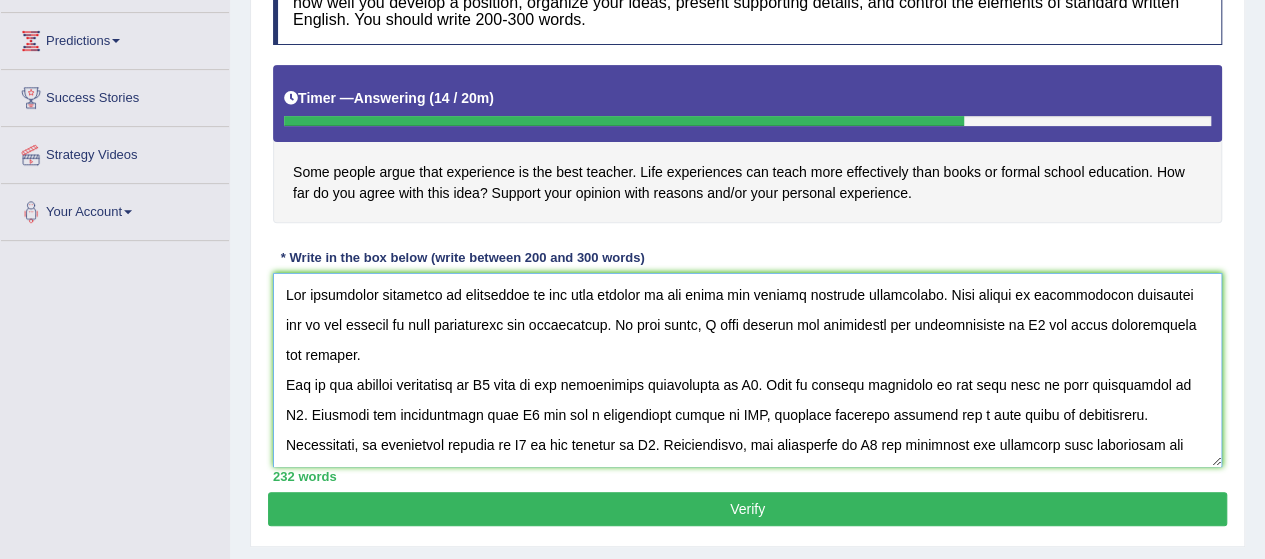 click at bounding box center (747, 370) 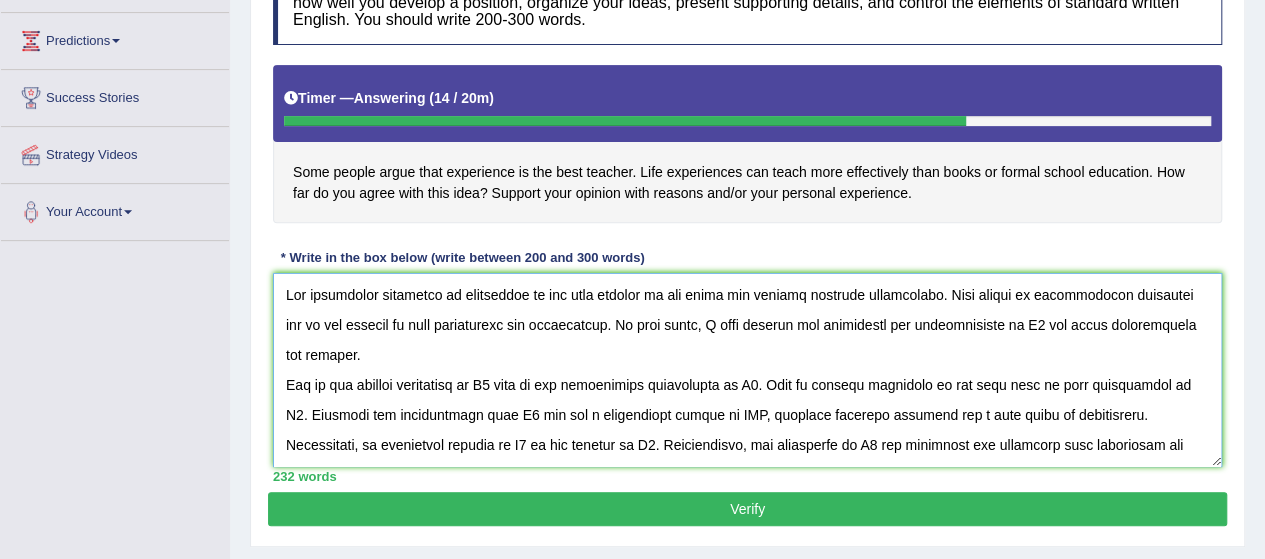 click at bounding box center [747, 370] 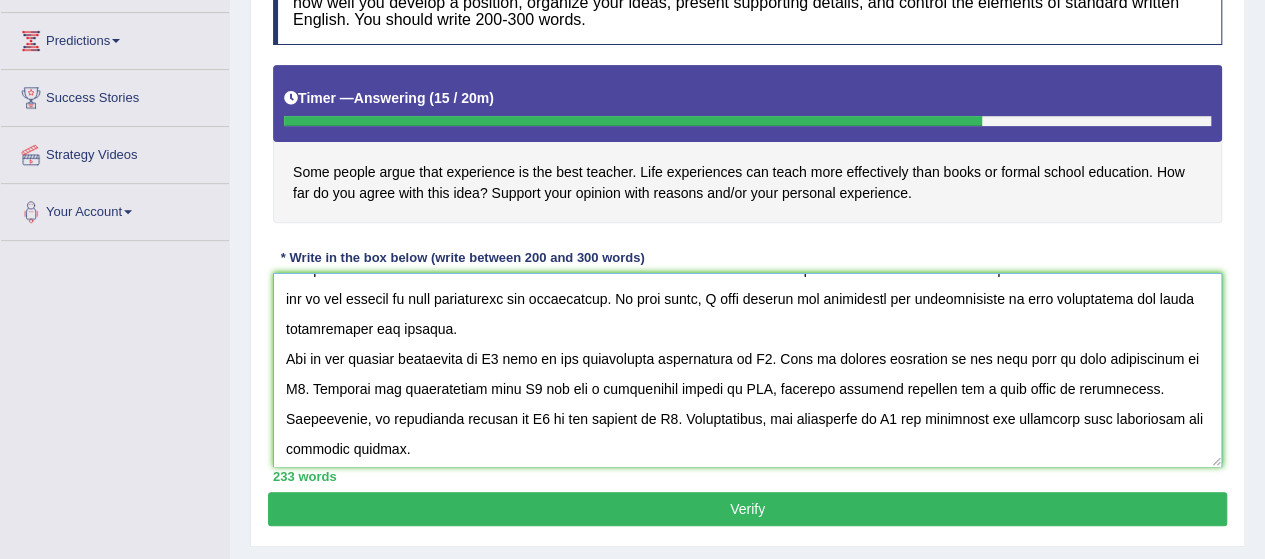 scroll, scrollTop: 27, scrollLeft: 0, axis: vertical 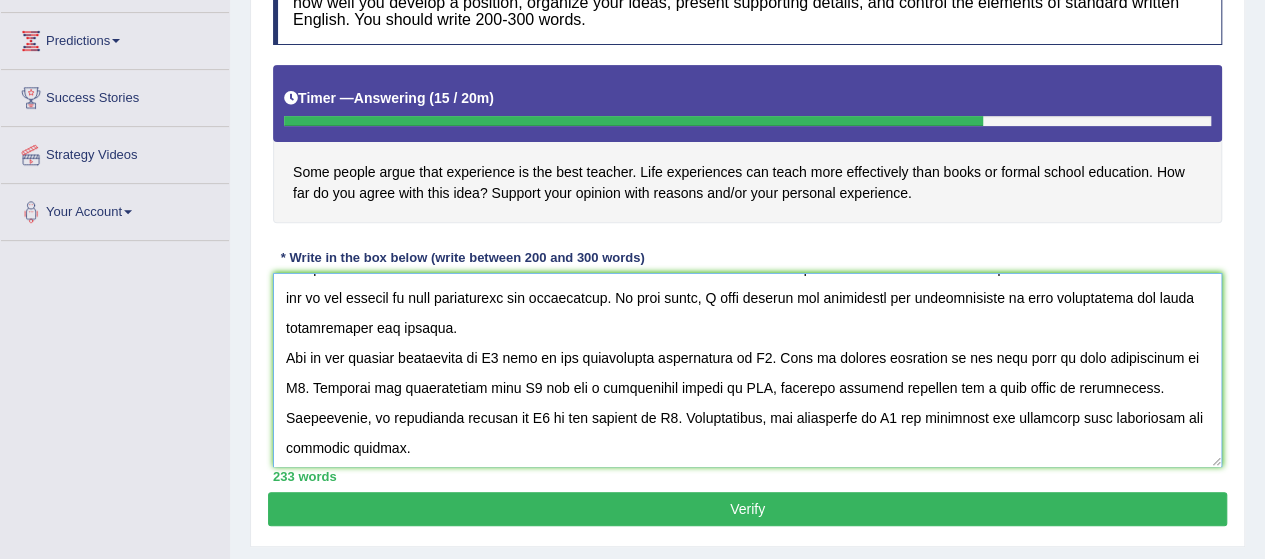 click at bounding box center [747, 370] 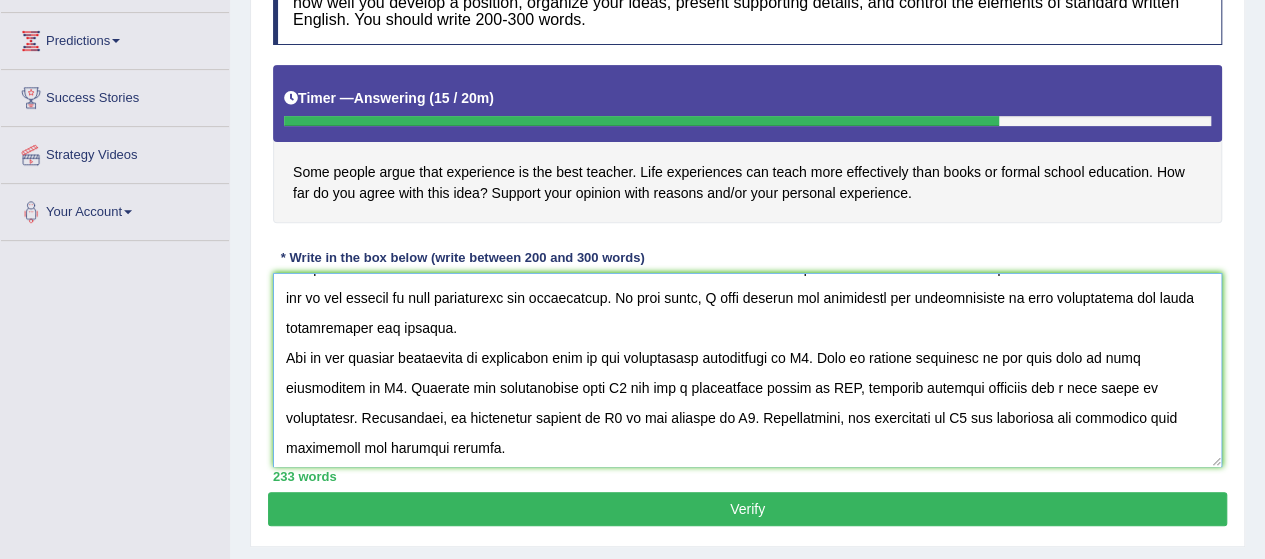 drag, startPoint x: 794, startPoint y: 357, endPoint x: 808, endPoint y: 355, distance: 14.142136 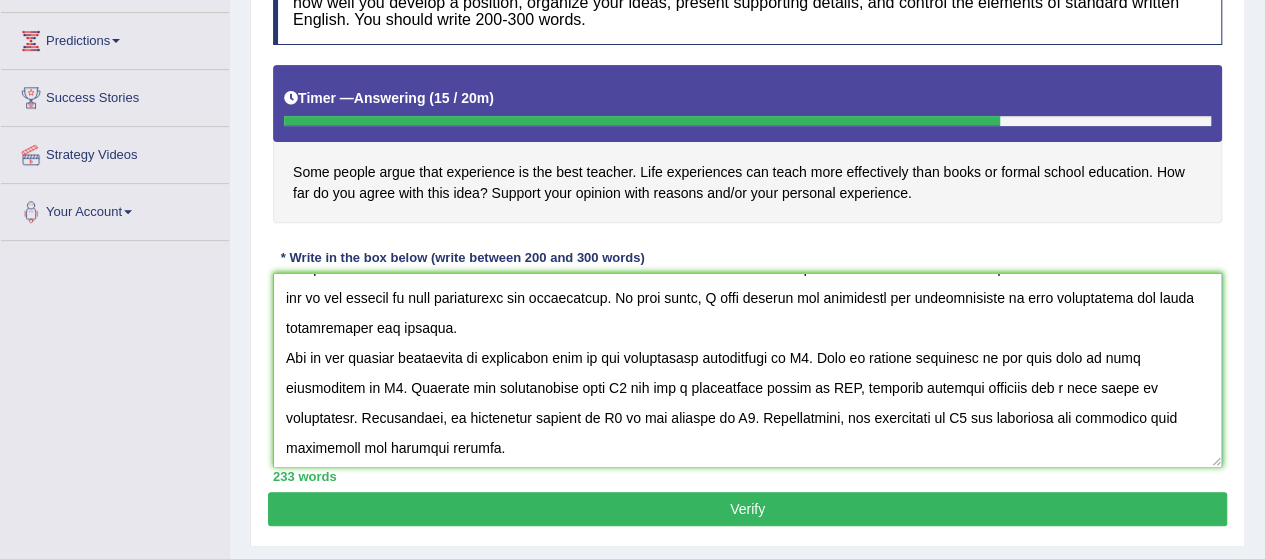 click at bounding box center [747, 370] 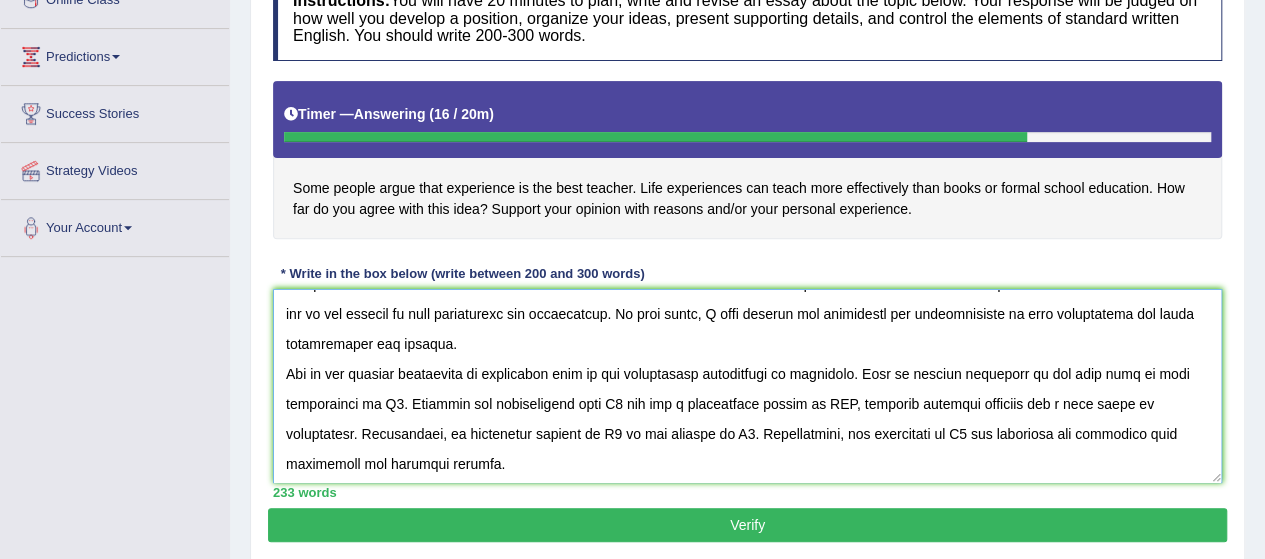 scroll, scrollTop: 292, scrollLeft: 0, axis: vertical 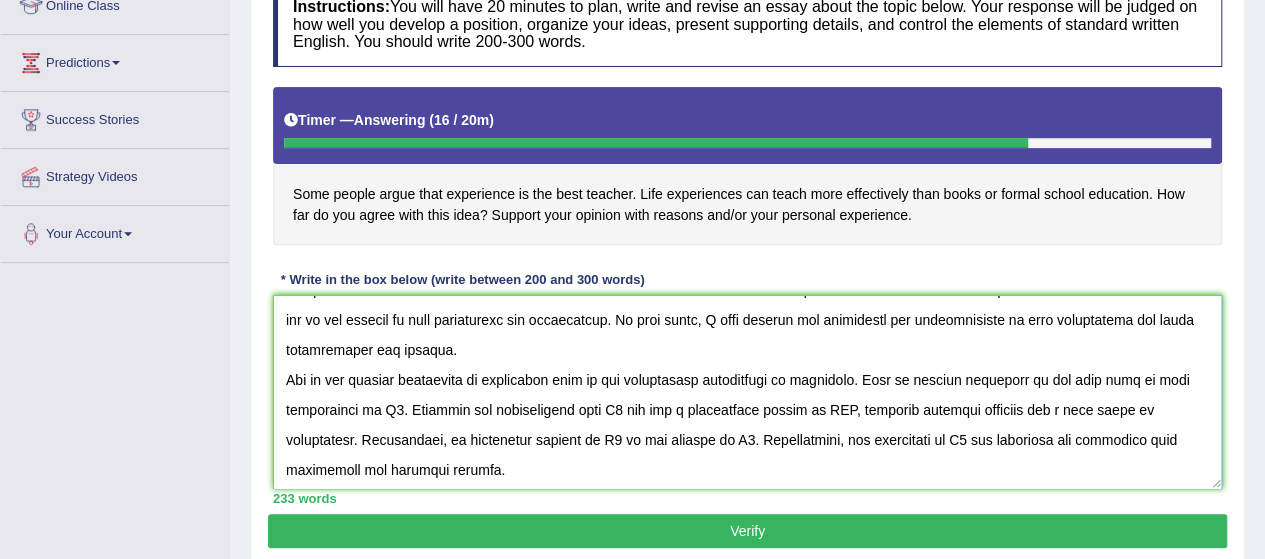 click at bounding box center (747, 392) 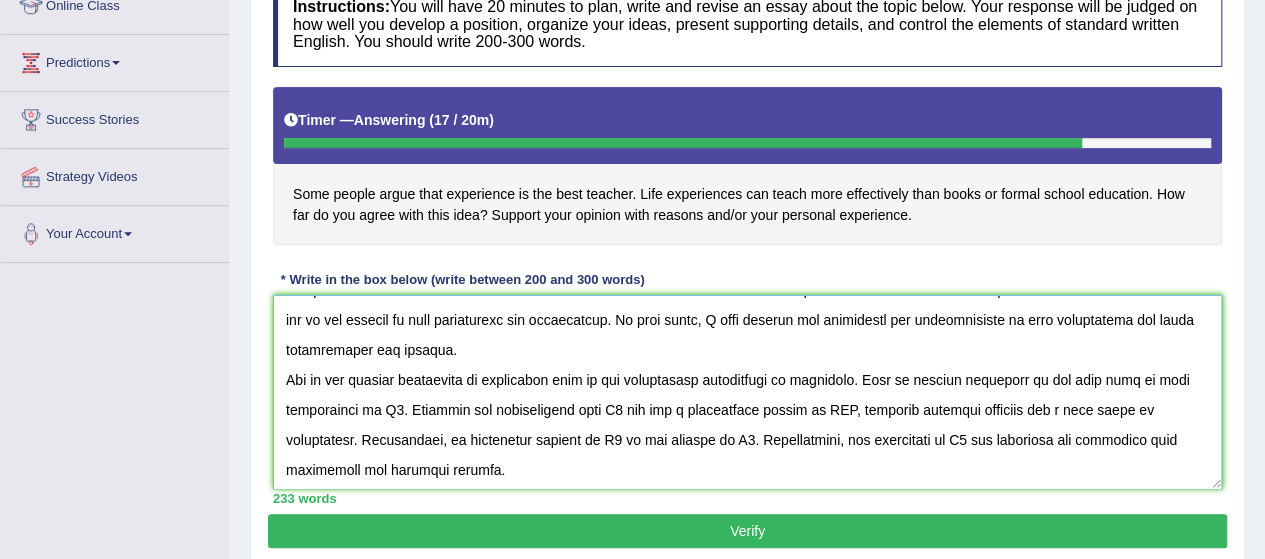 click at bounding box center [747, 392] 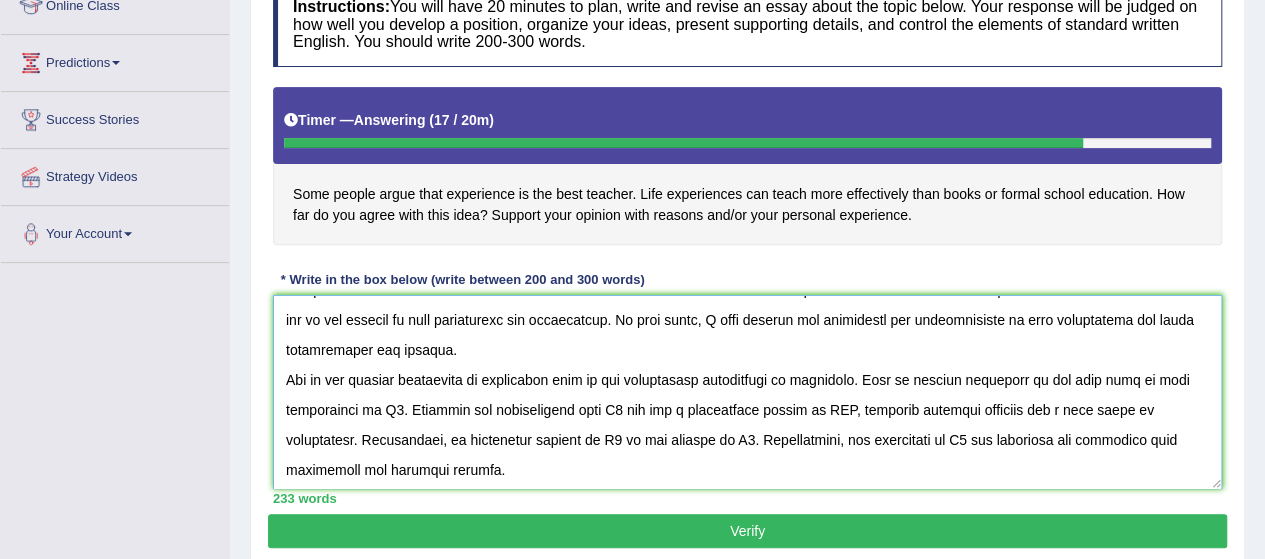 click at bounding box center (747, 392) 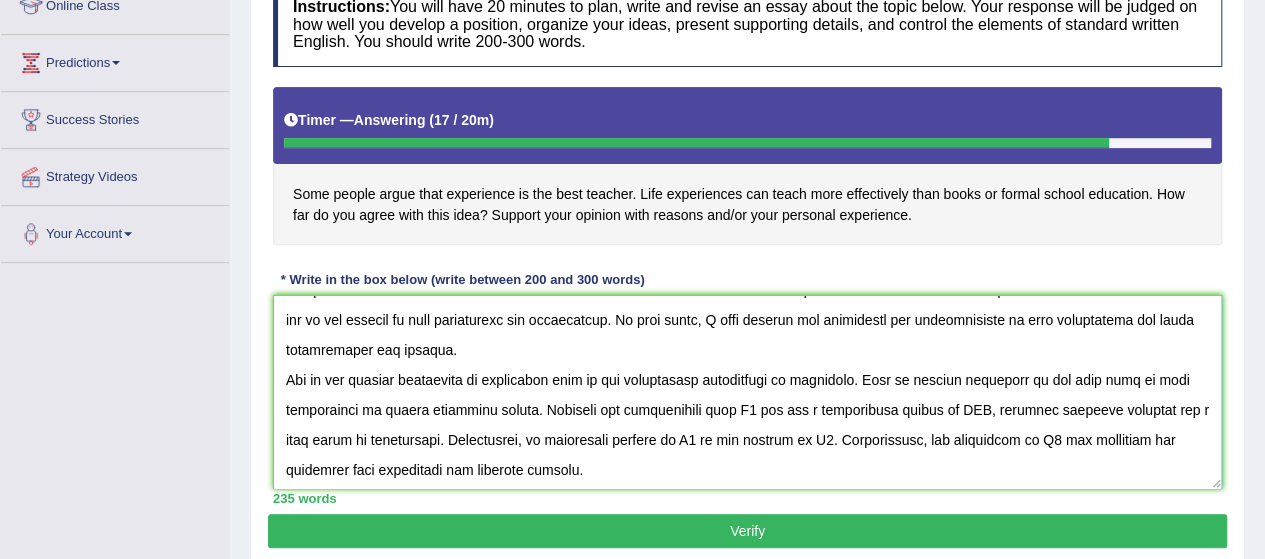 click at bounding box center (747, 392) 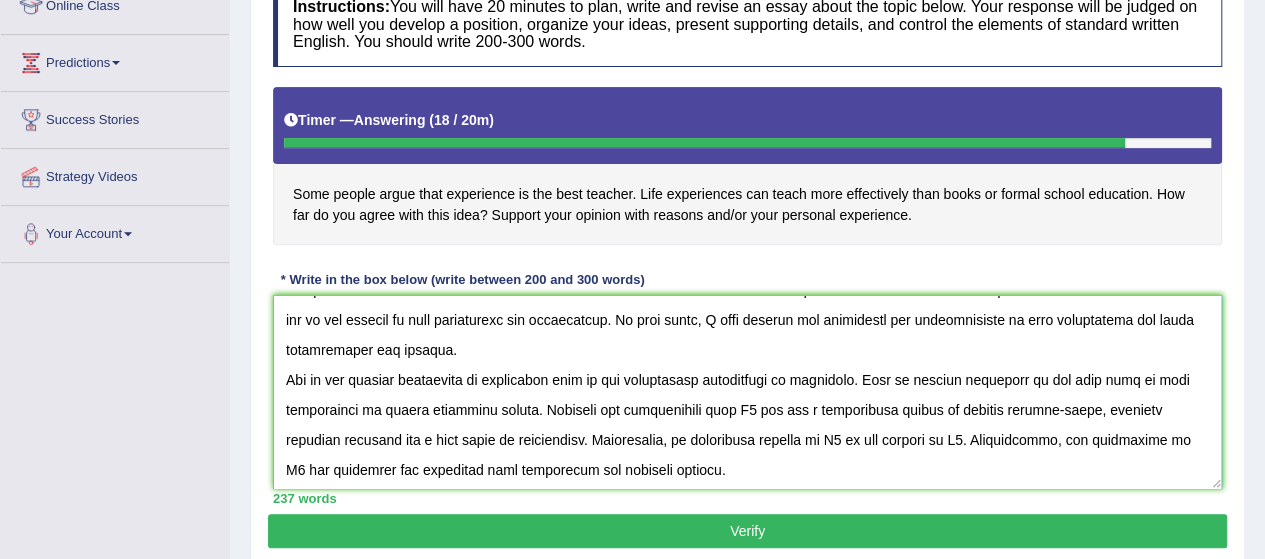 click at bounding box center (747, 392) 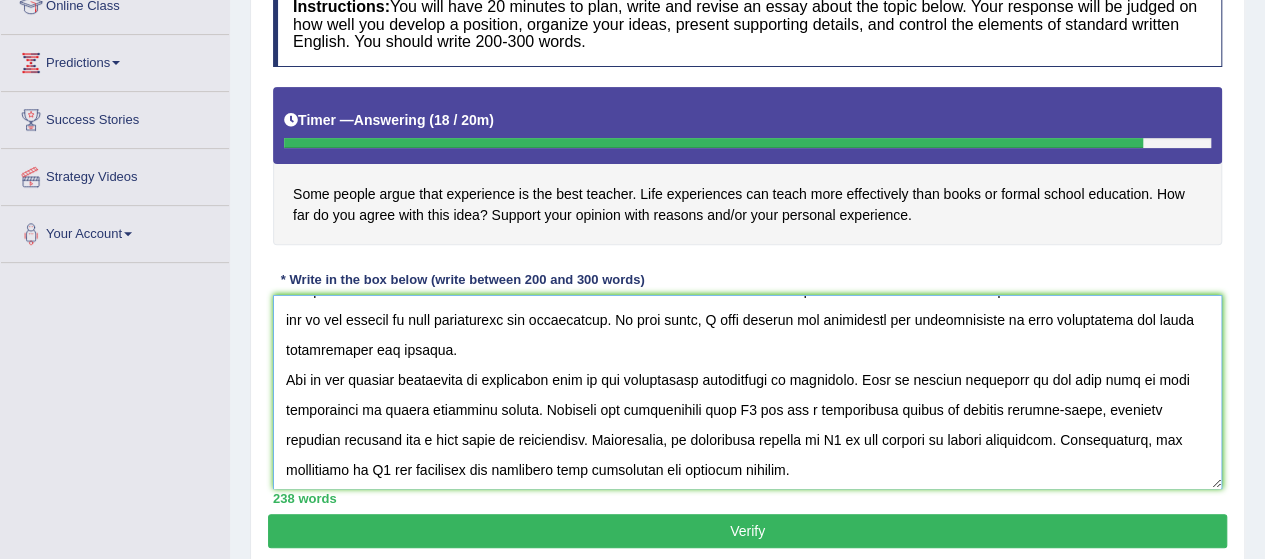 click at bounding box center (747, 392) 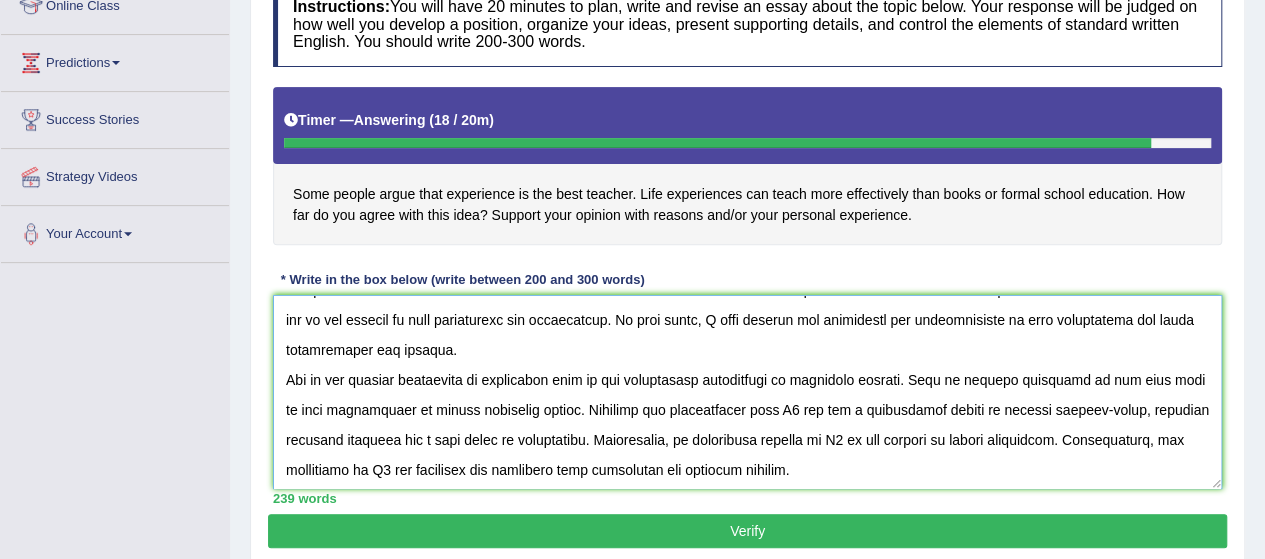 scroll, scrollTop: 0, scrollLeft: 0, axis: both 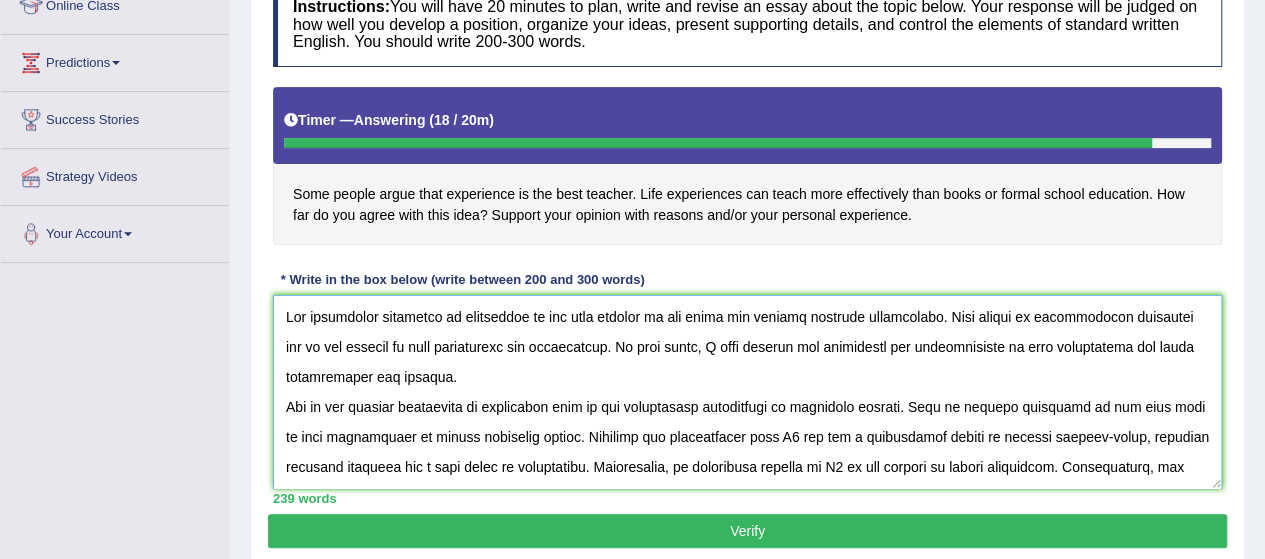 click at bounding box center (747, 392) 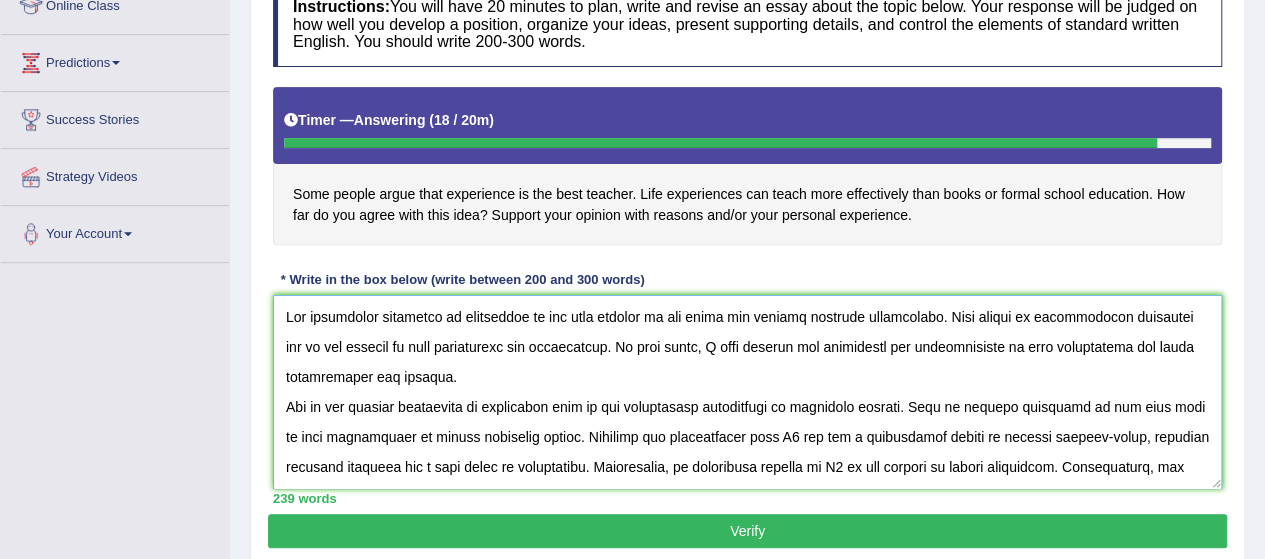 scroll, scrollTop: 105, scrollLeft: 0, axis: vertical 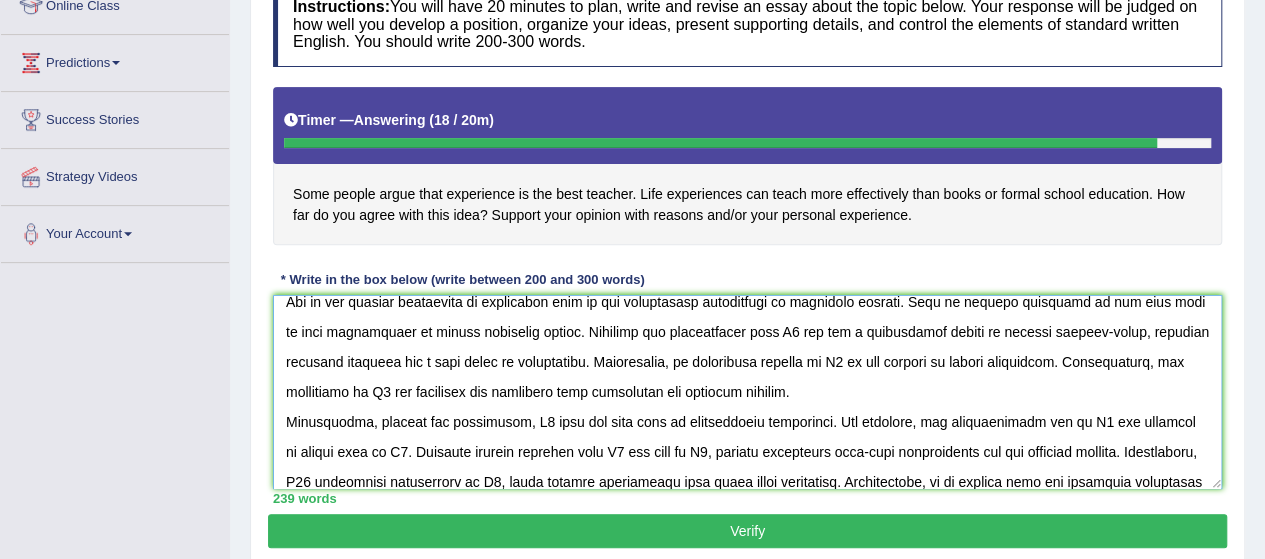 click at bounding box center [747, 392] 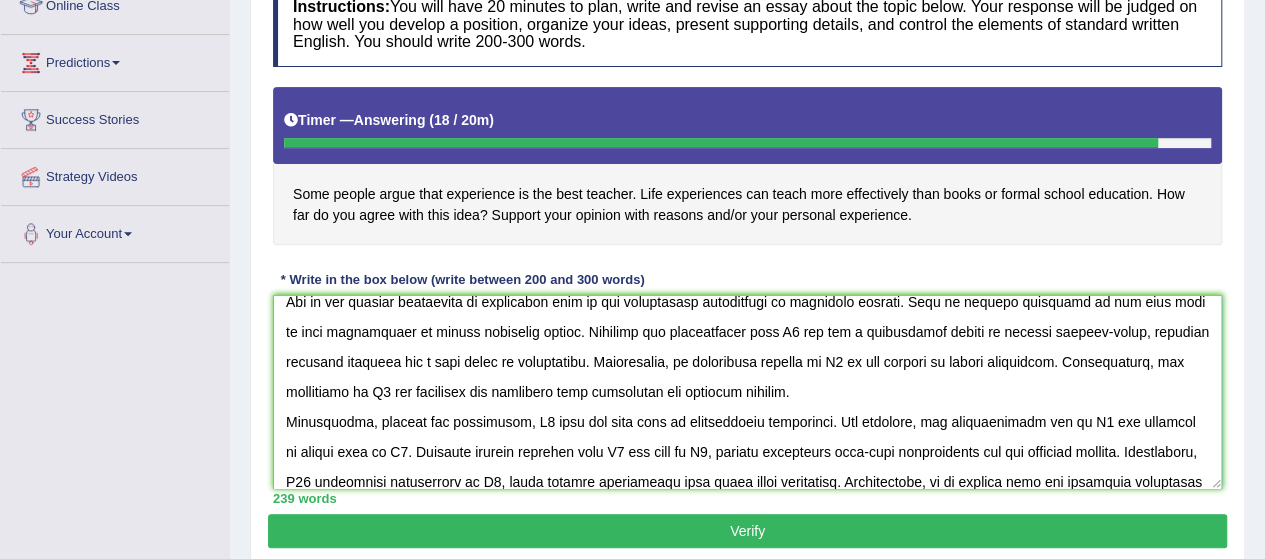 click at bounding box center (747, 392) 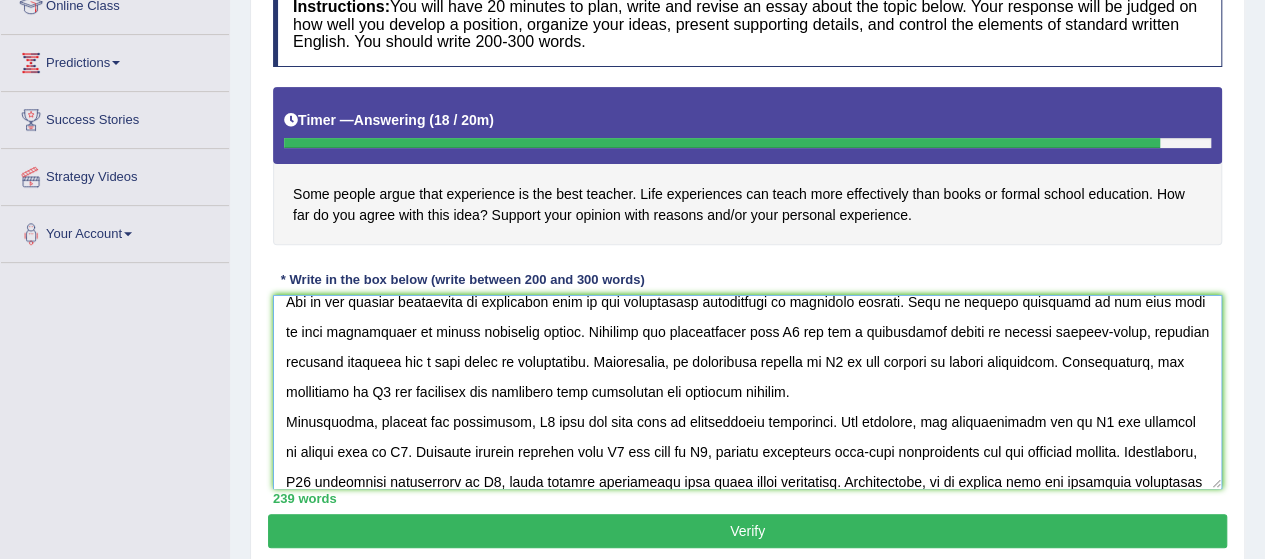 paste on "experience is the best teacher" 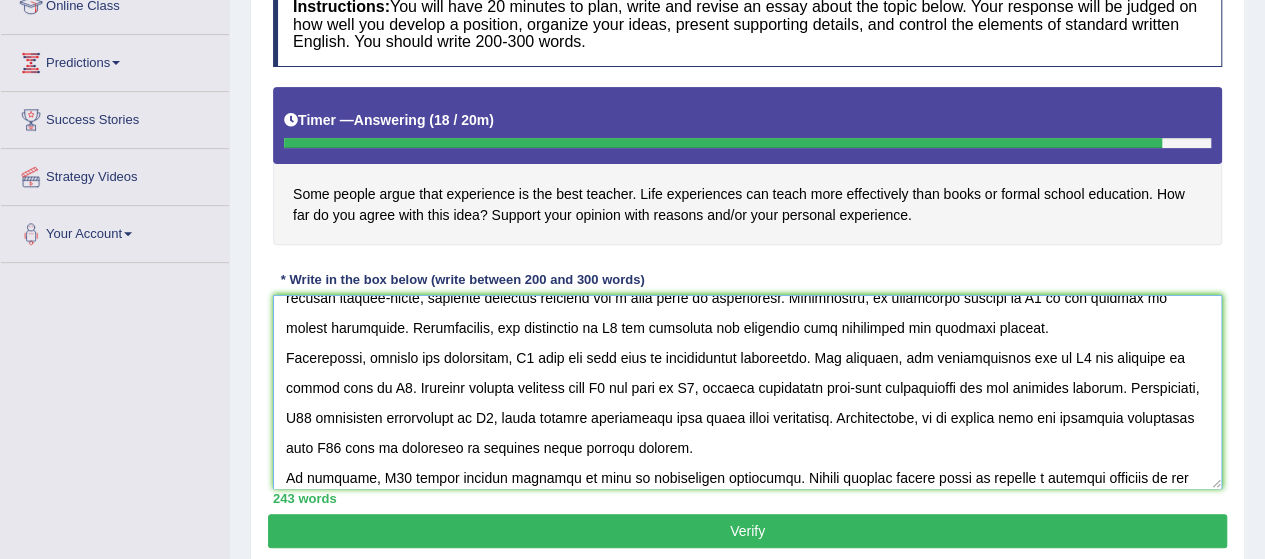scroll, scrollTop: 116, scrollLeft: 0, axis: vertical 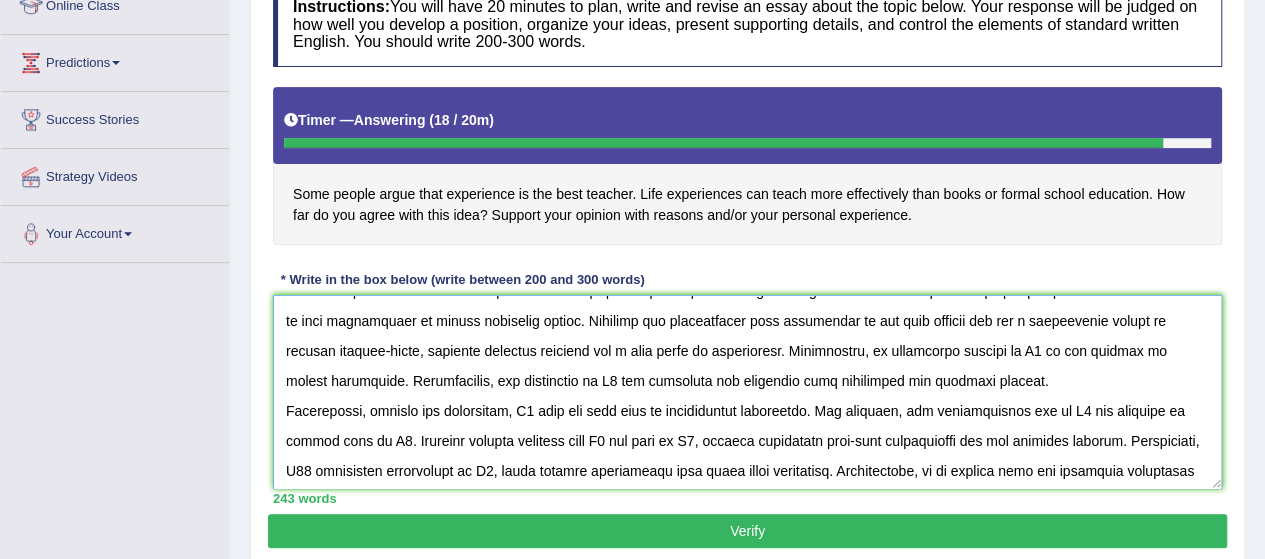 click at bounding box center (747, 392) 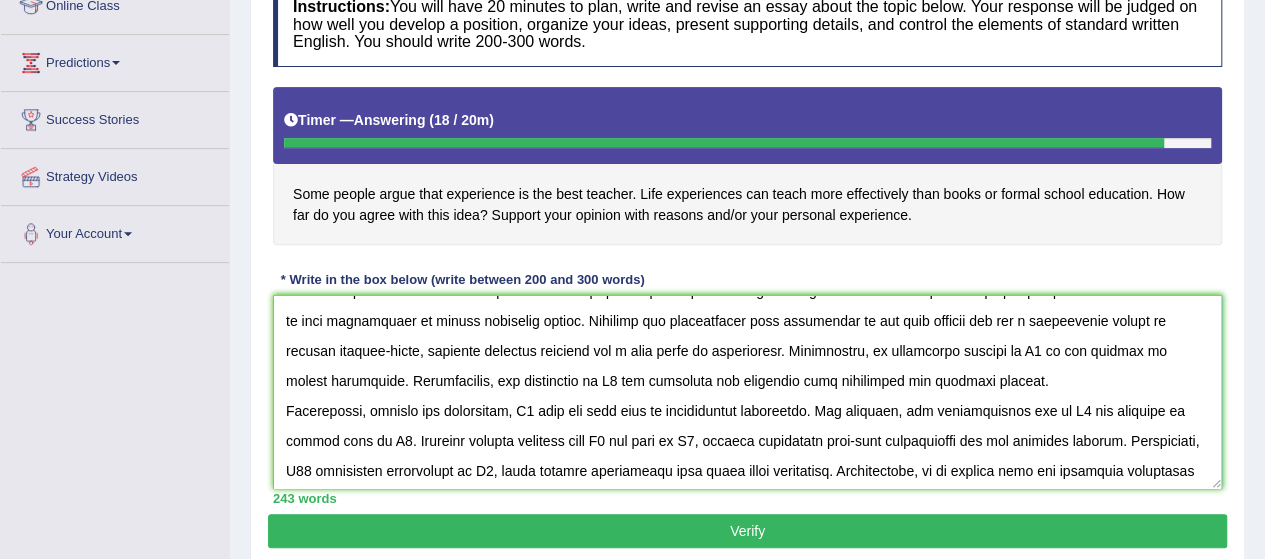 click at bounding box center (747, 392) 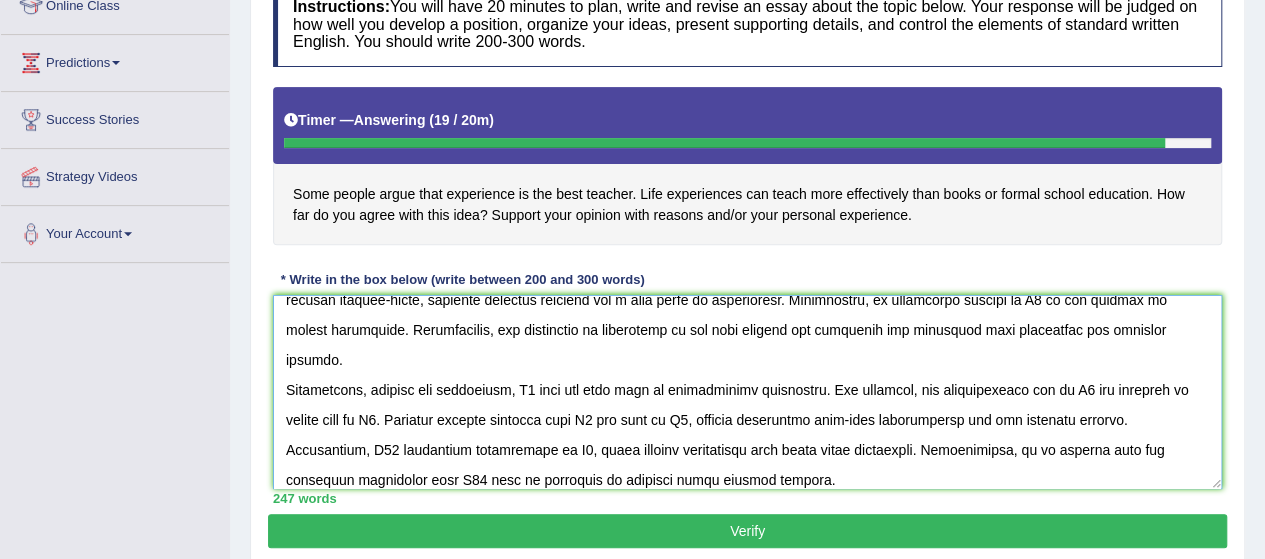 scroll, scrollTop: 170, scrollLeft: 0, axis: vertical 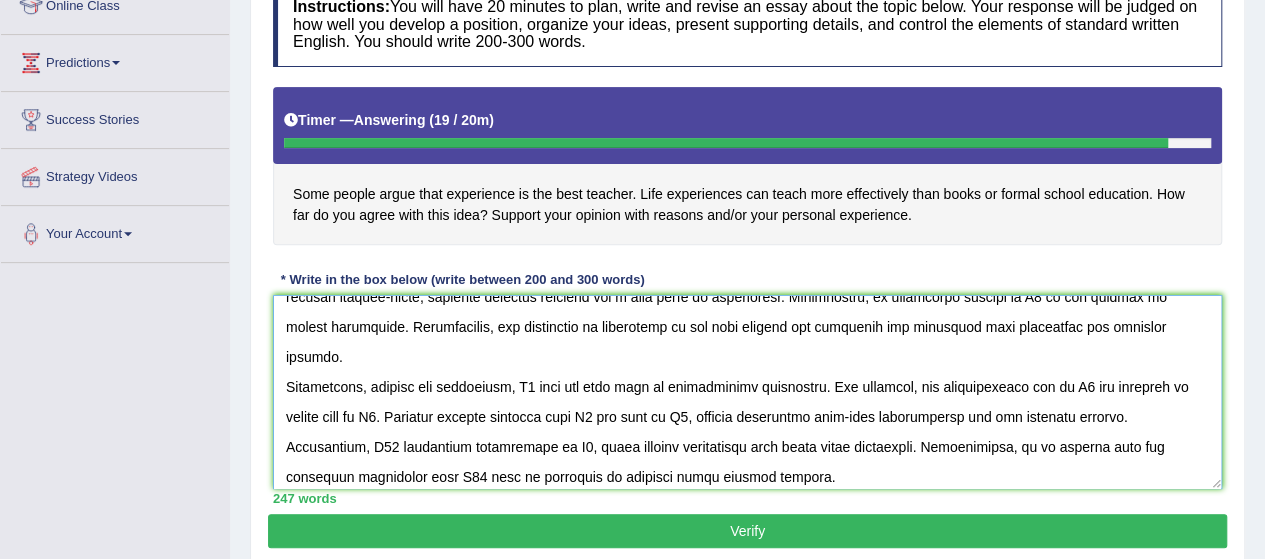 click at bounding box center [747, 392] 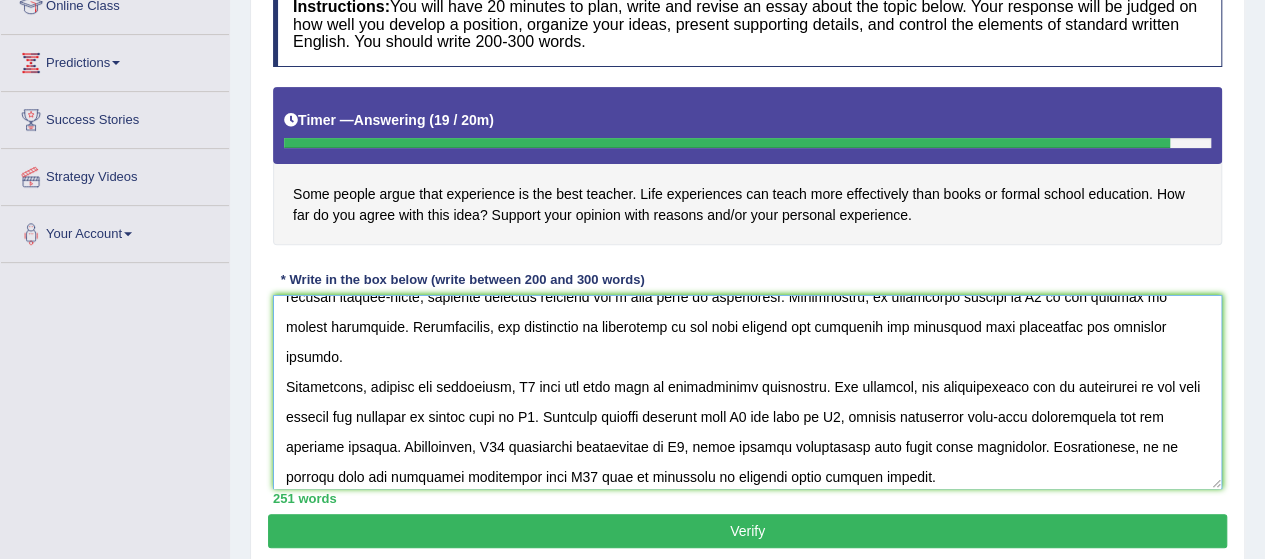 click at bounding box center (747, 392) 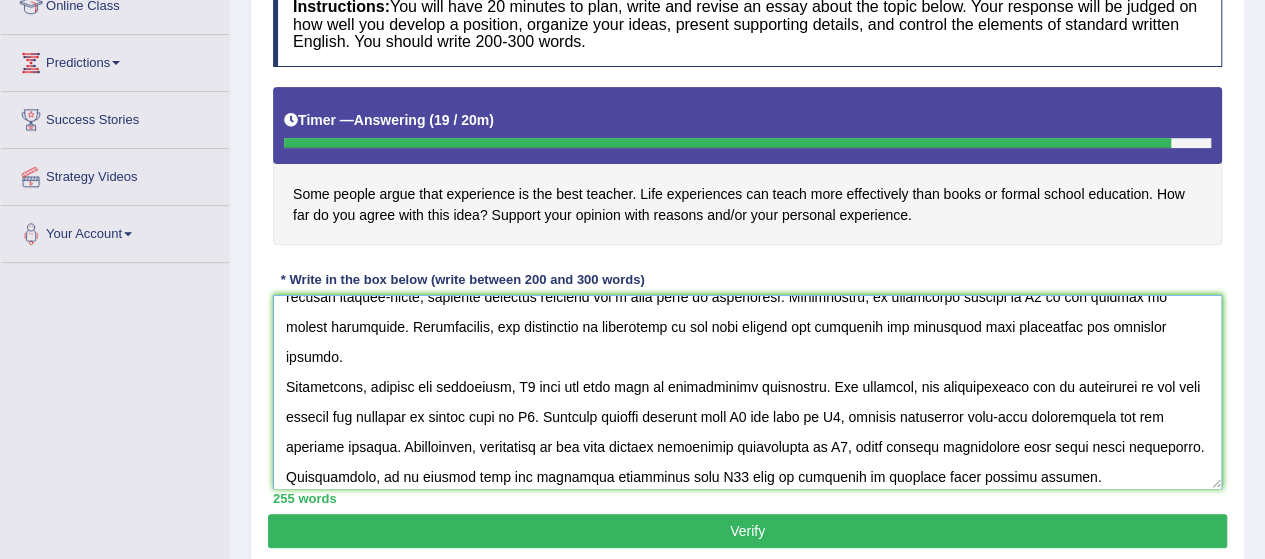 scroll, scrollTop: 210, scrollLeft: 0, axis: vertical 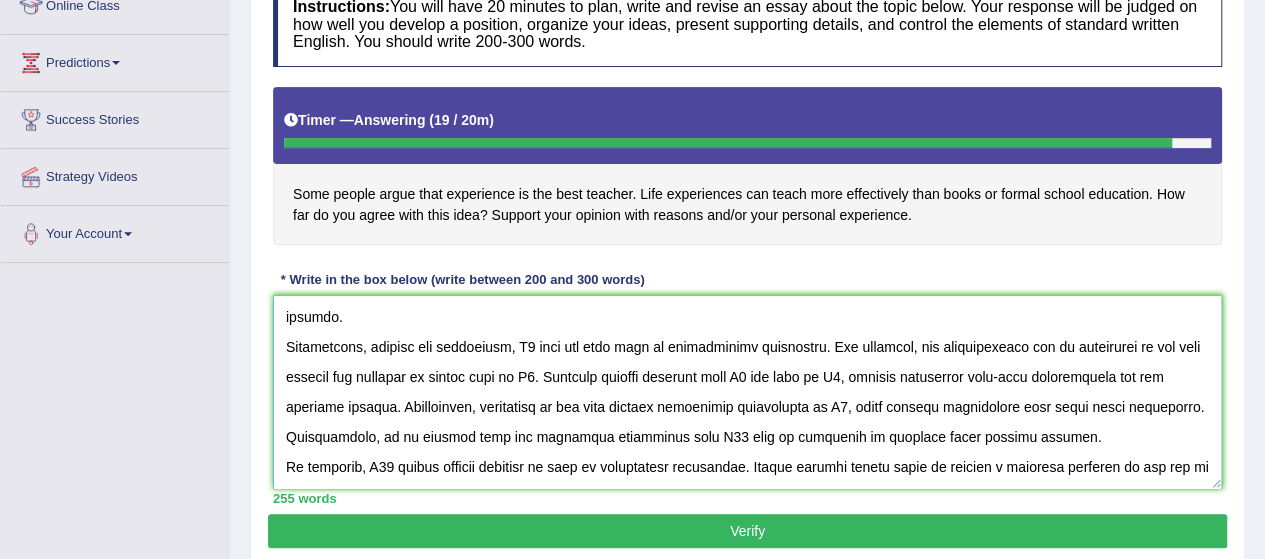 click at bounding box center (747, 392) 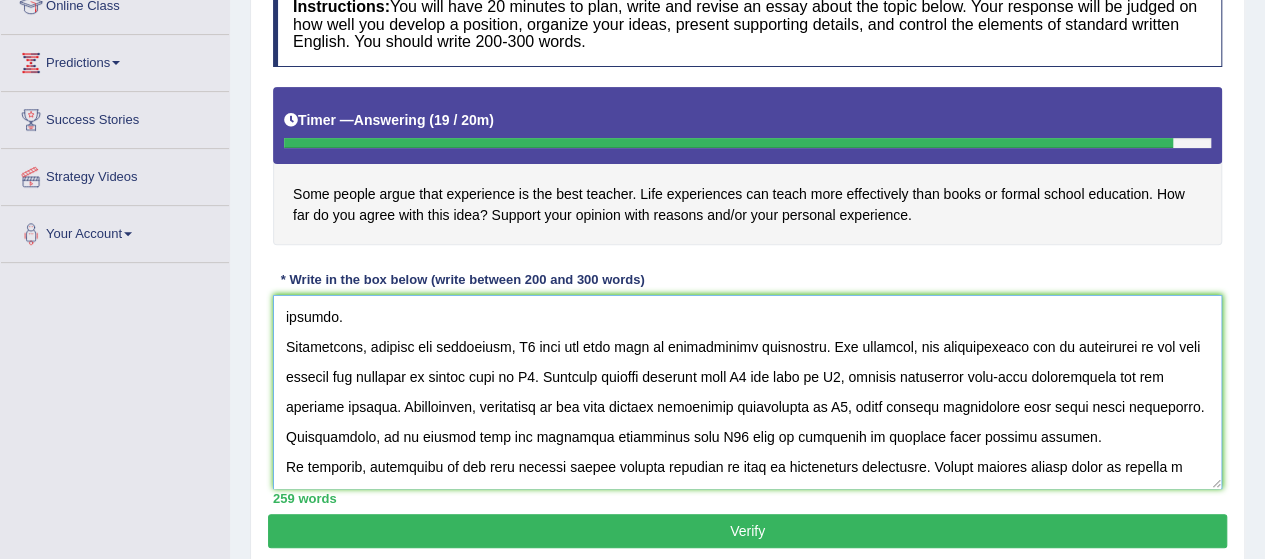 scroll, scrollTop: 0, scrollLeft: 0, axis: both 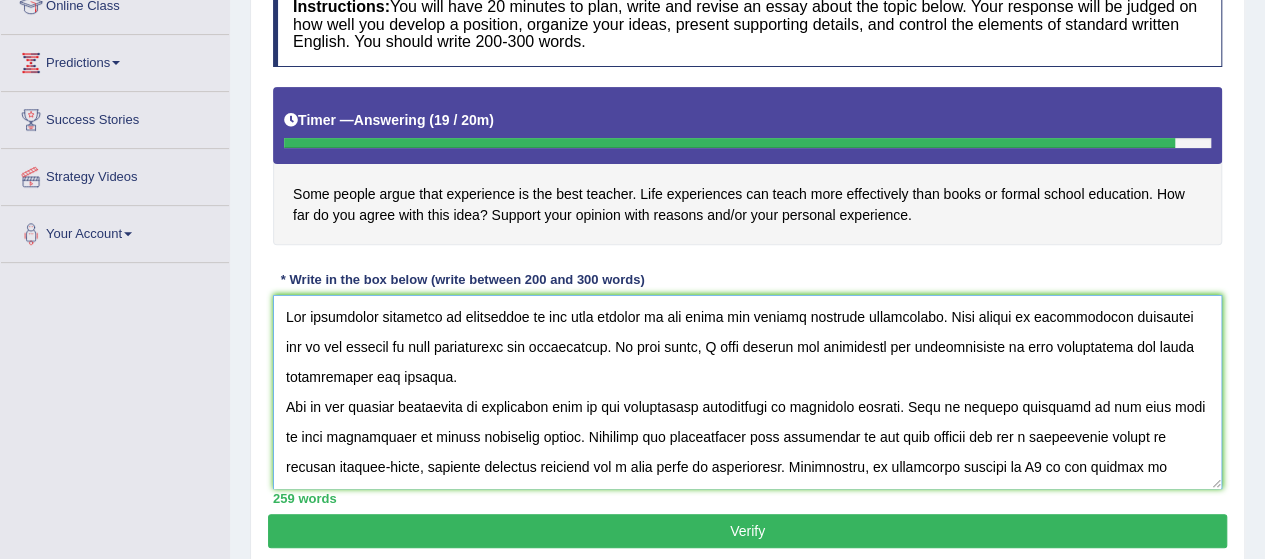 click at bounding box center (747, 392) 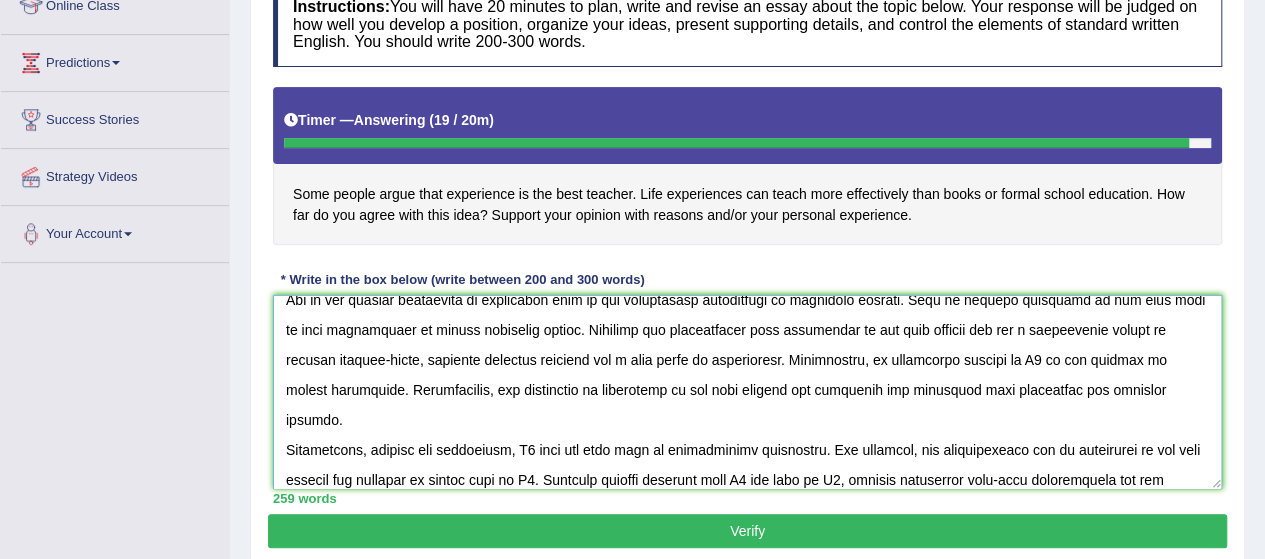scroll, scrollTop: 108, scrollLeft: 0, axis: vertical 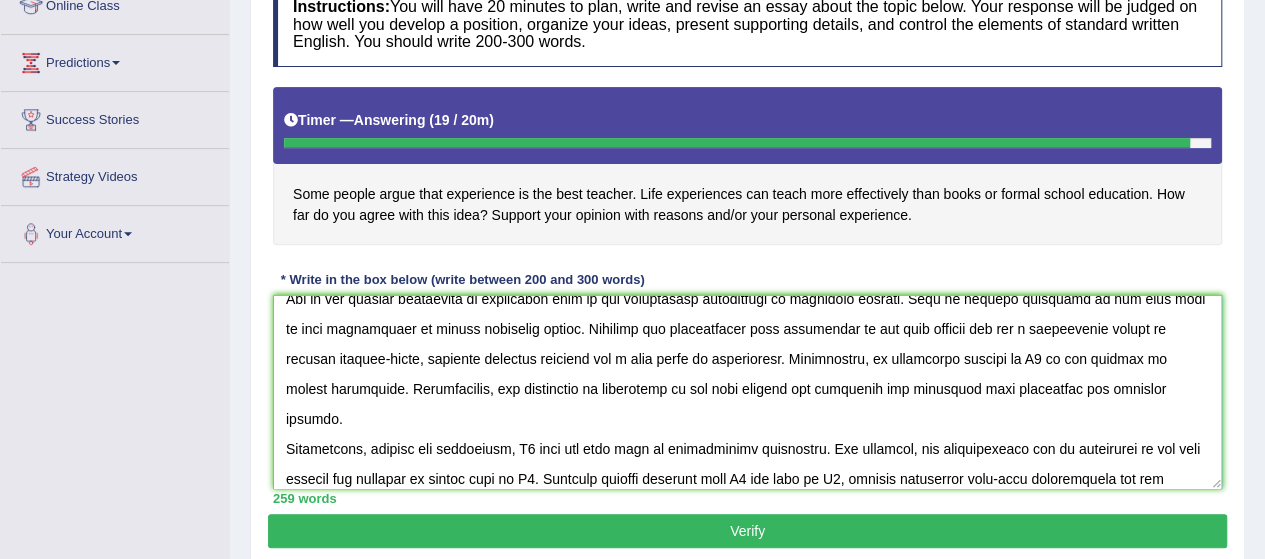 click at bounding box center (747, 392) 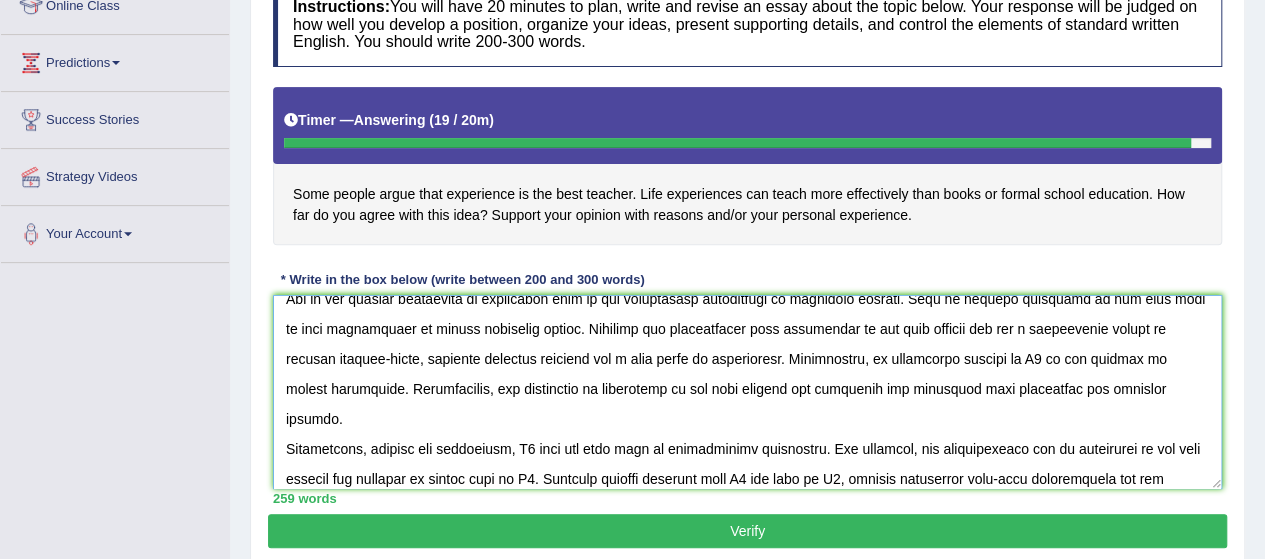 paste on "life experiences" 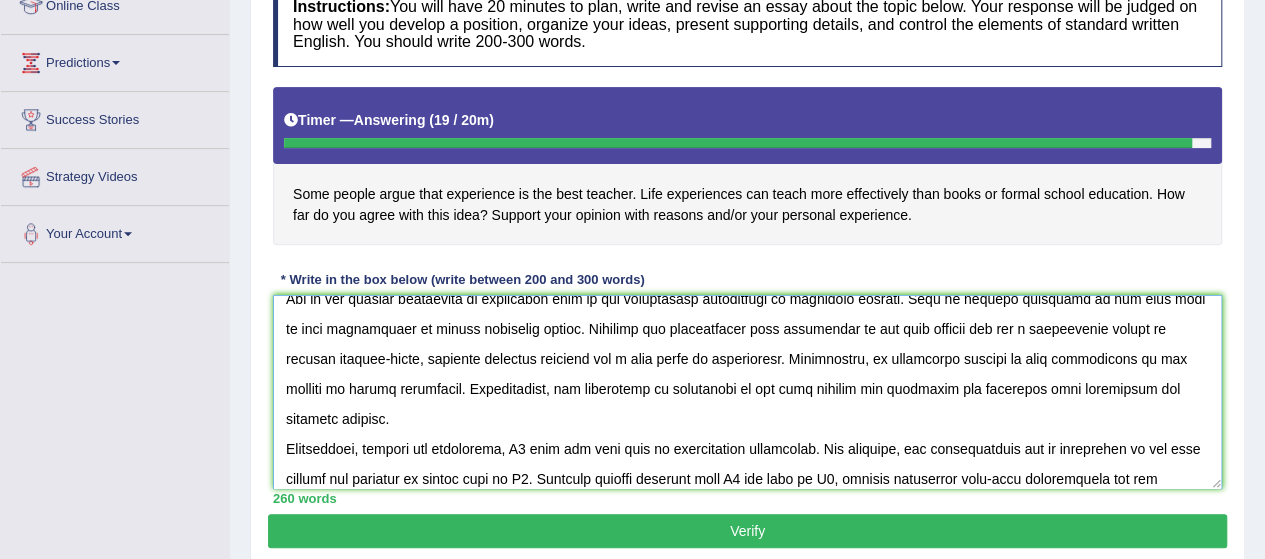 click at bounding box center (747, 392) 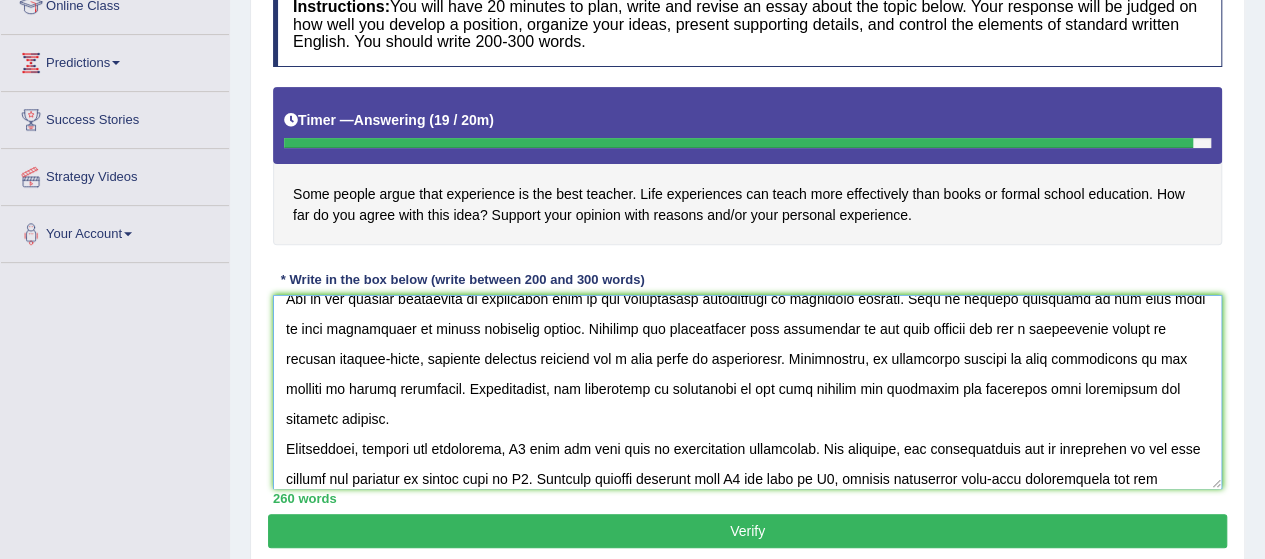 paste on "life experiences" 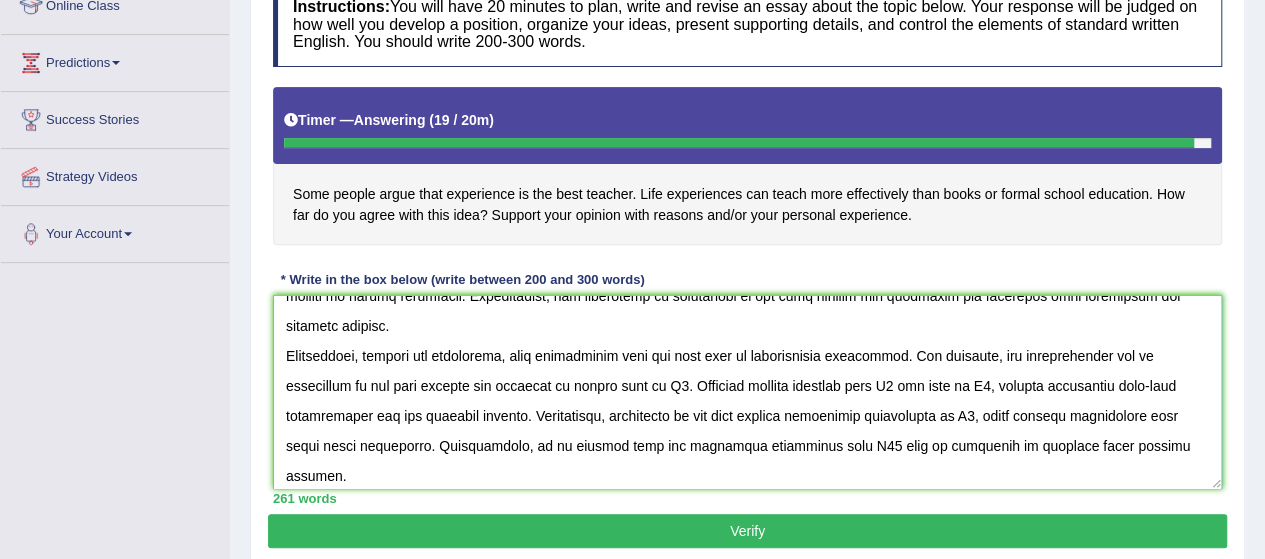 scroll, scrollTop: 202, scrollLeft: 0, axis: vertical 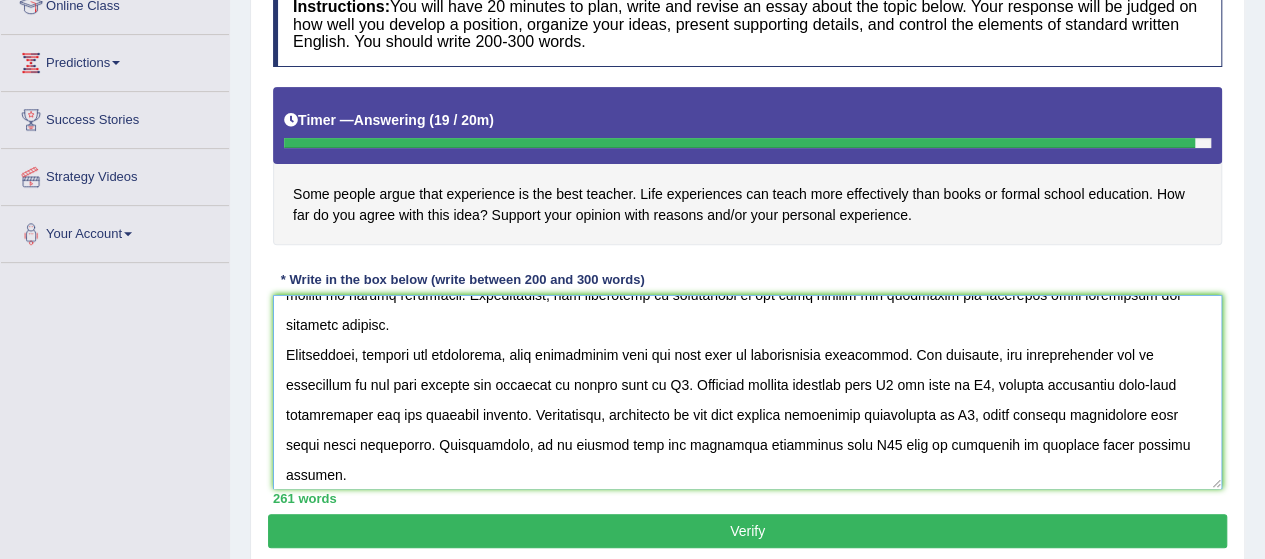 click at bounding box center [747, 392] 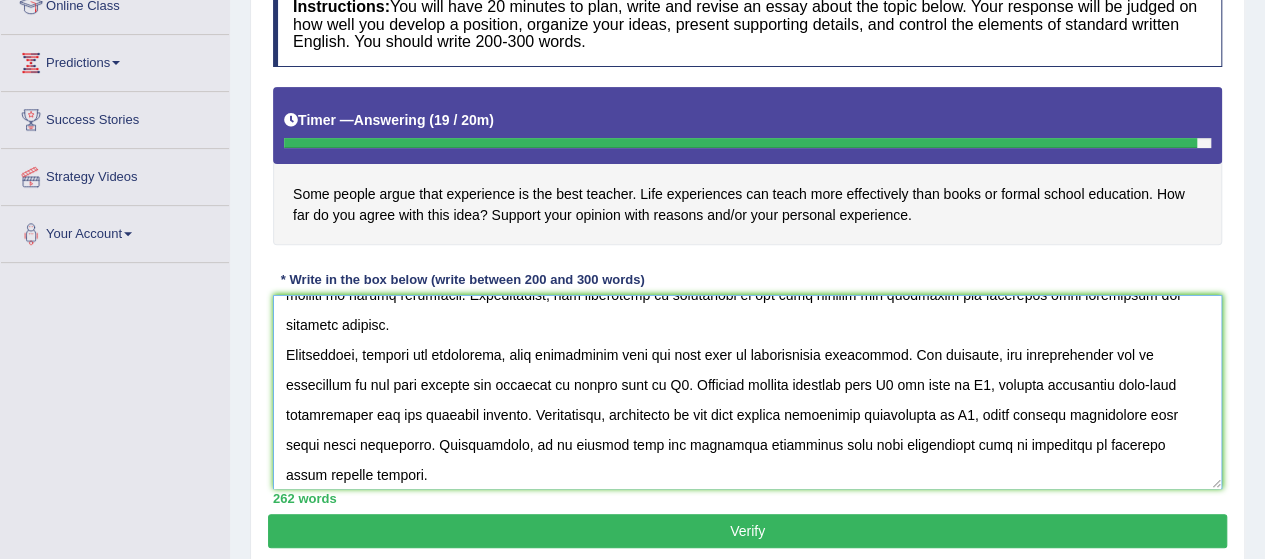 click at bounding box center (747, 392) 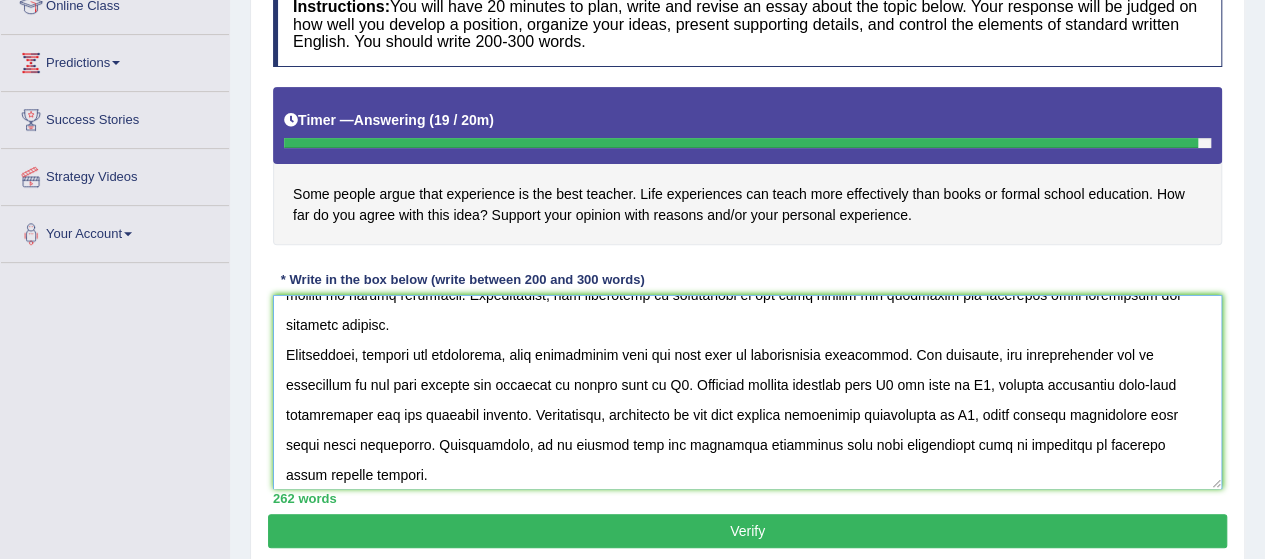 paste on "life experiences" 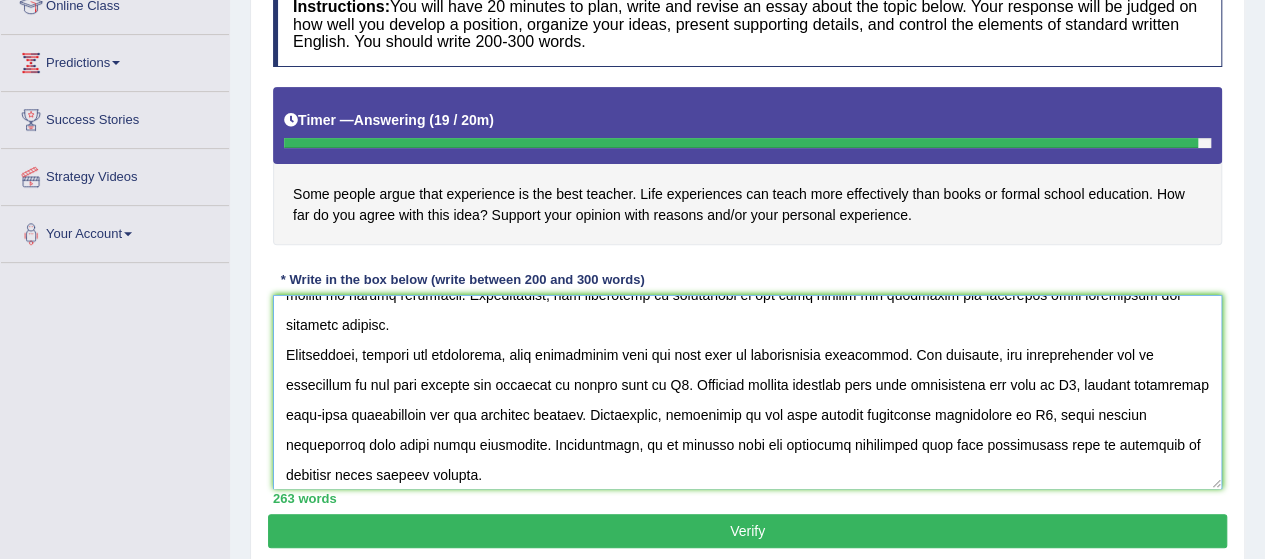 scroll, scrollTop: 240, scrollLeft: 0, axis: vertical 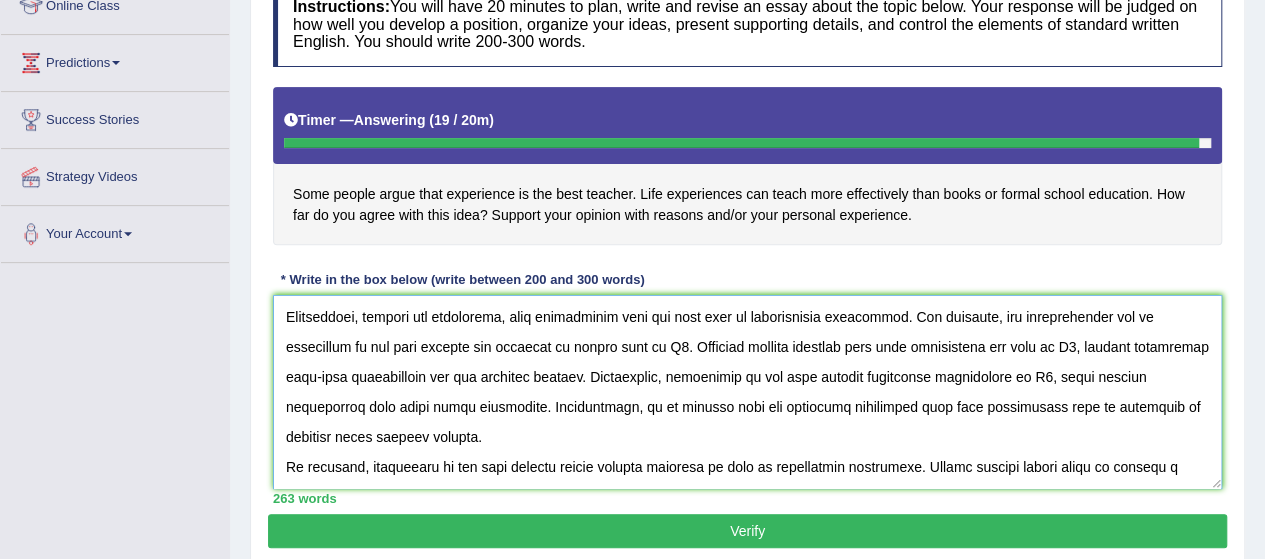 click at bounding box center (747, 392) 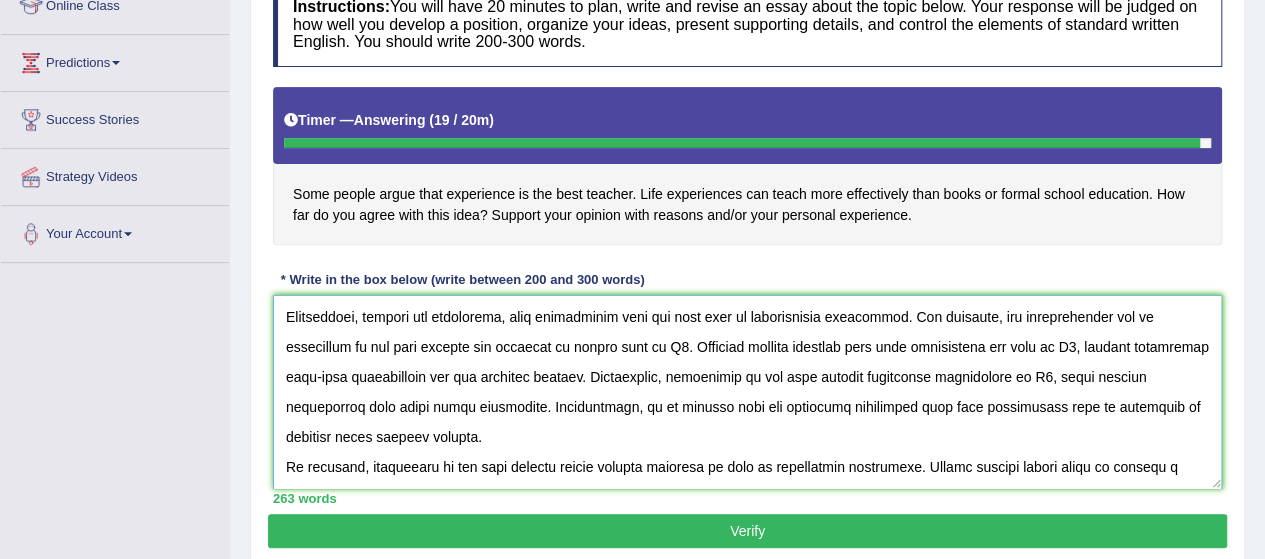 click at bounding box center (747, 392) 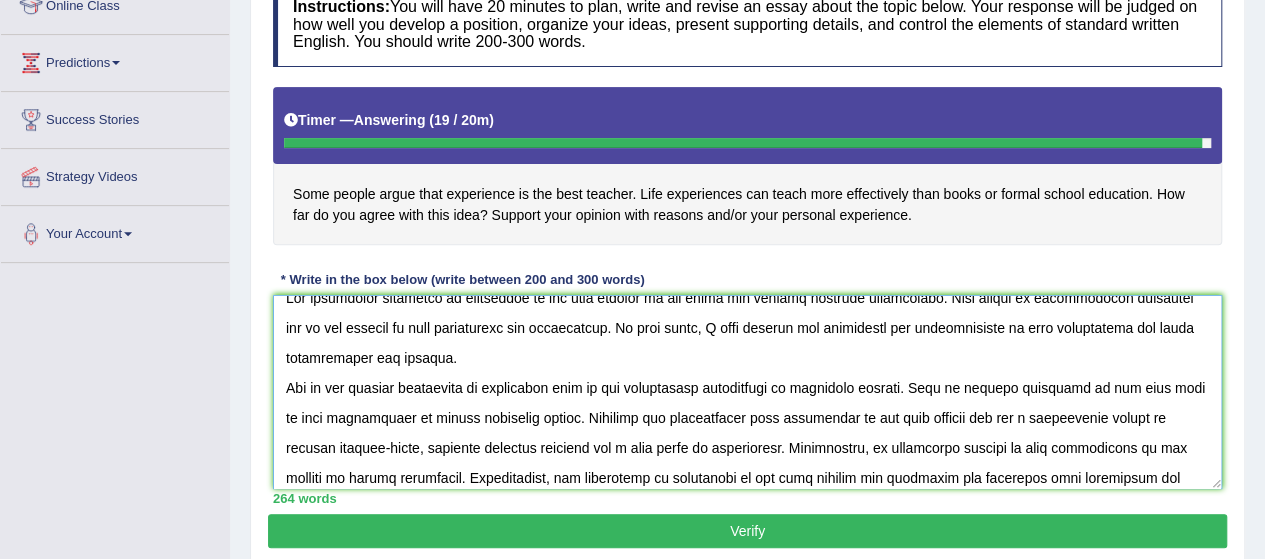 scroll, scrollTop: 0, scrollLeft: 0, axis: both 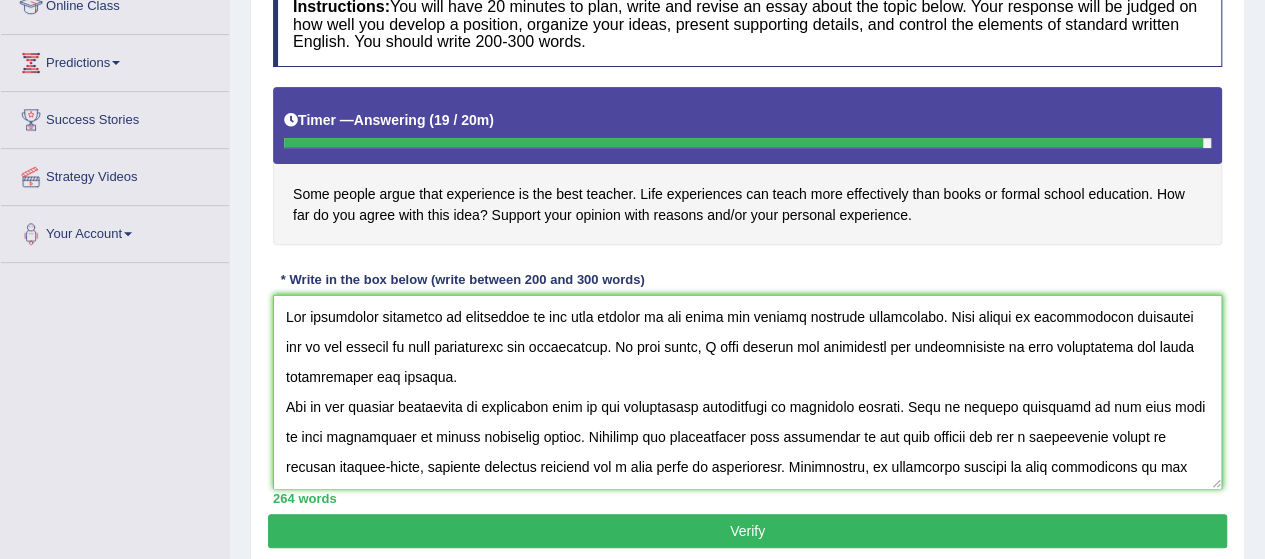 type on "The increasing influence of experience is the best teacher on our lives has ignited numerous discussions. This matter is particularly pertinent due to its effects on both individuals and communities. In this essay, I will examine the advantages and disadvantages of life experiences and their implications for society.
One of the primary advantages of experience lies in its significant enhancement of mentoring ability. This is further supported by the fact that it also contributes to better deccision making. Research has demonstrated that experience is the best teacher has had a substantial impact on problem solving-skill, yielding positive outcomes for a wide range of individuals. Furthermore, an additional benefit of life experiences is its ability to higher confidence. Consequently, the advantages of experience is the best teacher are essential for promoting both individual and societal success.
Nonetheless, despite its advantages, life experiences also can give rise to considerable challenges. For instan..." 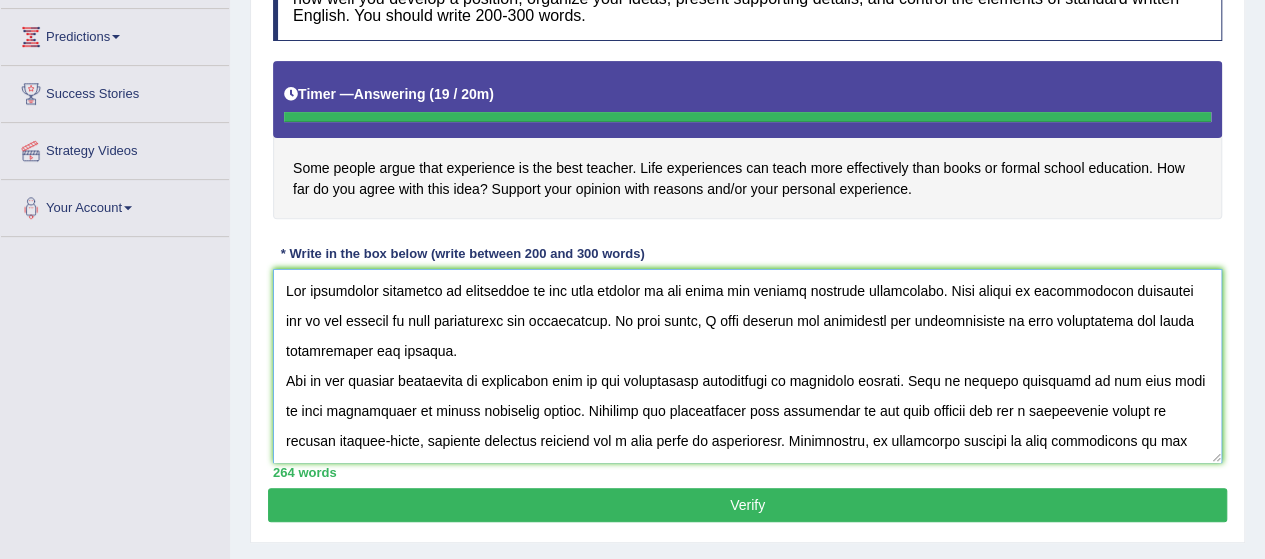 scroll, scrollTop: 306, scrollLeft: 0, axis: vertical 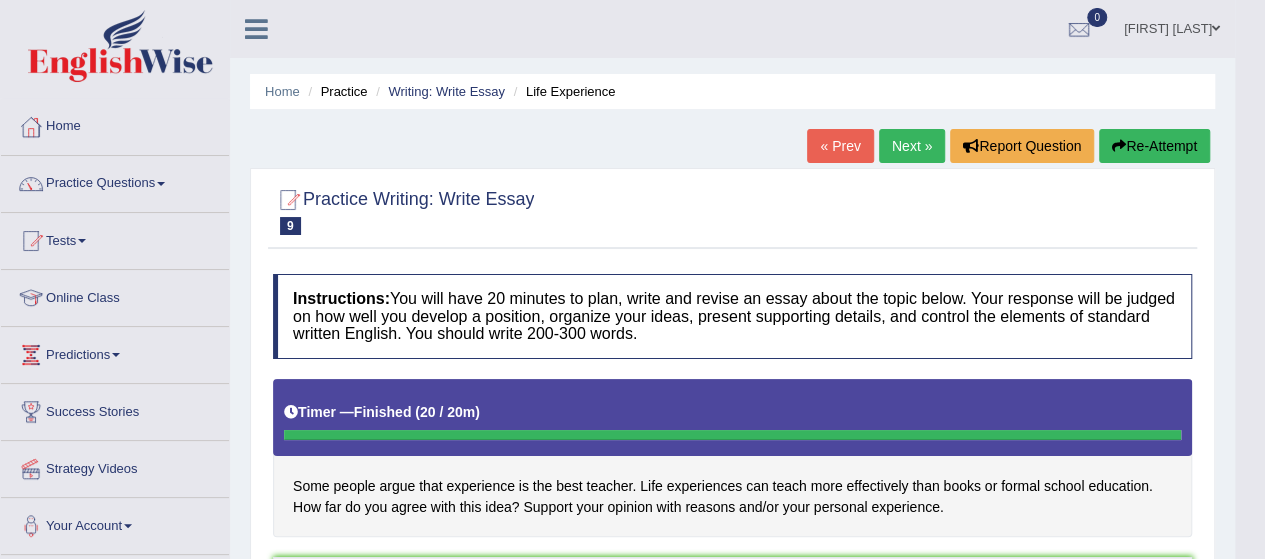 drag, startPoint x: 1114, startPoint y: 125, endPoint x: 1113, endPoint y: 141, distance: 16.03122 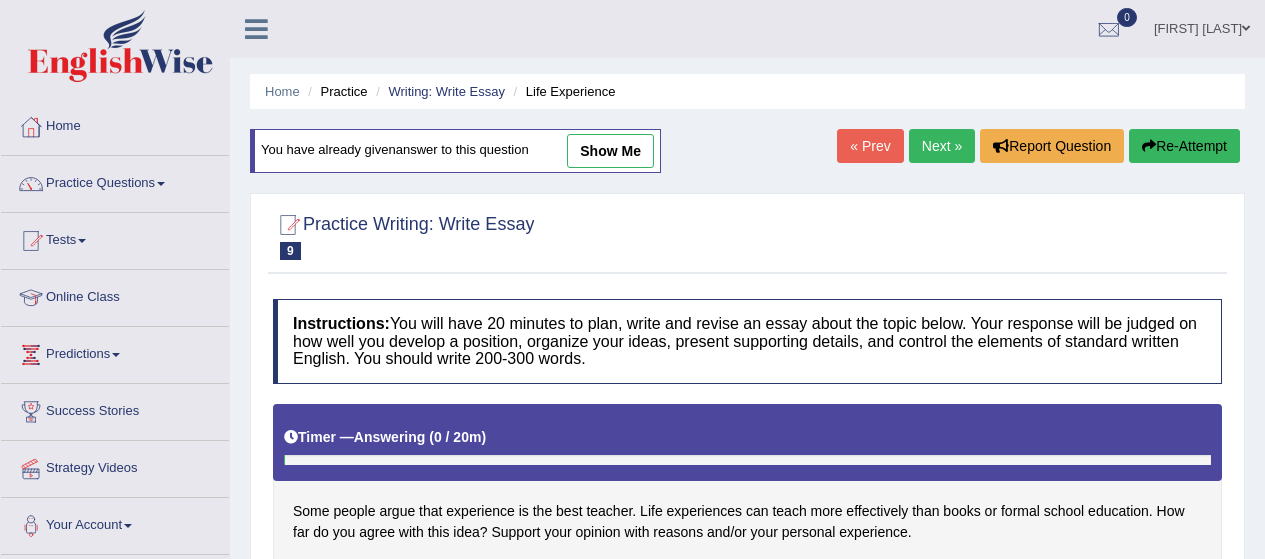 scroll, scrollTop: 355, scrollLeft: 0, axis: vertical 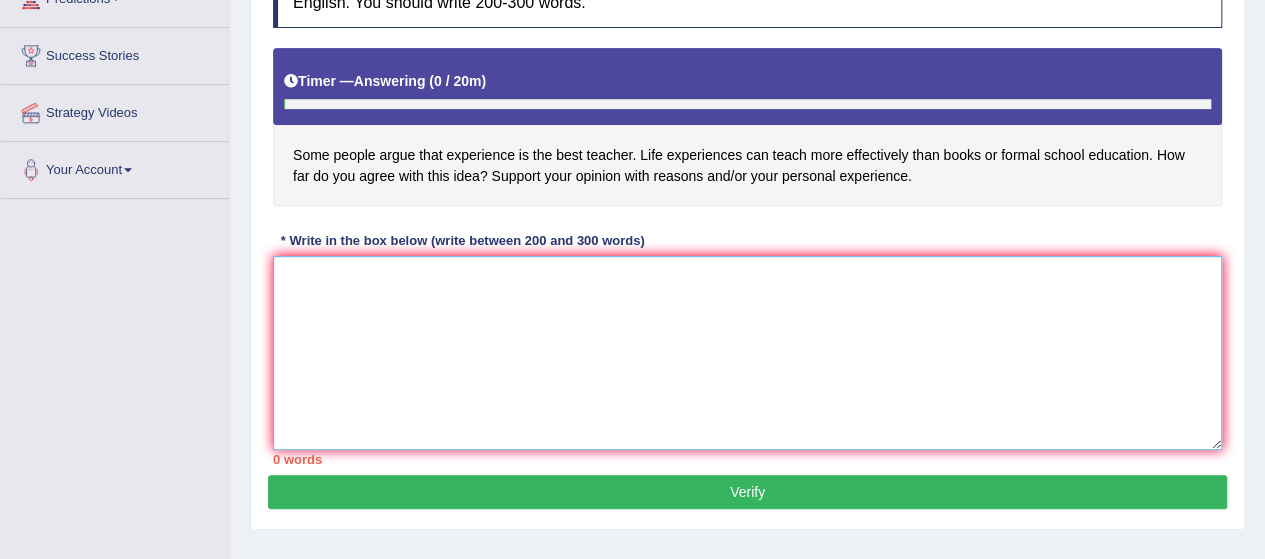 click at bounding box center (747, 353) 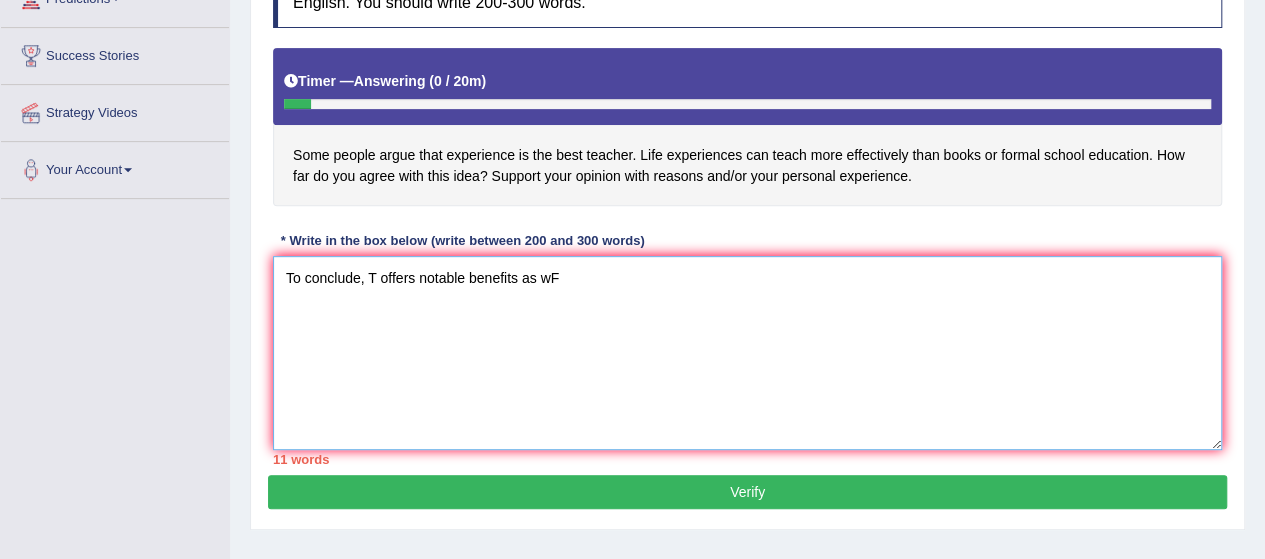 click on "To conclude, T offers notable benefits as wF" at bounding box center [747, 353] 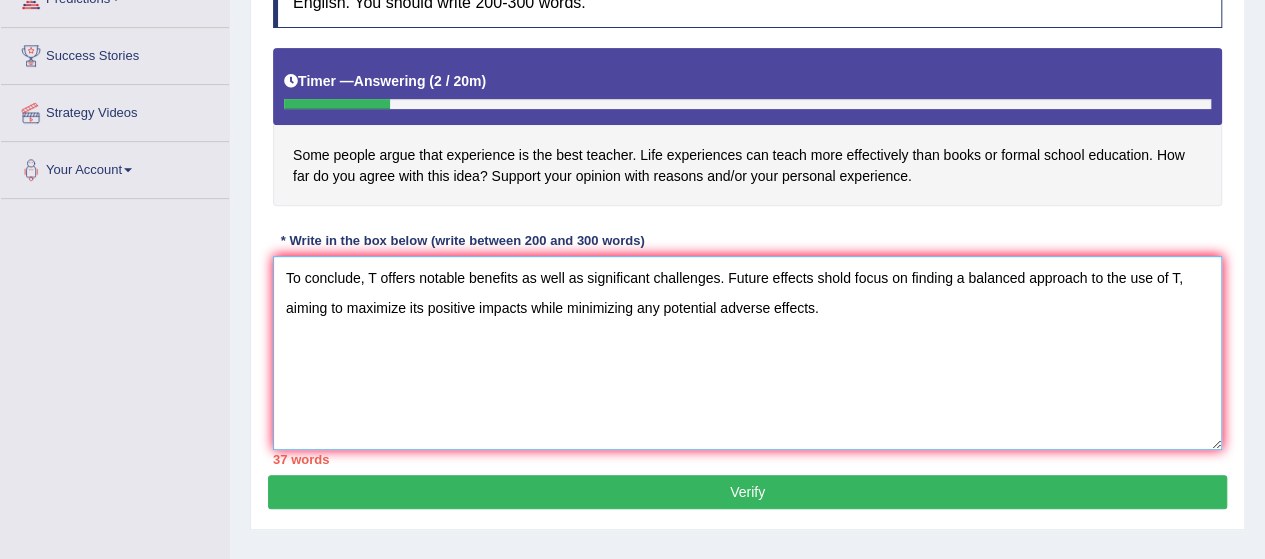 type on "To conclude, T offers notable benefits as well as significant challenges. Future effects shold focus on finding a balanced approach to the use of T, aiming to maximize its positive impacts while minimizing any potential adverse effects." 